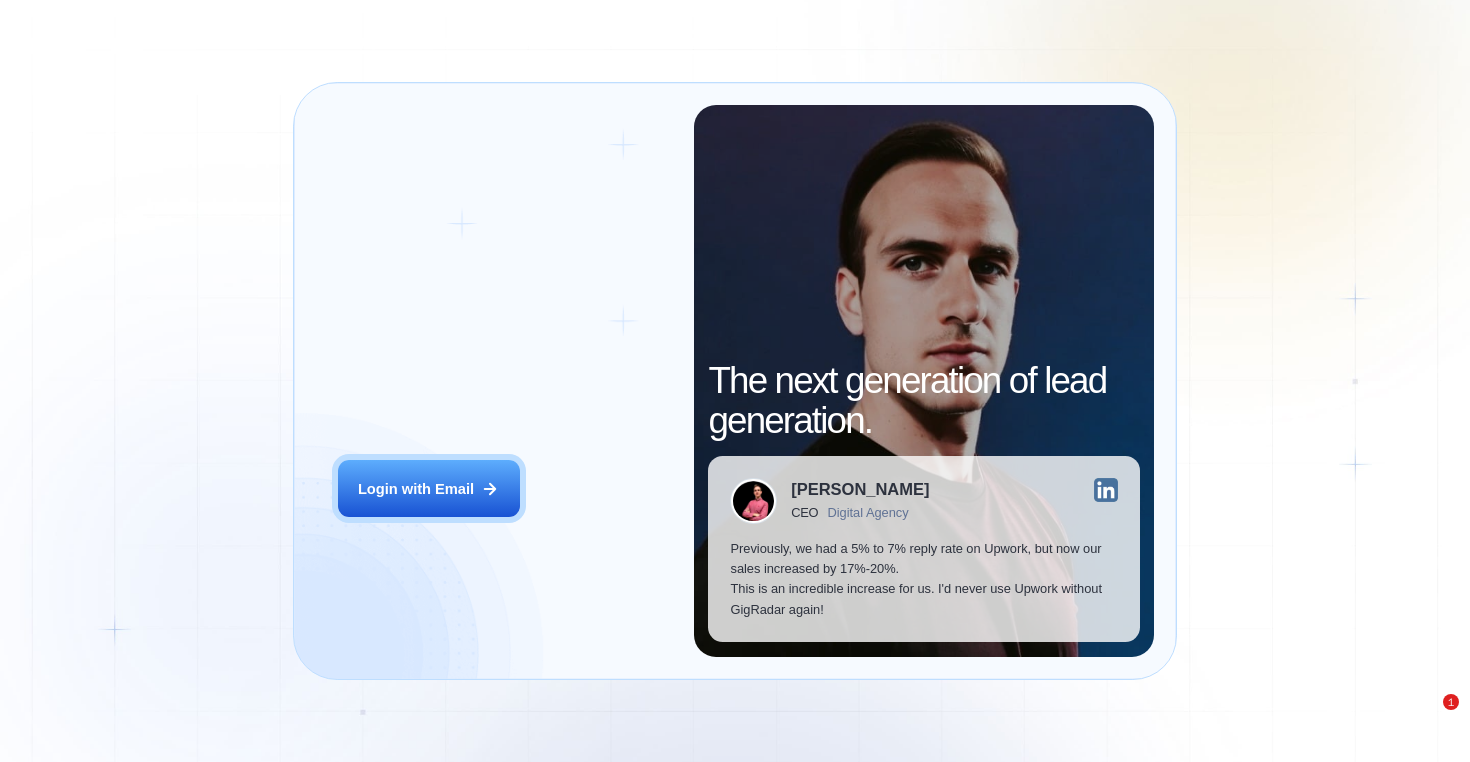 scroll, scrollTop: 0, scrollLeft: 0, axis: both 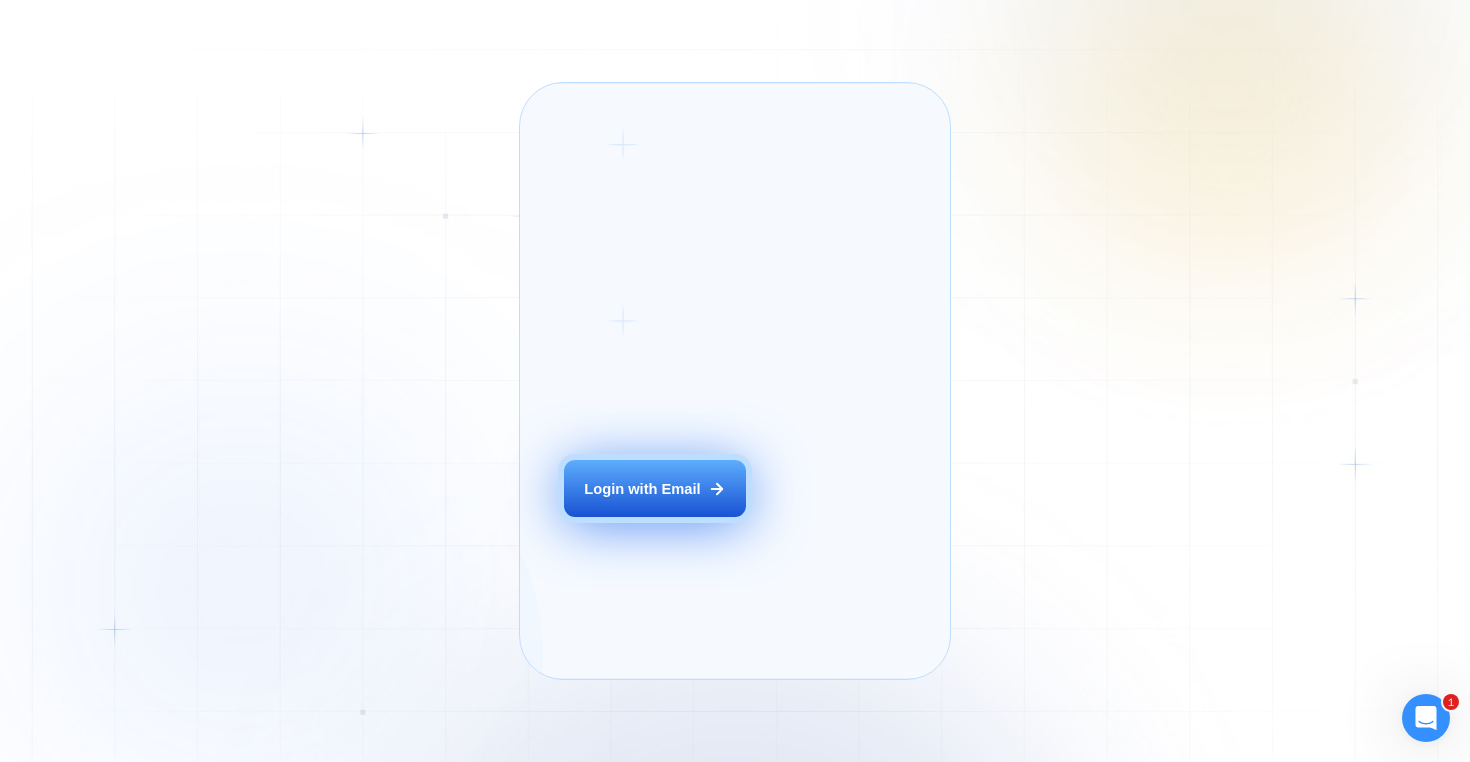click on "Login with Email" at bounding box center (642, 489) 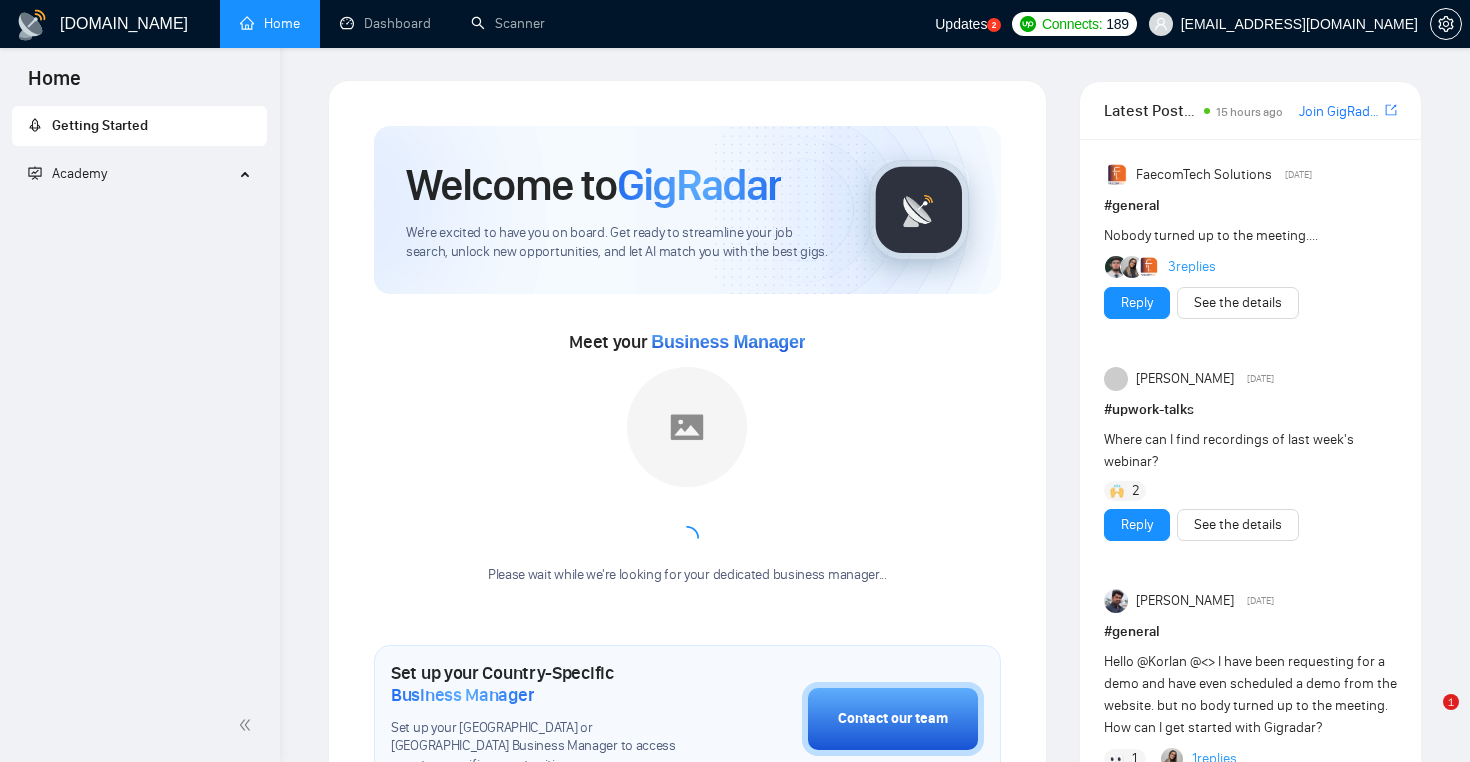 scroll, scrollTop: 0, scrollLeft: 0, axis: both 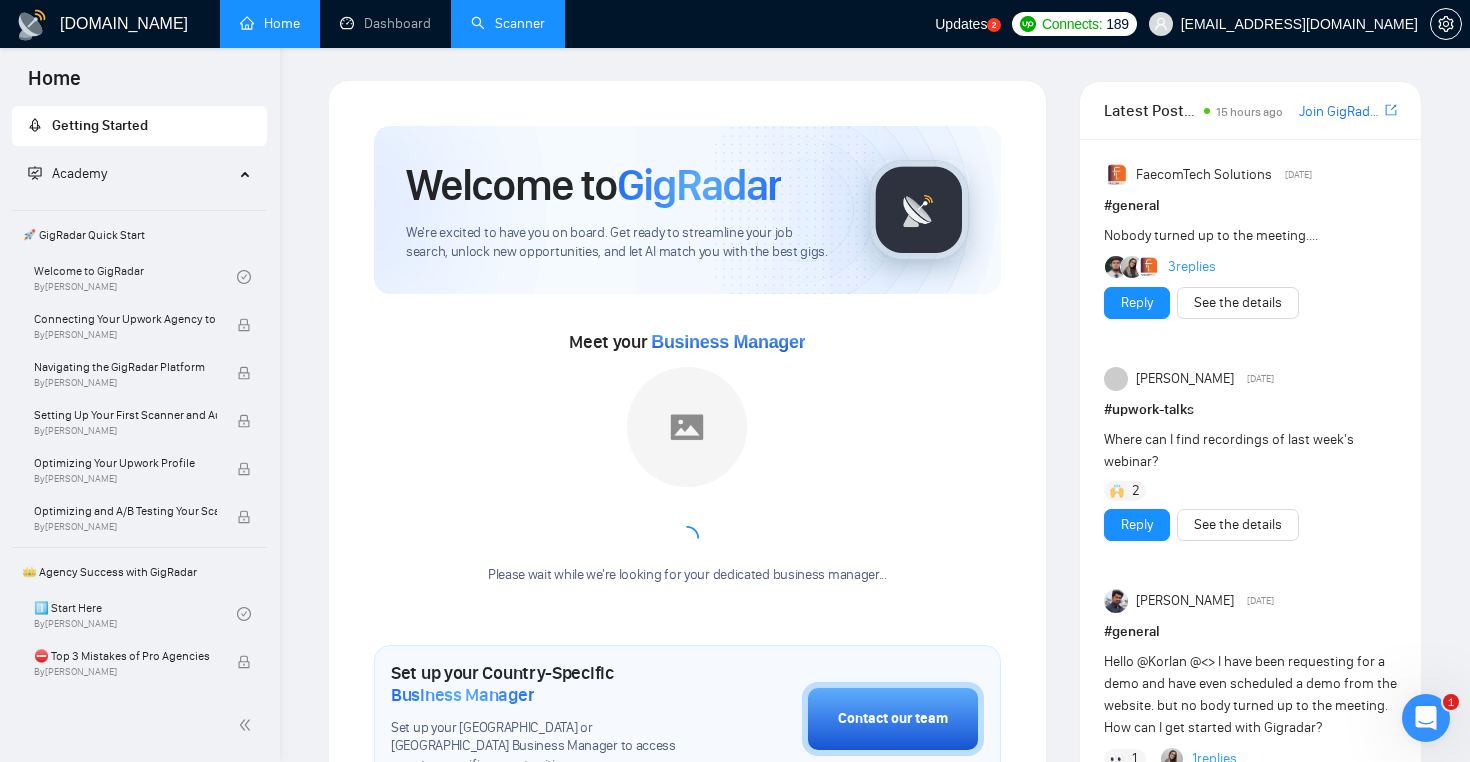 click on "Scanner" at bounding box center [508, 23] 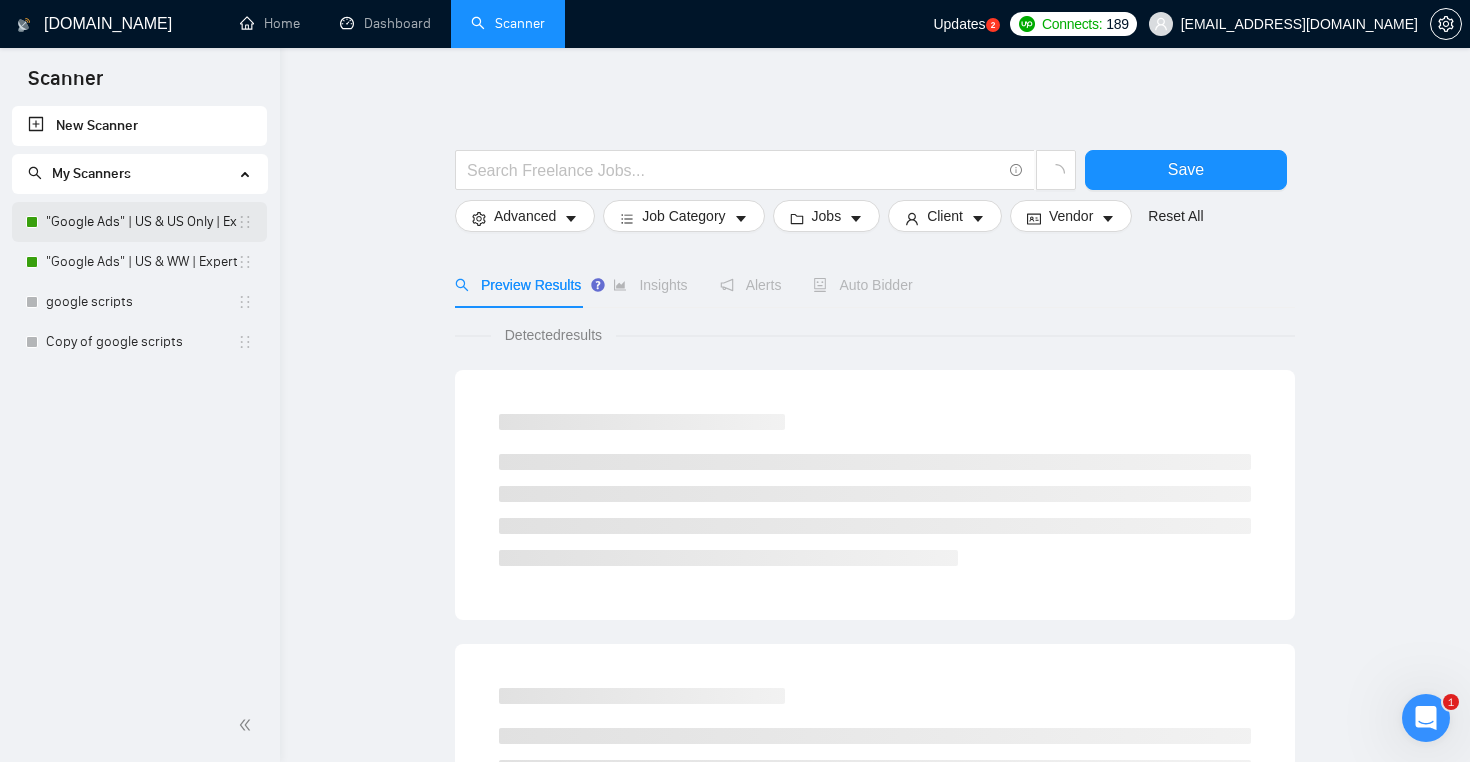 click on ""Google Ads" | US & US Only | Expert" at bounding box center (141, 222) 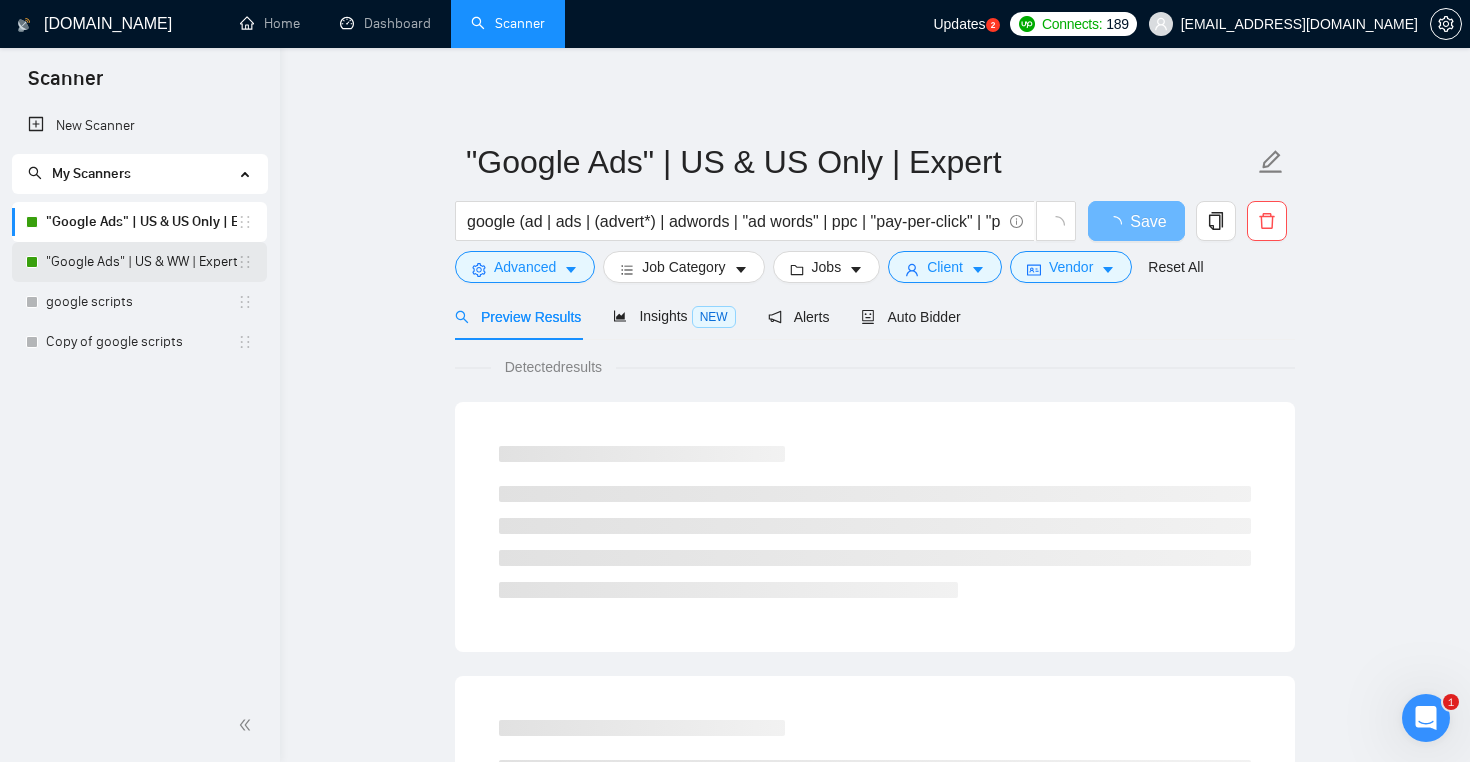 click on ""Google Ads" | US & WW | Expert" at bounding box center [141, 262] 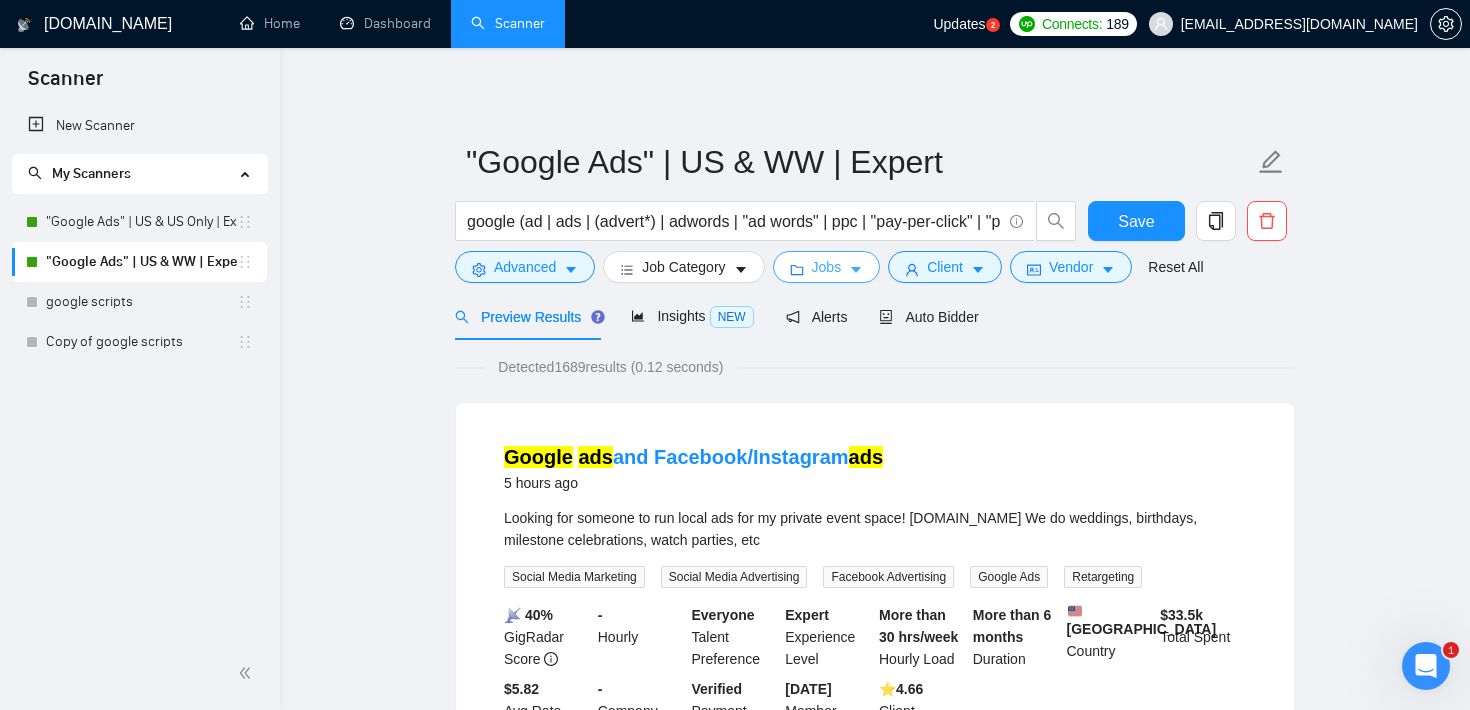 click on "Jobs" at bounding box center (827, 267) 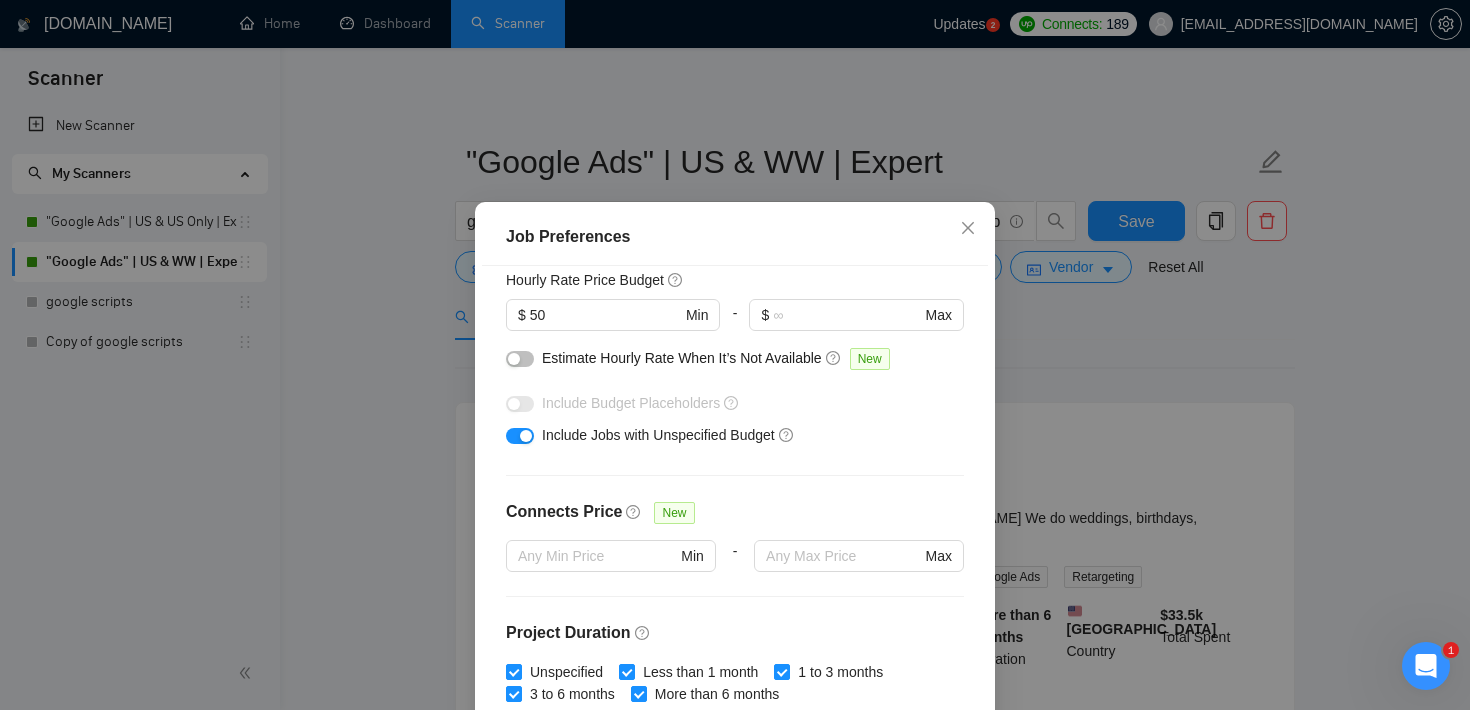 scroll, scrollTop: 264, scrollLeft: 0, axis: vertical 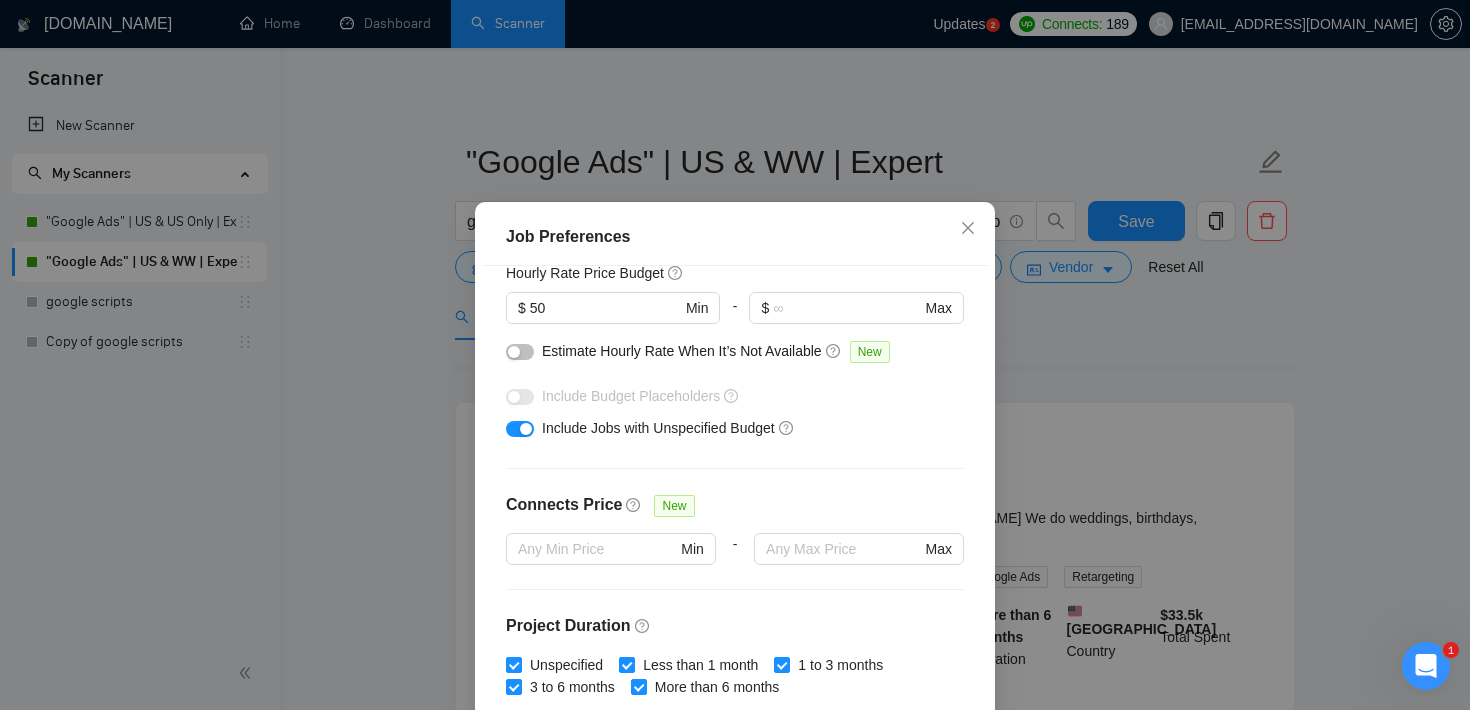 click on "Job Preferences Budget Project Type All Fixed Price Hourly Rate   Fixed Price Budget $ Min - $ Max Estimate Fixed Price When It’s Not Available New   Hourly Rate Price Budget $ 50 Min - $ Max Estimate Hourly Rate When It’s Not Available New Include Budget Placeholders Include Jobs with Unspecified Budget   Connects Price New Min - Max Project Duration   Unspecified Less than 1 month 1 to 3 months 3 to 6 months More than 6 months Hourly Workload   Unspecified <30 hrs/week >30 hrs/week Hours TBD Unsure Job Posting Questions New   Any posting questions Description Preferences Description Size New   Any description size Reset OK" at bounding box center (735, 355) 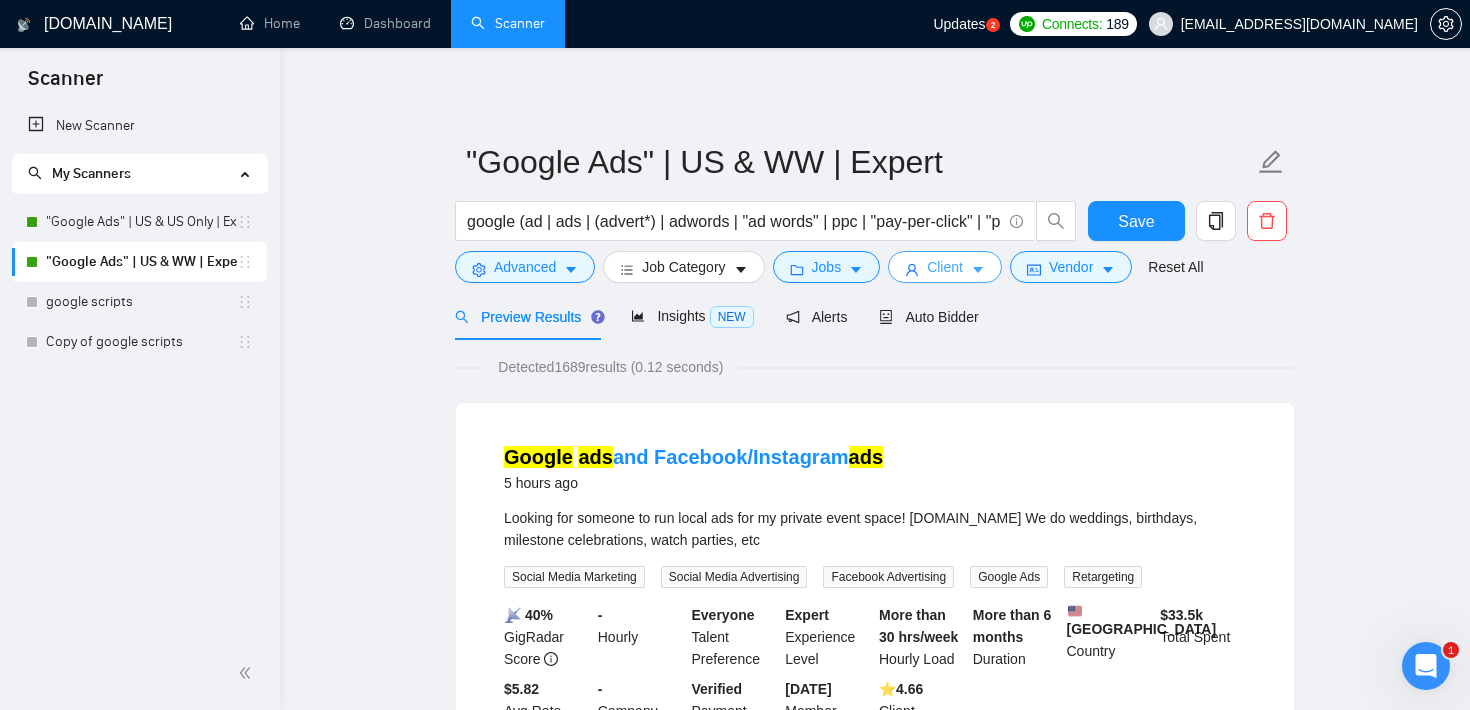 click on "Client" at bounding box center (945, 267) 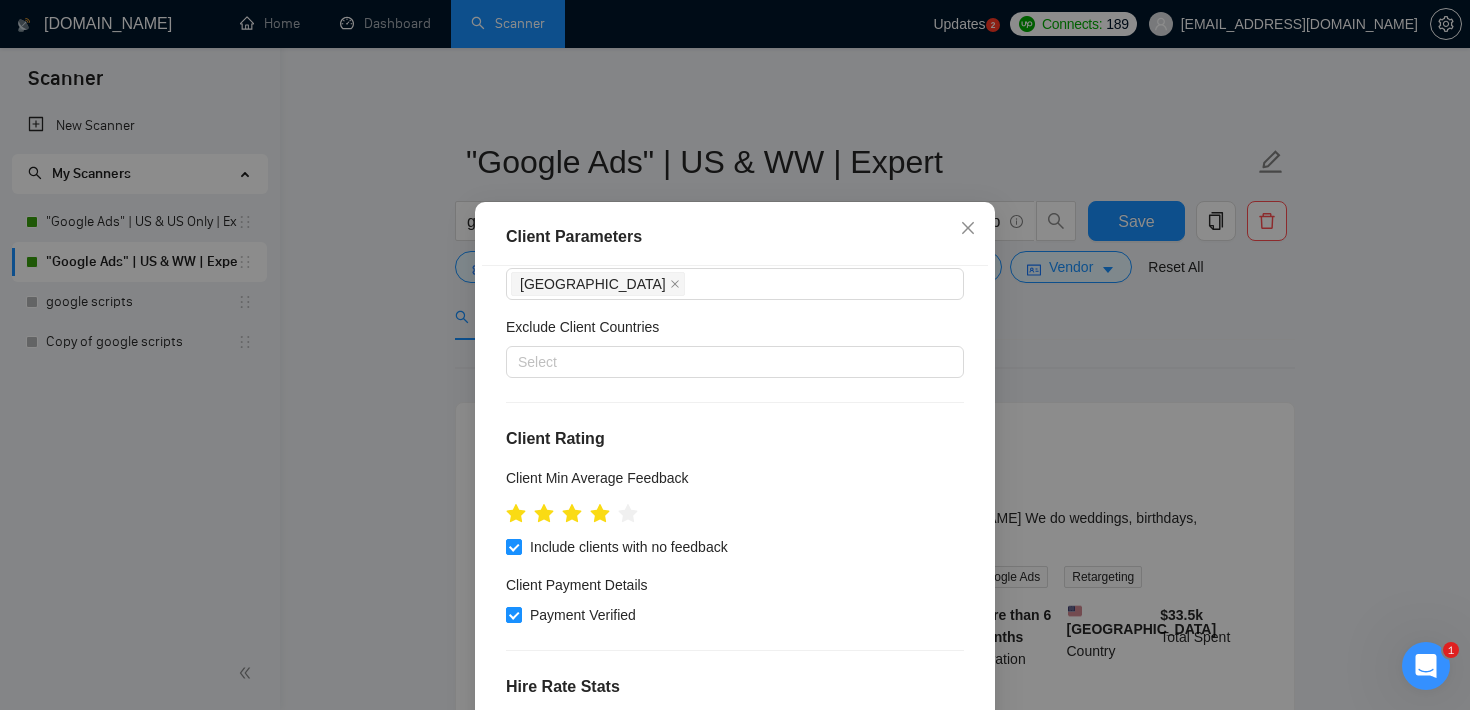 scroll, scrollTop: 119, scrollLeft: 0, axis: vertical 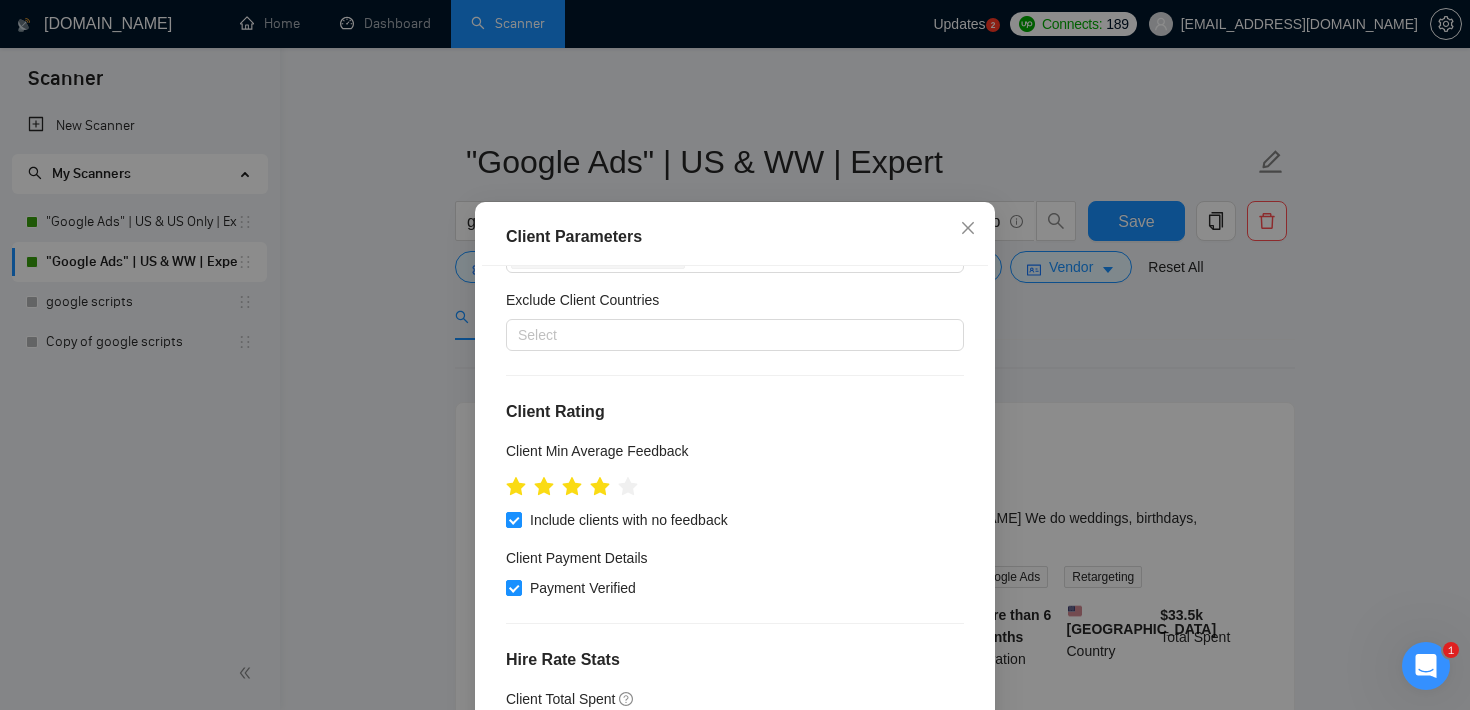 click on "Client Parameters Client Location Include Client Countries United States   Exclude Client Countries   Select Client Rating Client Min Average Feedback Include clients with no feedback Client Payment Details Payment Verified Hire Rate Stats   Client Total Spent $ Min - $ Max Client Hire Rate New   Any hire rate   Avg Hourly Rate Paid New $ Min - $ Max Include Clients without Sufficient History Client Profile Client Industry New   Any industry Client Company Size   Any company size Enterprise Clients New   Any clients Reset OK" at bounding box center [735, 355] 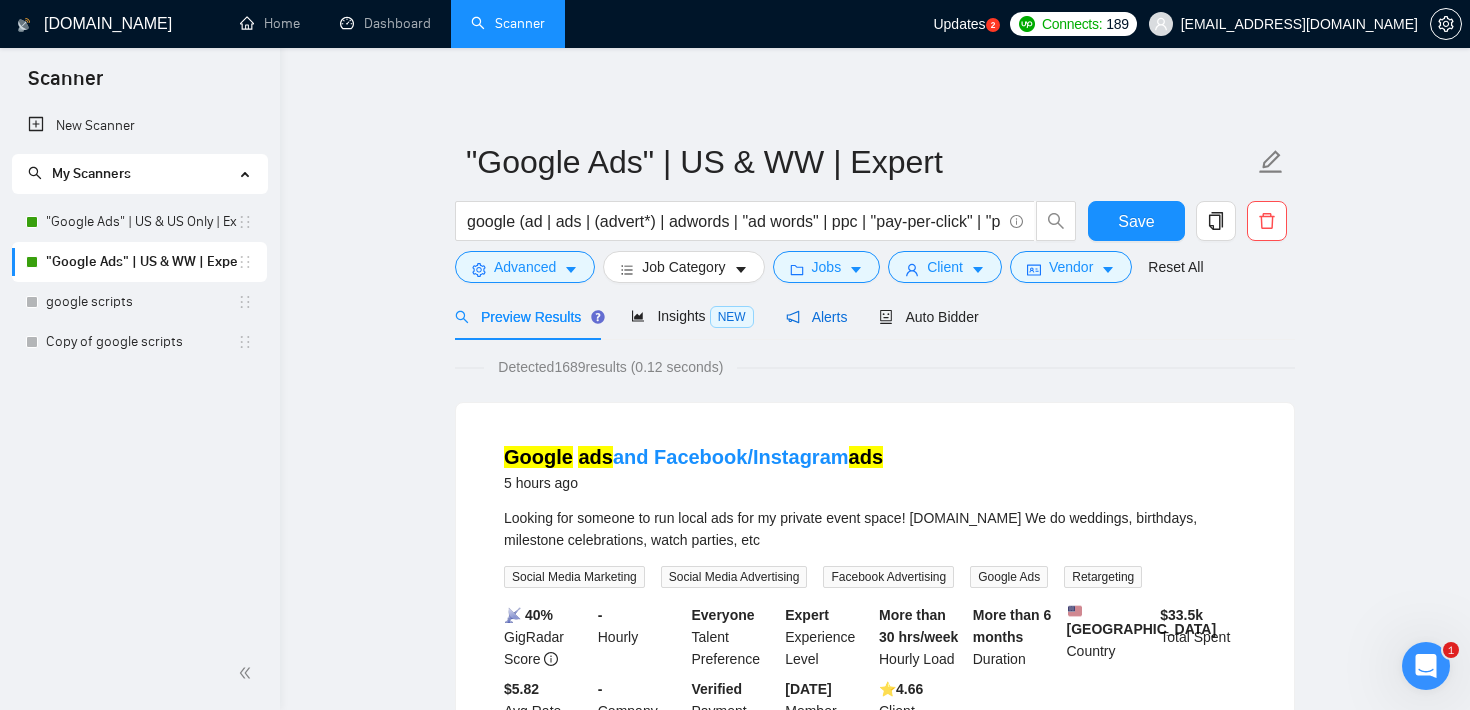 click on "Alerts" at bounding box center (817, 317) 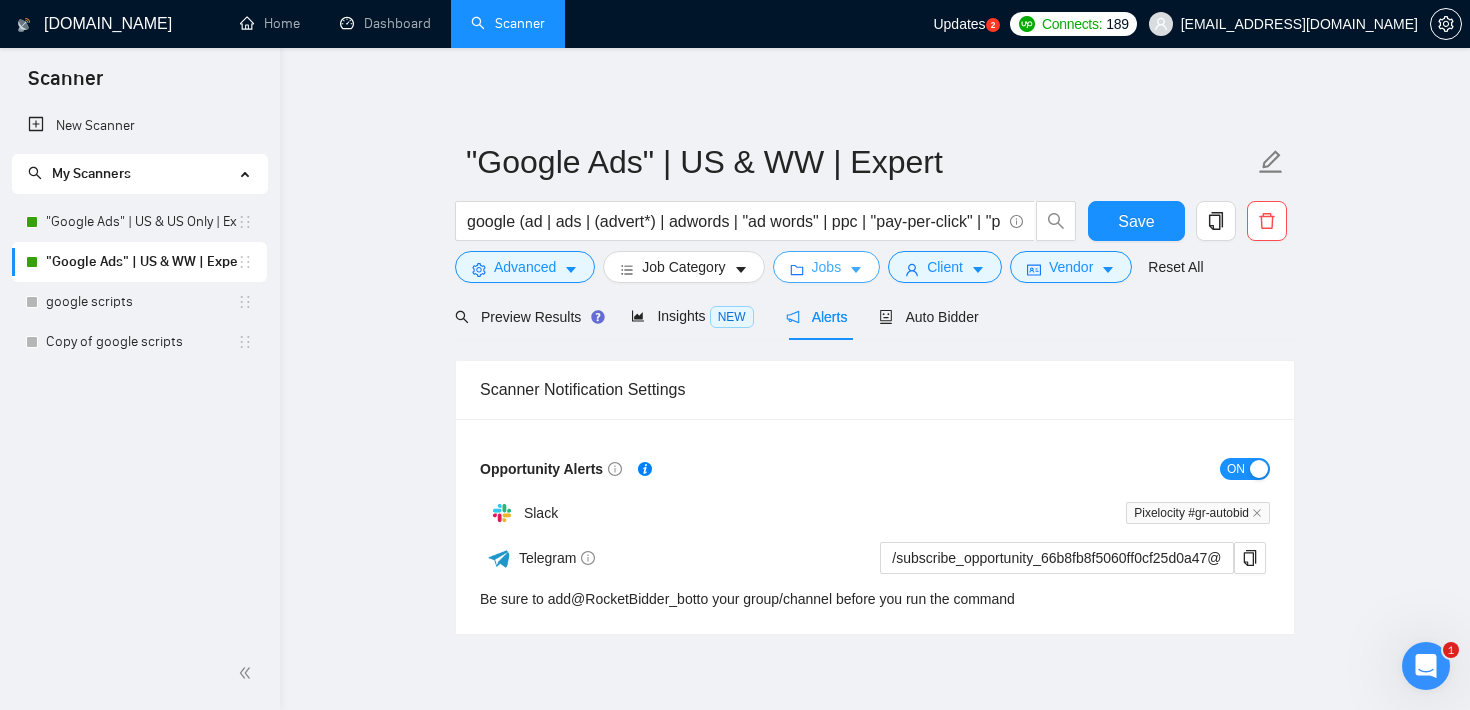 click on "Jobs" at bounding box center (827, 267) 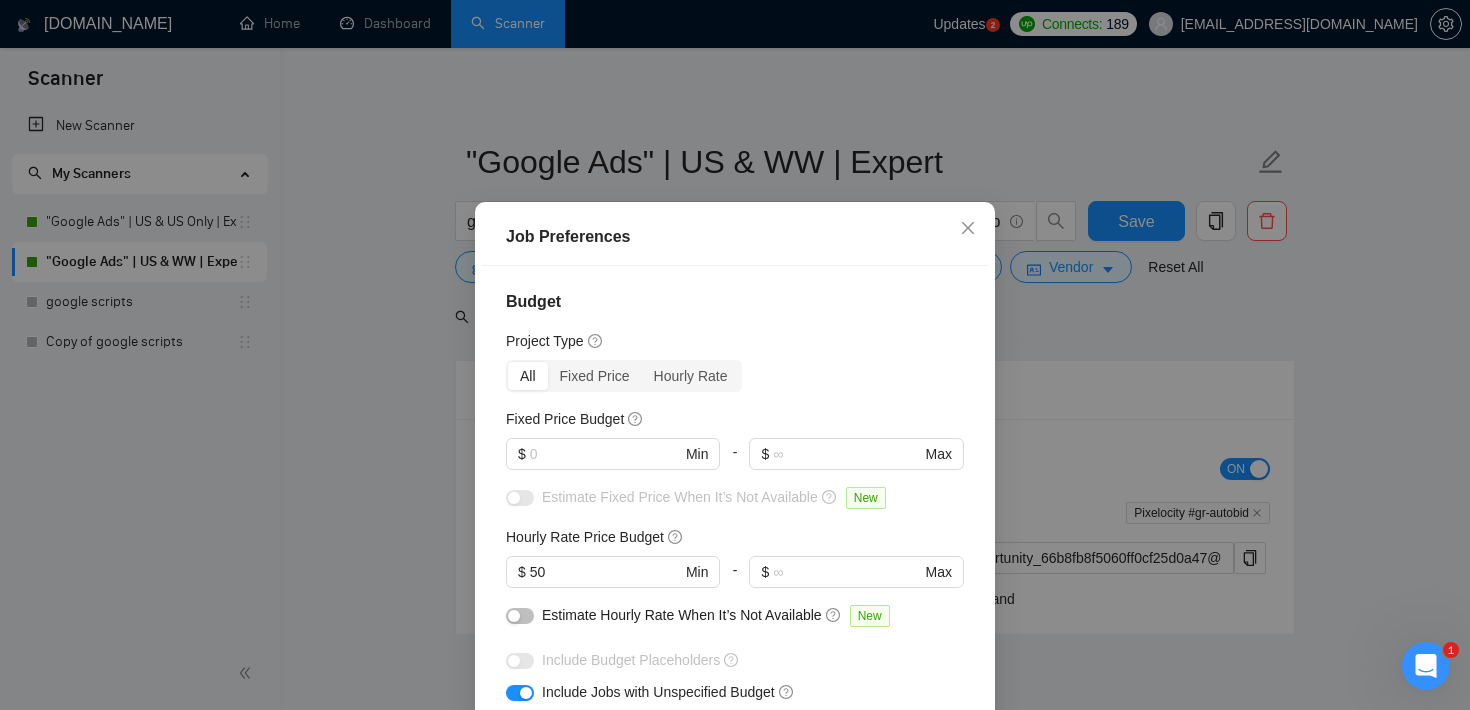 scroll, scrollTop: 77, scrollLeft: 0, axis: vertical 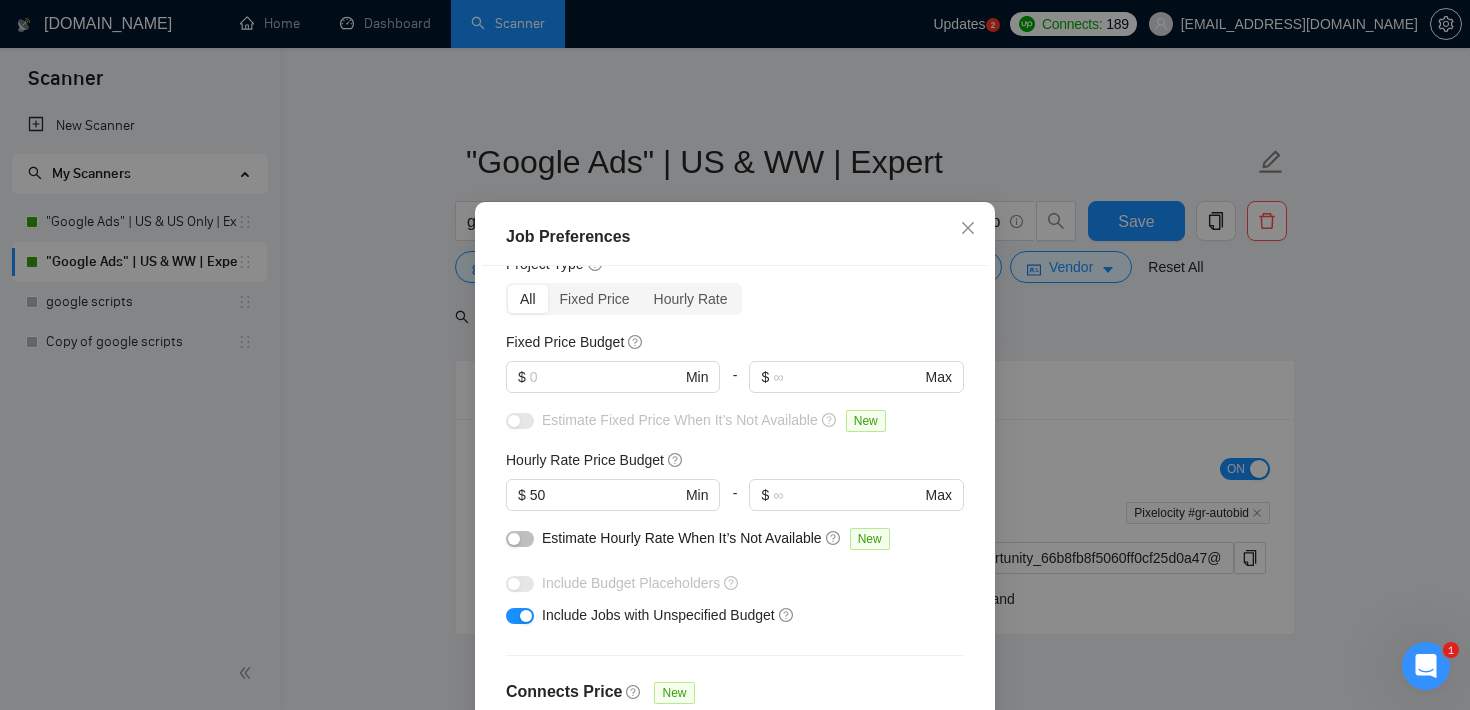 click on "Include Budget Placeholders" at bounding box center [742, 583] 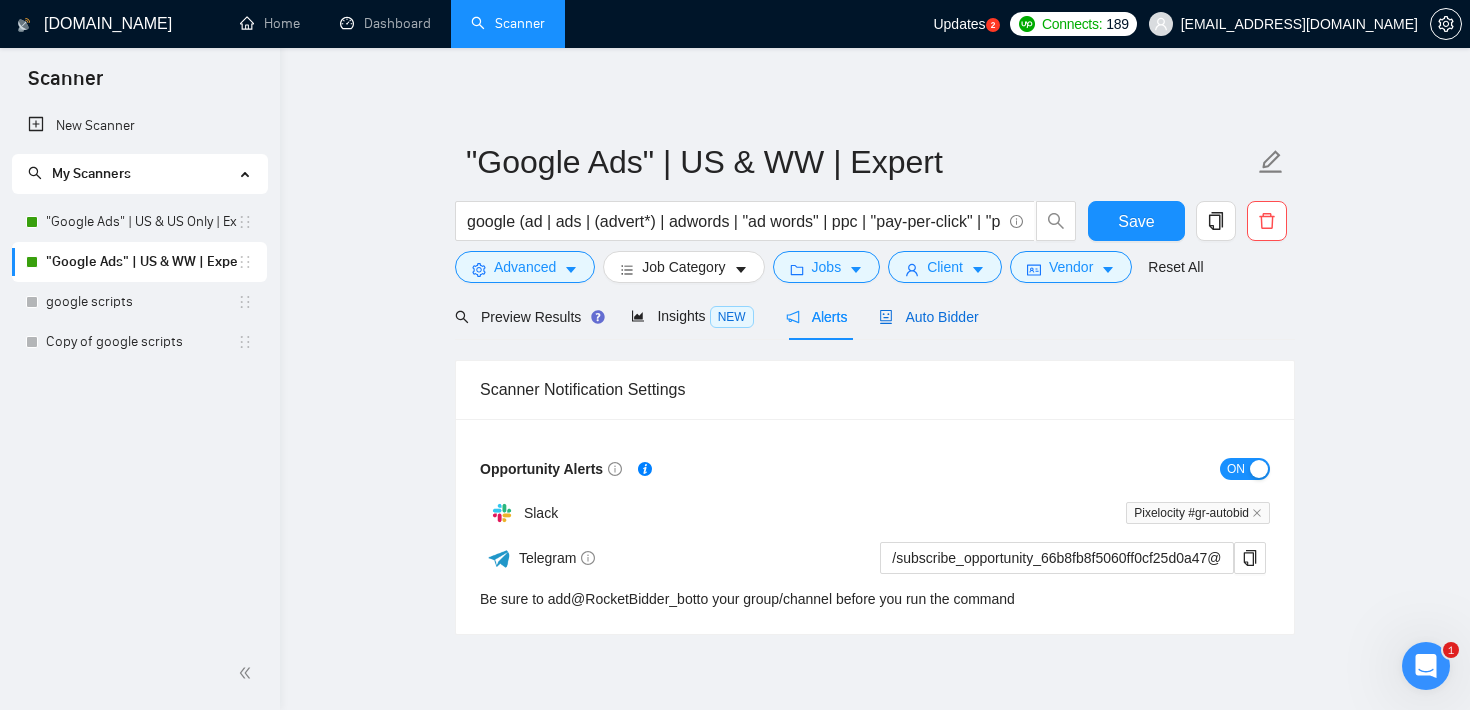 click on "Auto Bidder" at bounding box center (928, 317) 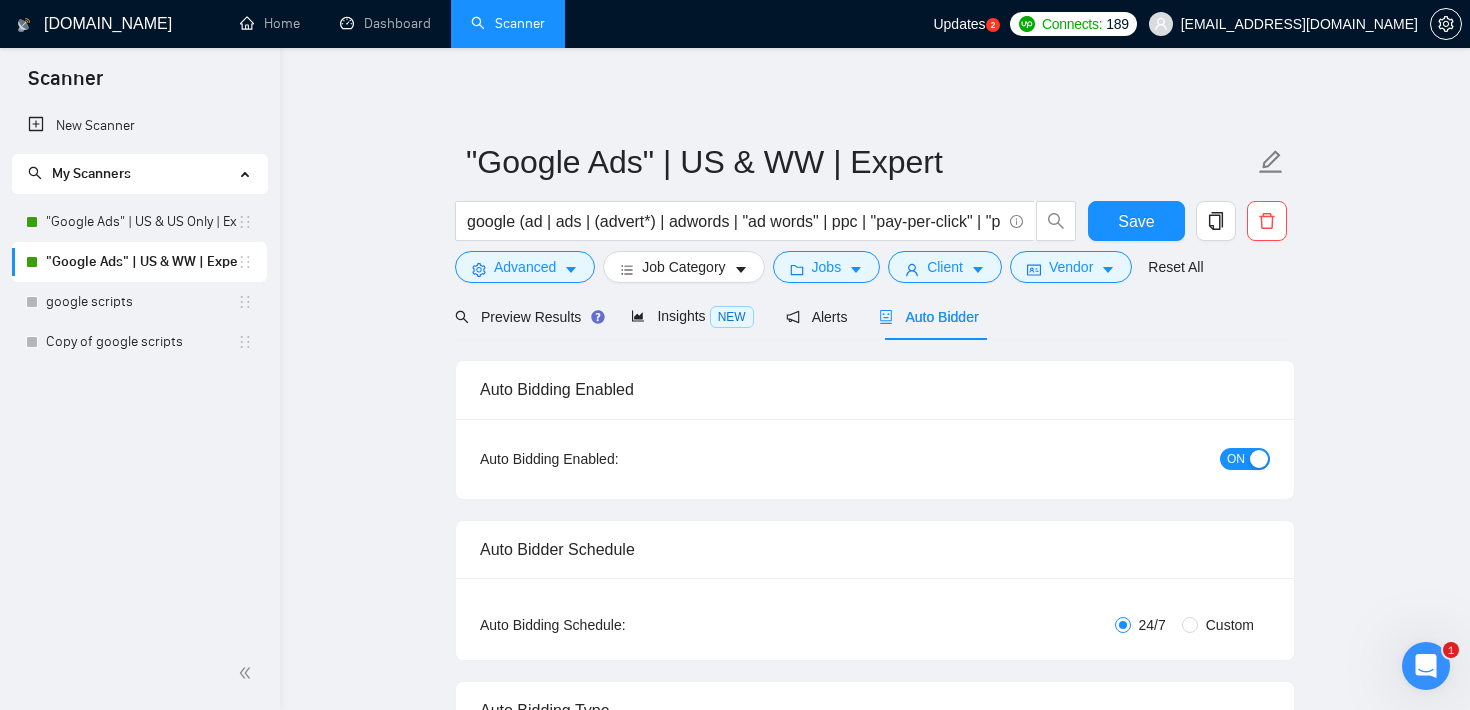 type 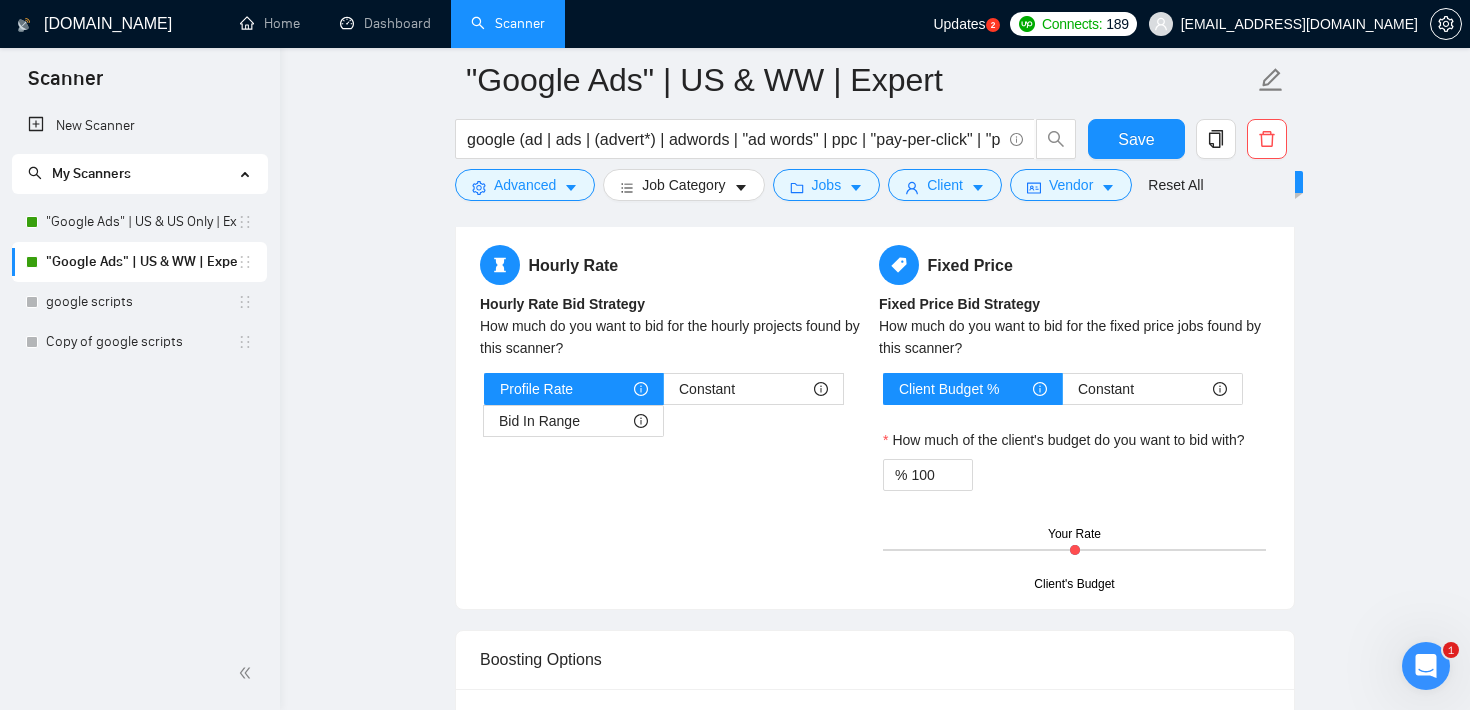 scroll, scrollTop: 2296, scrollLeft: 0, axis: vertical 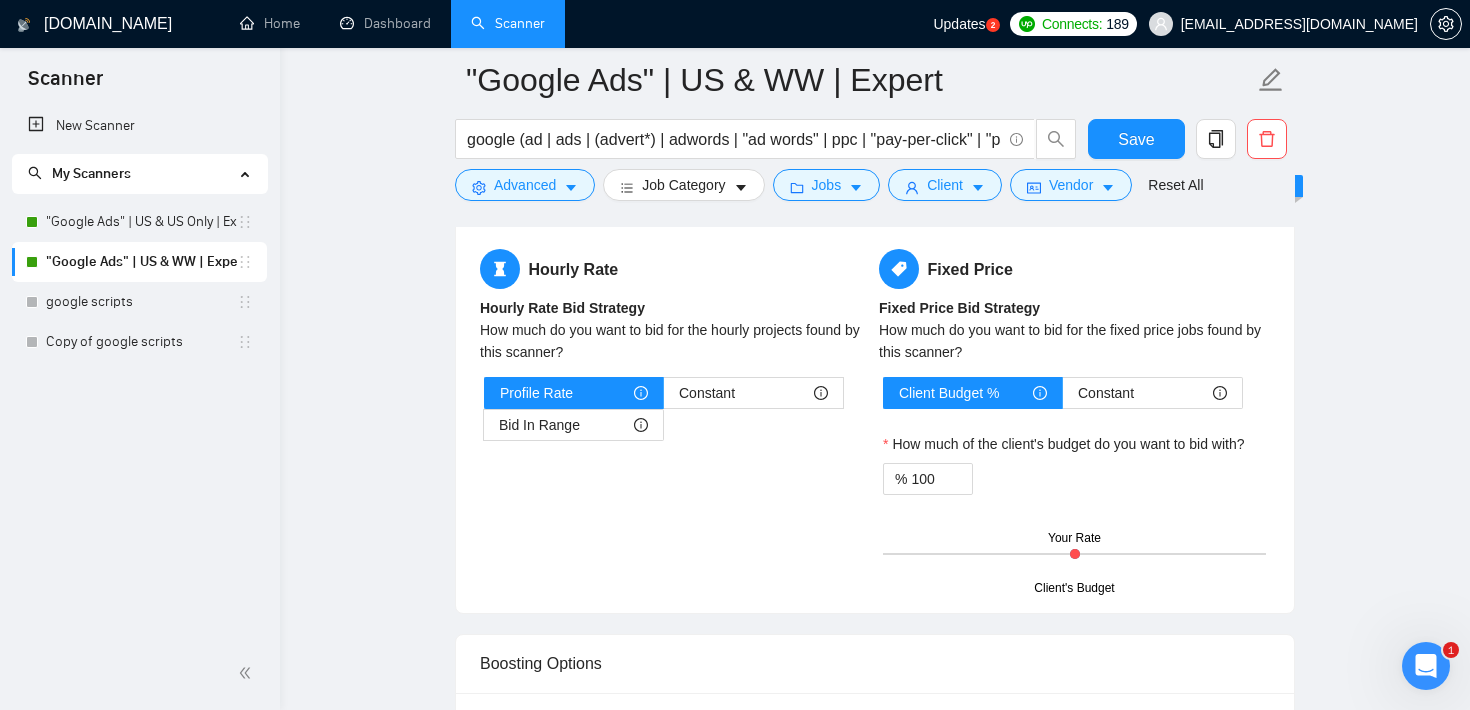 click on ""Google Ads" | US & WW | Expert google (ad | ads | (advert*) | adwords | "ad words" | ppc | "pay-per-click" | "pay per click") Save Advanced   Job Category   Jobs   Client   Vendor   Reset All Preview Results Insights NEW Alerts Auto Bidder Auto Bidding Enabled Auto Bidding Enabled: ON Auto Bidder Schedule Auto Bidding Type: Automated (recommended) Semi-automated Auto Bidding Schedule: 24/7 Custom Custom Auto Bidder Schedule Repeat every week on Monday Tuesday Wednesday Thursday Friday Saturday Sunday Active Hours ( America/Los_Angeles ): From: To: ( 24  hours) America/Los_Angeles Auto Bidding Type Select your bidding algorithm: Choose the algorithm for you bidding. The price per proposal does not include your connects expenditure. Template Bidder Works great for narrow segments and short cover letters that don't change. 0.50  credits / proposal Sardor AI 🤖 Personalise your cover letter with ai [placeholders] 1.00  credits / proposal Experimental Laziza AI  👑   NEW   Learn more 2.00  credits / proposal" at bounding box center (875, 366) 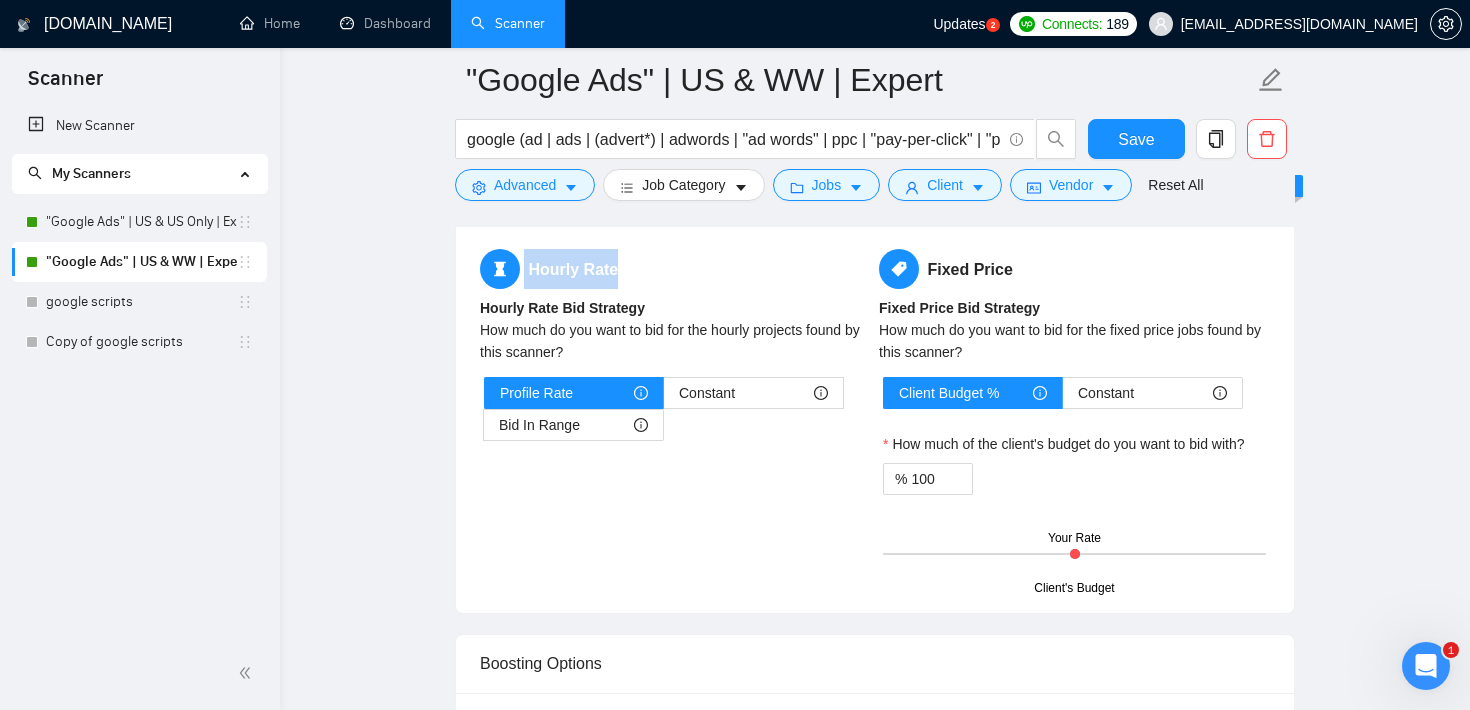 drag, startPoint x: 623, startPoint y: 261, endPoint x: 522, endPoint y: 265, distance: 101.07918 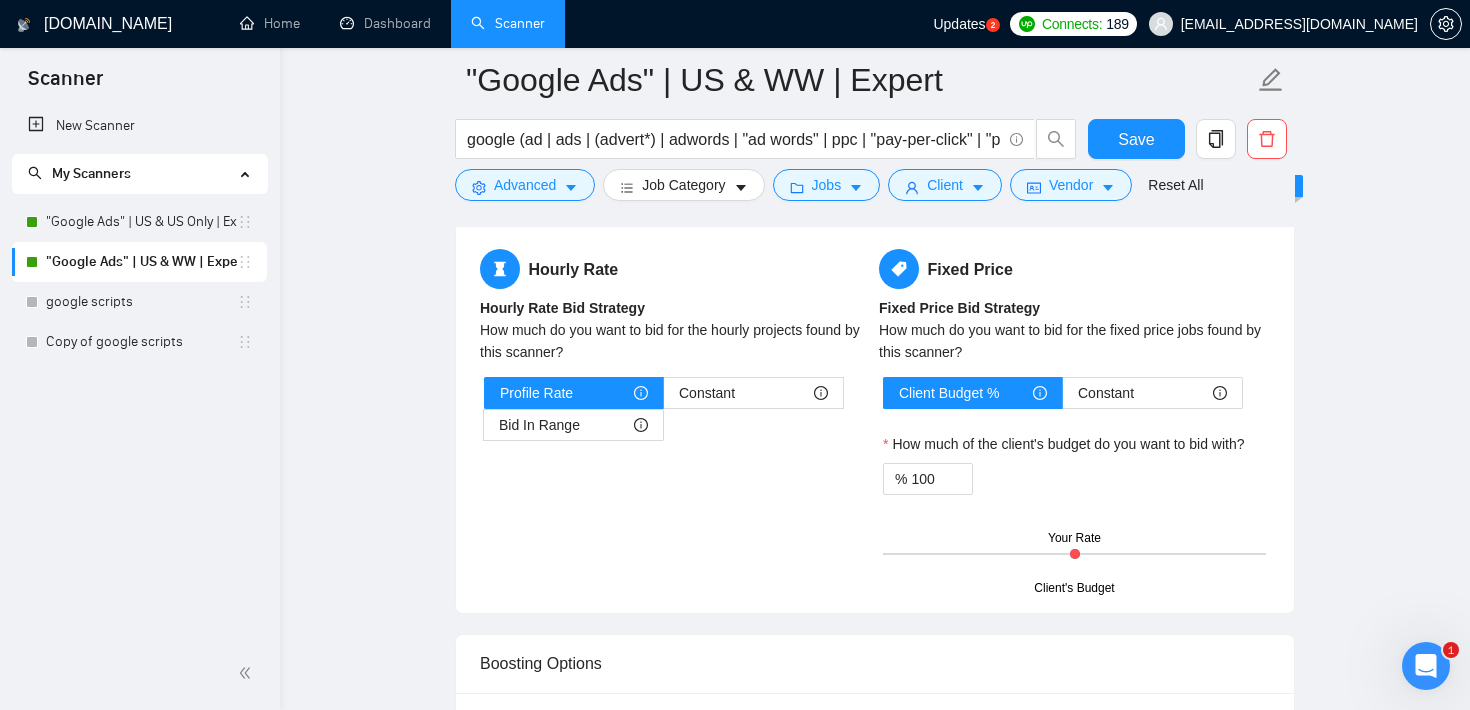 click on ""Google Ads" | US & WW | Expert google (ad | ads | (advert*) | adwords | "ad words" | ppc | "pay-per-click" | "pay per click") Save Advanced   Job Category   Jobs   Client   Vendor   Reset All Preview Results Insights NEW Alerts Auto Bidder Auto Bidding Enabled Auto Bidding Enabled: ON Auto Bidder Schedule Auto Bidding Type: Automated (recommended) Semi-automated Auto Bidding Schedule: 24/7 Custom Custom Auto Bidder Schedule Repeat every week on Monday Tuesday Wednesday Thursday Friday Saturday Sunday Active Hours ( America/Los_Angeles ): From: To: ( 24  hours) America/Los_Angeles Auto Bidding Type Select your bidding algorithm: Choose the algorithm for you bidding. The price per proposal does not include your connects expenditure. Template Bidder Works great for narrow segments and short cover letters that don't change. 0.50  credits / proposal Sardor AI 🤖 Personalise your cover letter with ai [placeholders] 1.00  credits / proposal Experimental Laziza AI  👑   NEW   Learn more 2.00  credits / proposal" at bounding box center (875, 366) 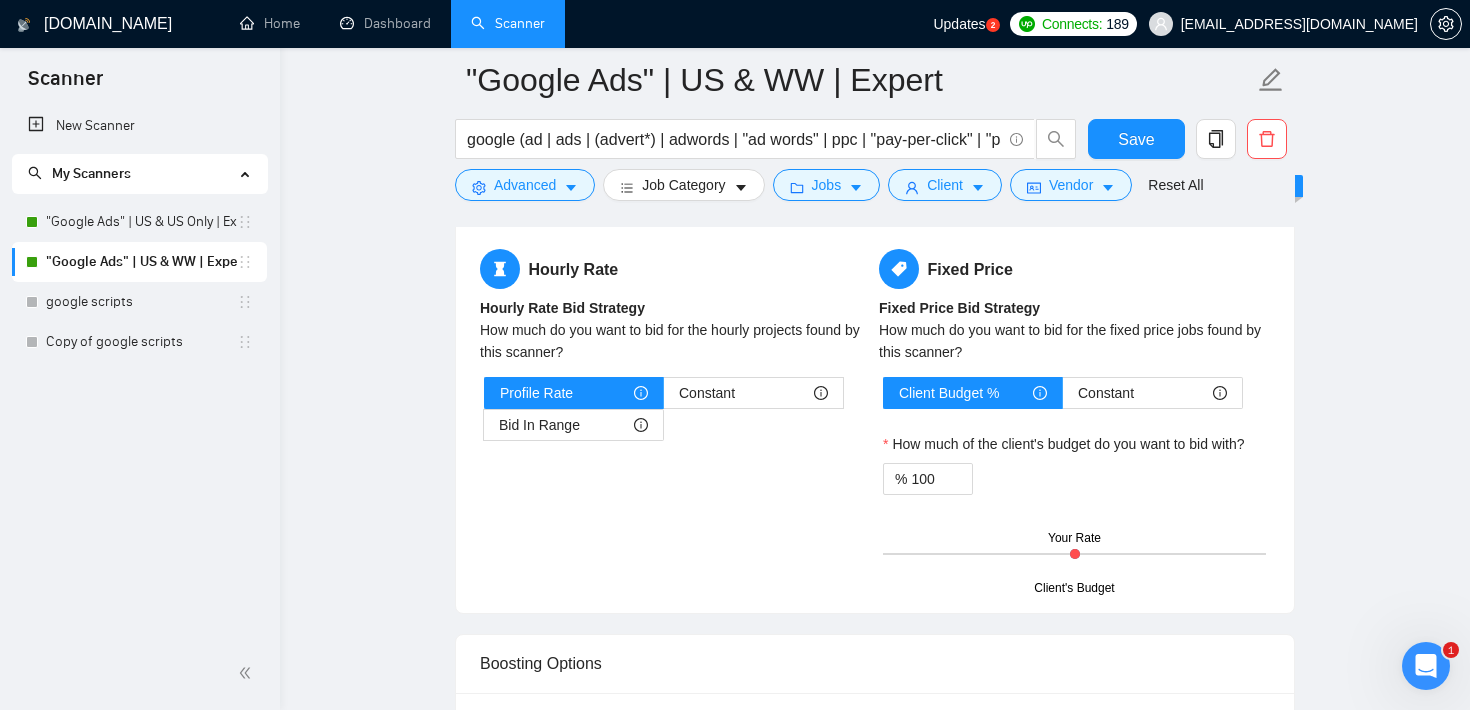 click on ""Google Ads" | US & WW | Expert google (ad | ads | (advert*) | adwords | "ad words" | ppc | "pay-per-click" | "pay per click") Save Advanced   Job Category   Jobs   Client   Vendor   Reset All Preview Results Insights NEW Alerts Auto Bidder Auto Bidding Enabled Auto Bidding Enabled: ON Auto Bidder Schedule Auto Bidding Type: Automated (recommended) Semi-automated Auto Bidding Schedule: 24/7 Custom Custom Auto Bidder Schedule Repeat every week on Monday Tuesday Wednesday Thursday Friday Saturday Sunday Active Hours ( America/Los_Angeles ): From: To: ( 24  hours) America/Los_Angeles Auto Bidding Type Select your bidding algorithm: Choose the algorithm for you bidding. The price per proposal does not include your connects expenditure. Template Bidder Works great for narrow segments and short cover letters that don't change. 0.50  credits / proposal Sardor AI 🤖 Personalise your cover letter with ai [placeholders] 1.00  credits / proposal Experimental Laziza AI  👑   NEW   Learn more 2.00  credits / proposal" at bounding box center (875, 366) 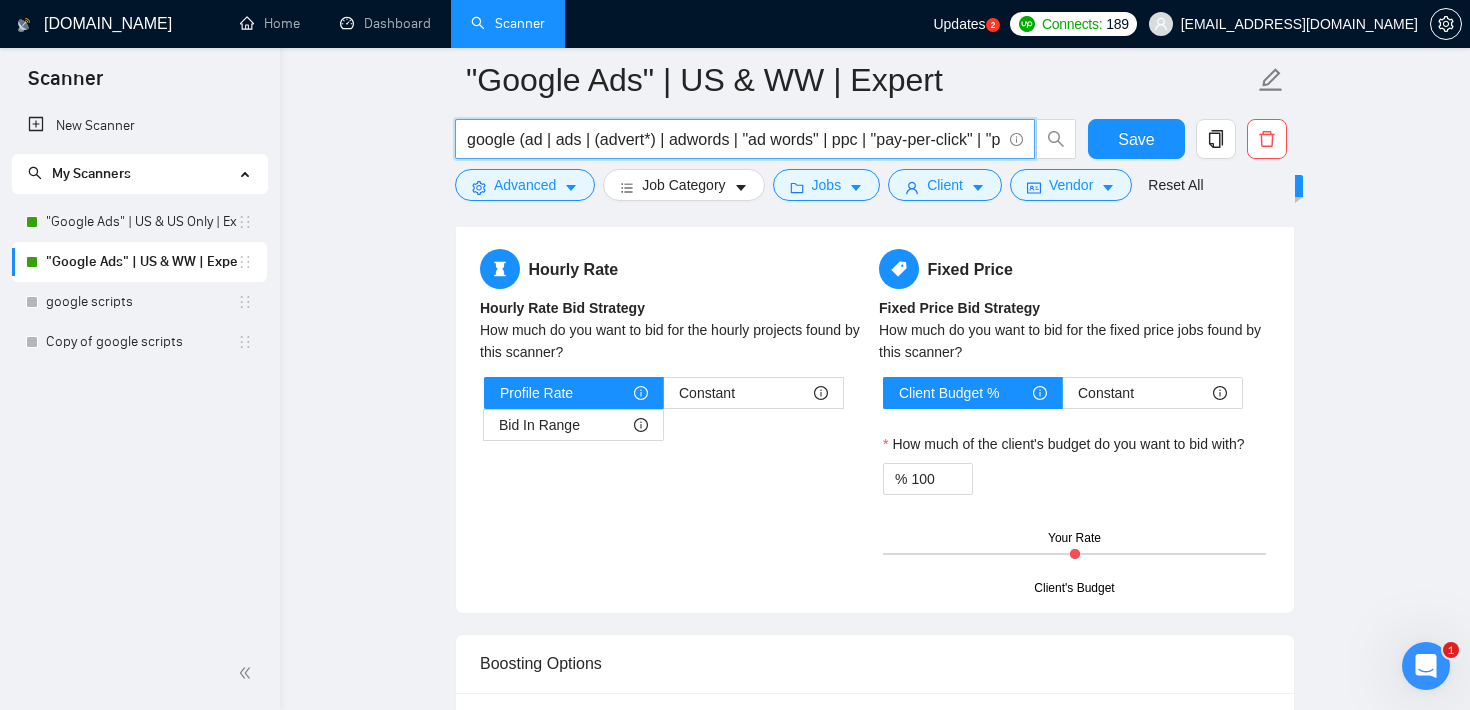 click on "google (ad | ads | (advert*) | adwords | "ad words" | ppc | "pay-per-click" | "pay per click")" at bounding box center [734, 139] 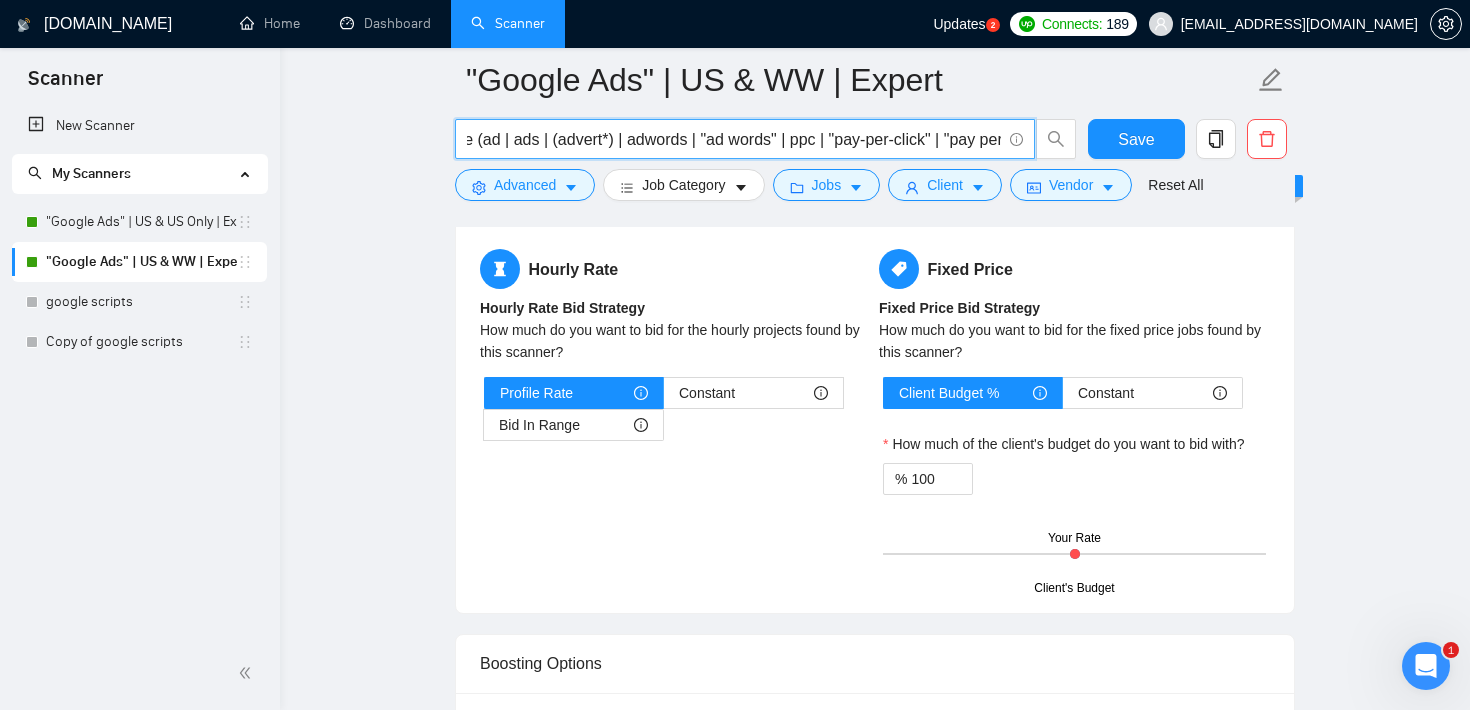 scroll, scrollTop: 0, scrollLeft: 114, axis: horizontal 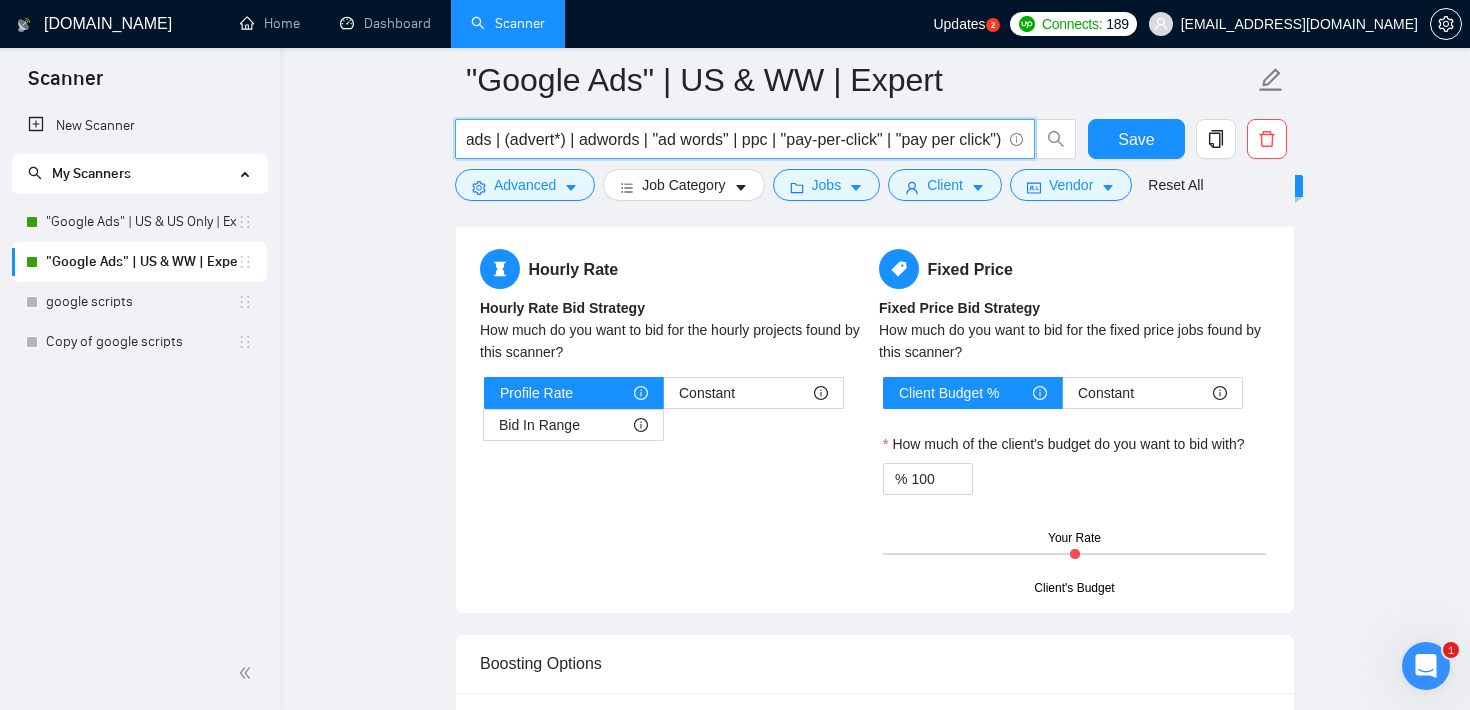 drag, startPoint x: 521, startPoint y: 140, endPoint x: 1008, endPoint y: 130, distance: 487.10266 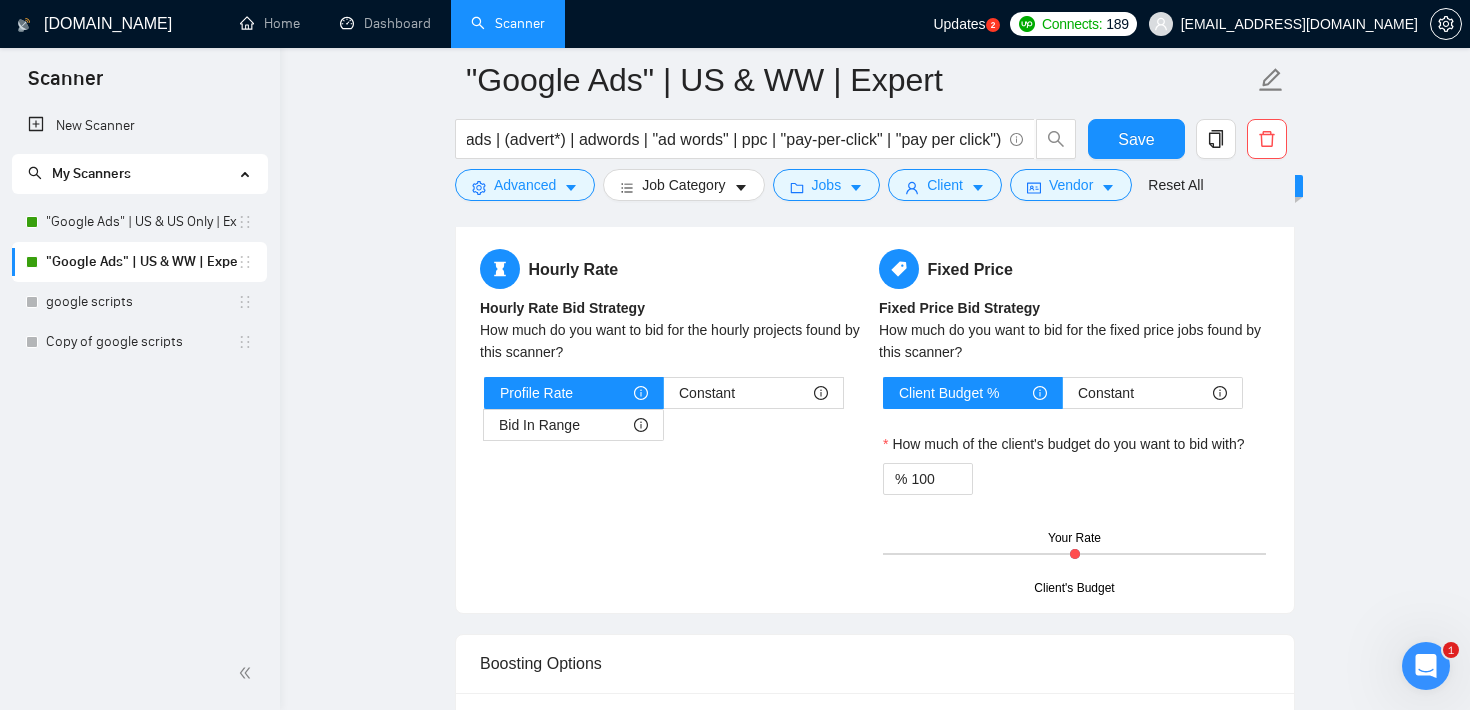 scroll, scrollTop: 0, scrollLeft: 0, axis: both 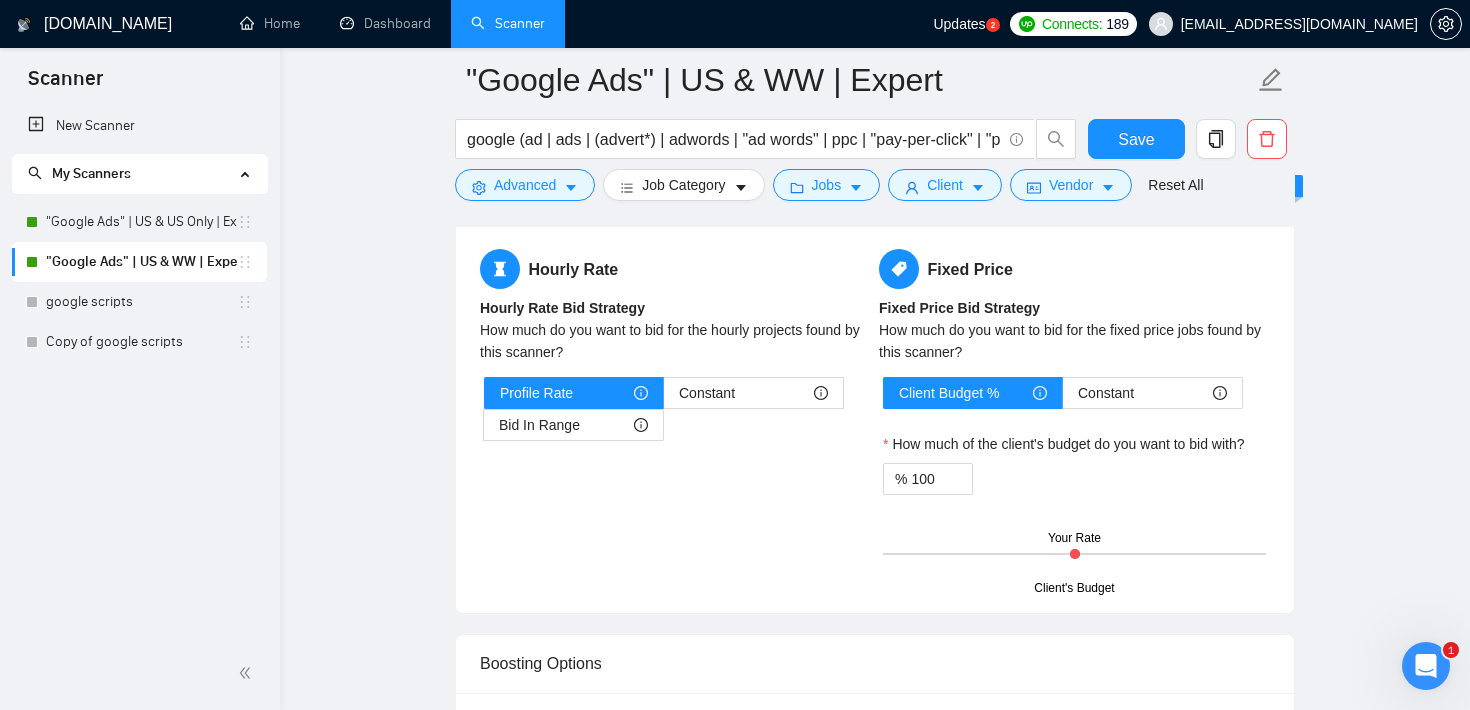 click on ""Google Ads" | US & WW | Expert google (ad | ads | (advert*) | adwords | "ad words" | ppc | "pay-per-click" | "pay per click") Save Advanced   Job Category   Jobs   Client   Vendor   Reset All Preview Results Insights NEW Alerts Auto Bidder Auto Bidding Enabled Auto Bidding Enabled: ON Auto Bidder Schedule Auto Bidding Type: Automated (recommended) Semi-automated Auto Bidding Schedule: 24/7 Custom Custom Auto Bidder Schedule Repeat every week on Monday Tuesday Wednesday Thursday Friday Saturday Sunday Active Hours ( America/Los_Angeles ): From: To: ( 24  hours) America/Los_Angeles Auto Bidding Type Select your bidding algorithm: Choose the algorithm for you bidding. The price per proposal does not include your connects expenditure. Template Bidder Works great for narrow segments and short cover letters that don't change. 0.50  credits / proposal Sardor AI 🤖 Personalise your cover letter with ai [placeholders] 1.00  credits / proposal Experimental Laziza AI  👑   NEW   Learn more 2.00  credits / proposal" at bounding box center [875, 366] 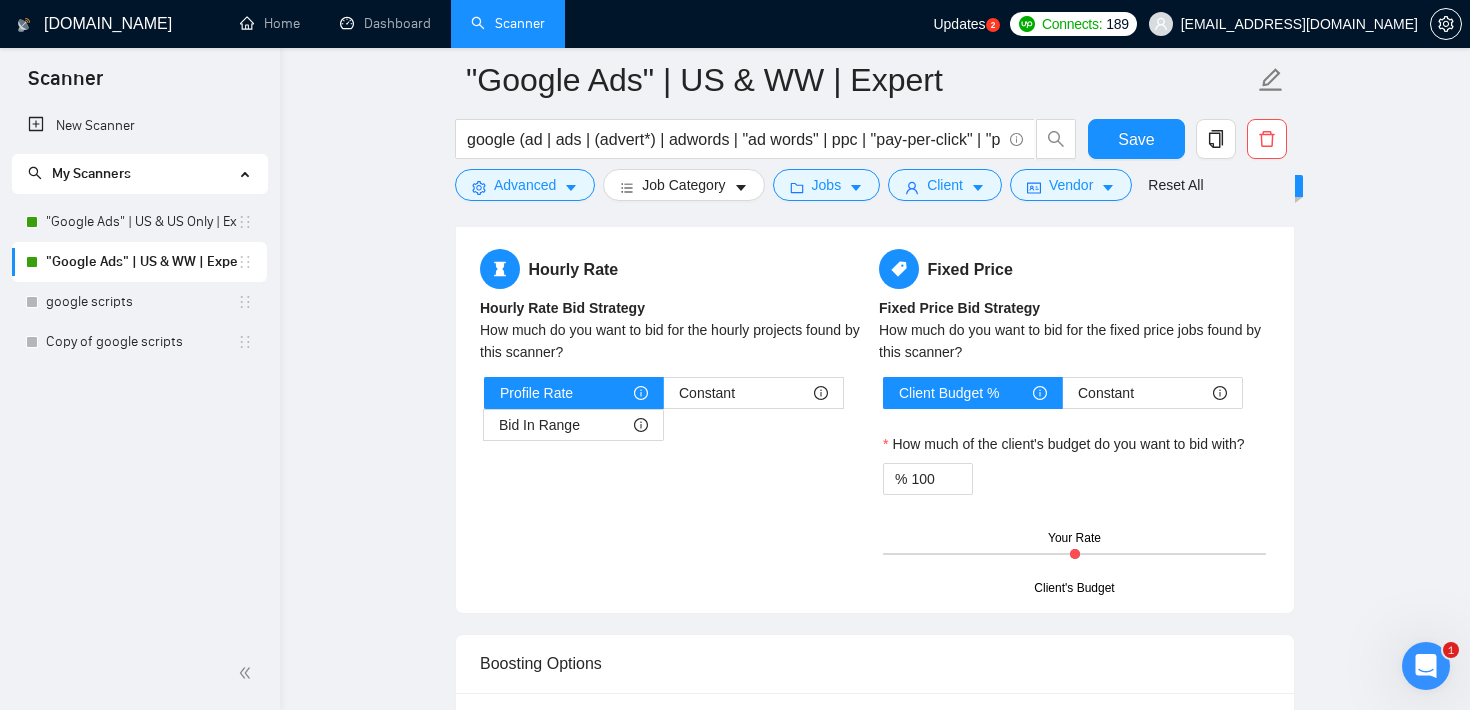 click on ""Google Ads" | US & WW | Expert google (ad | ads | (advert*) | adwords | "ad words" | ppc | "pay-per-click" | "pay per click") Save Advanced   Job Category   Jobs   Client   Vendor   Reset All Preview Results Insights NEW Alerts Auto Bidder Auto Bidding Enabled Auto Bidding Enabled: ON Auto Bidder Schedule Auto Bidding Type: Automated (recommended) Semi-automated Auto Bidding Schedule: 24/7 Custom Custom Auto Bidder Schedule Repeat every week on Monday Tuesday Wednesday Thursday Friday Saturday Sunday Active Hours ( America/Los_Angeles ): From: To: ( 24  hours) America/Los_Angeles Auto Bidding Type Select your bidding algorithm: Choose the algorithm for you bidding. The price per proposal does not include your connects expenditure. Template Bidder Works great for narrow segments and short cover letters that don't change. 0.50  credits / proposal Sardor AI 🤖 Personalise your cover letter with ai [placeholders] 1.00  credits / proposal Experimental Laziza AI  👑   NEW   Learn more 2.00  credits / proposal" at bounding box center [875, 366] 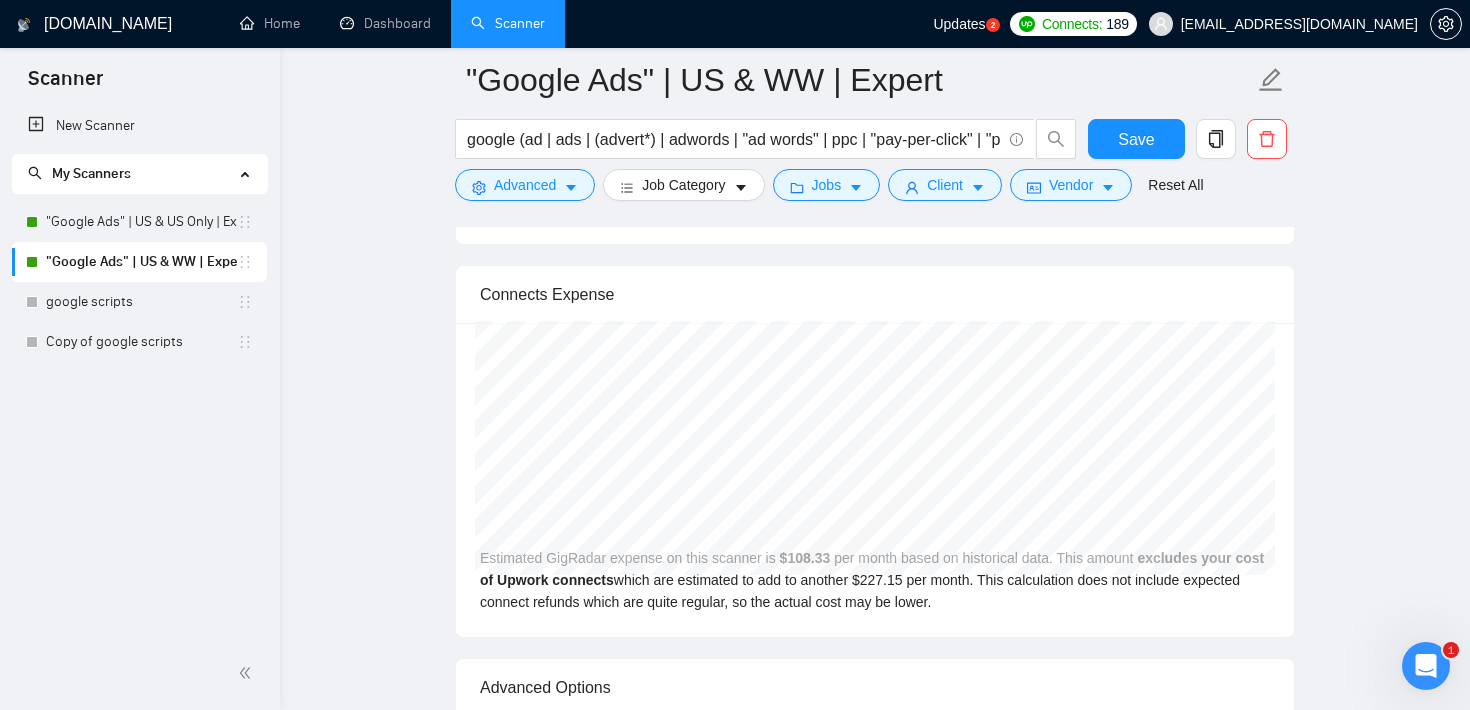 scroll, scrollTop: 3320, scrollLeft: 0, axis: vertical 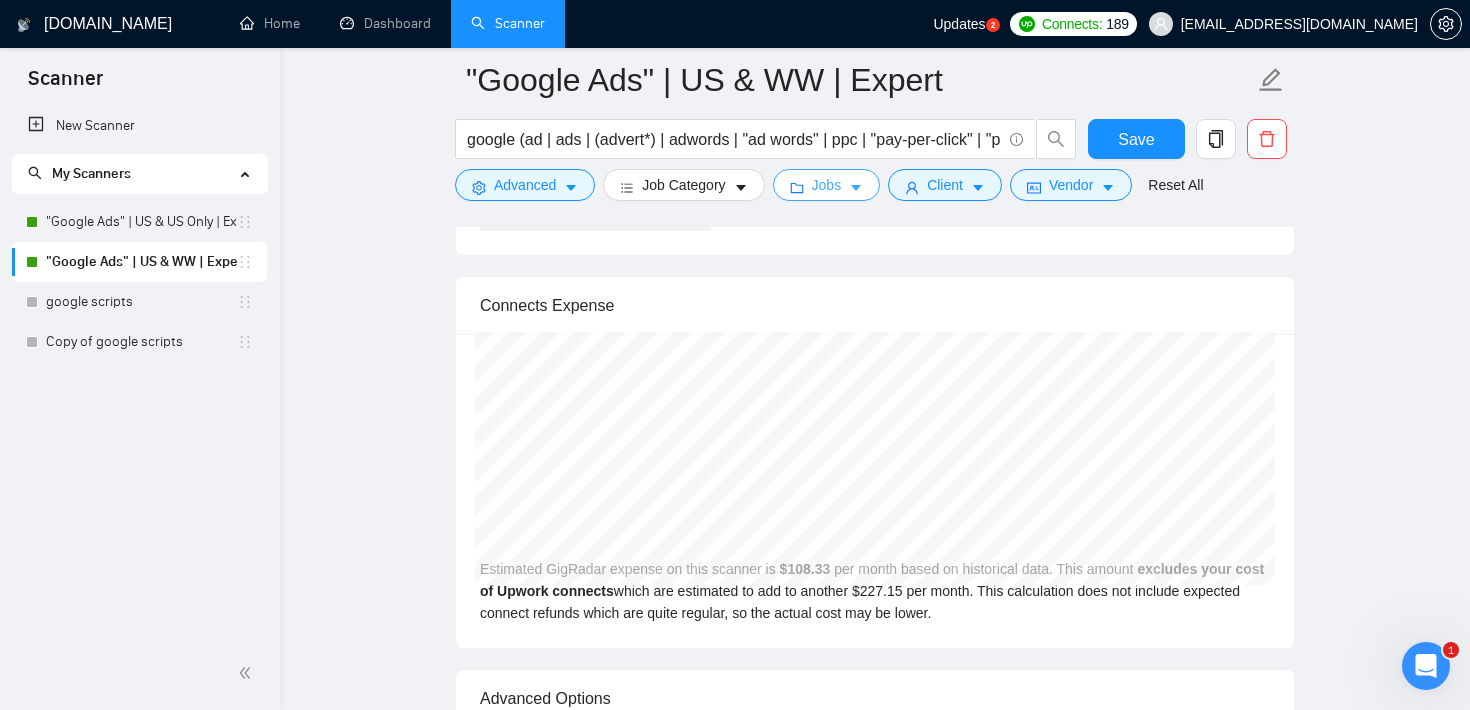 click on "Jobs" at bounding box center (827, 185) 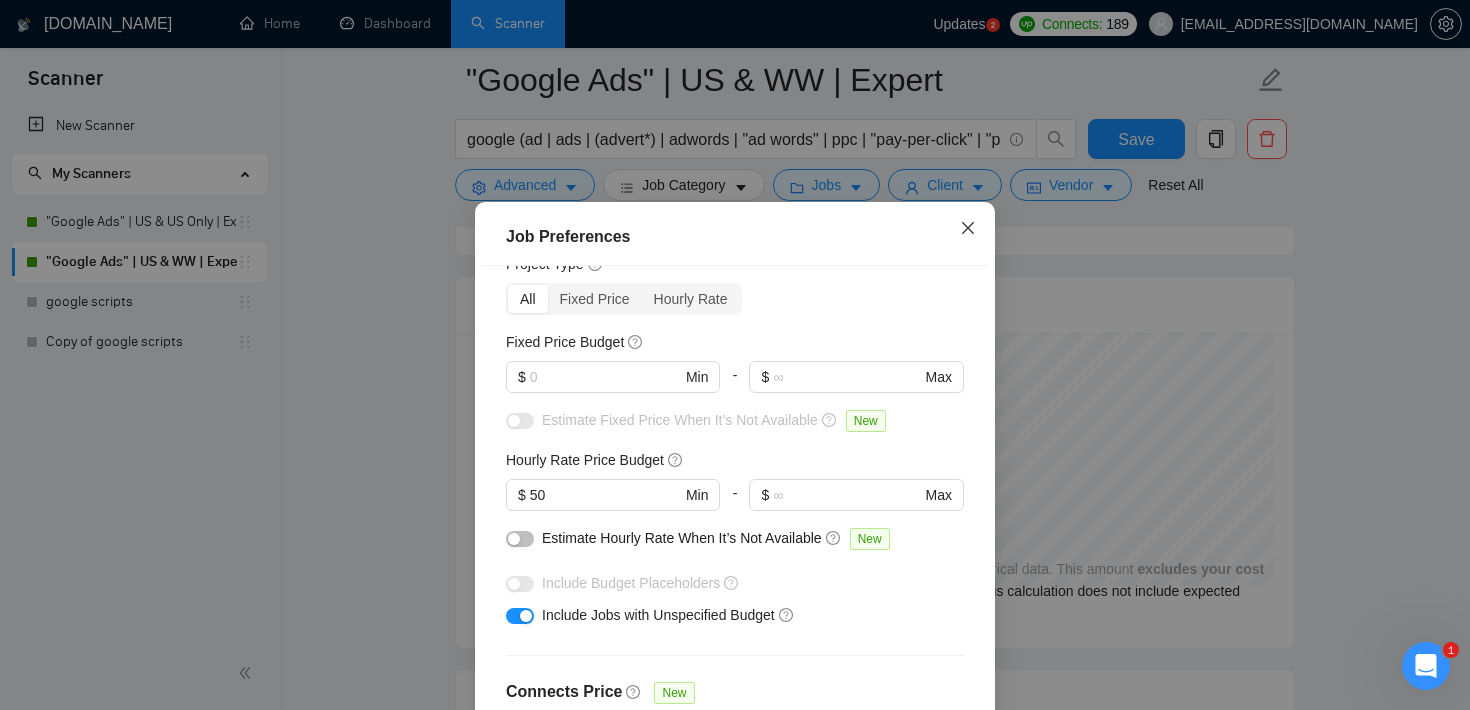 click 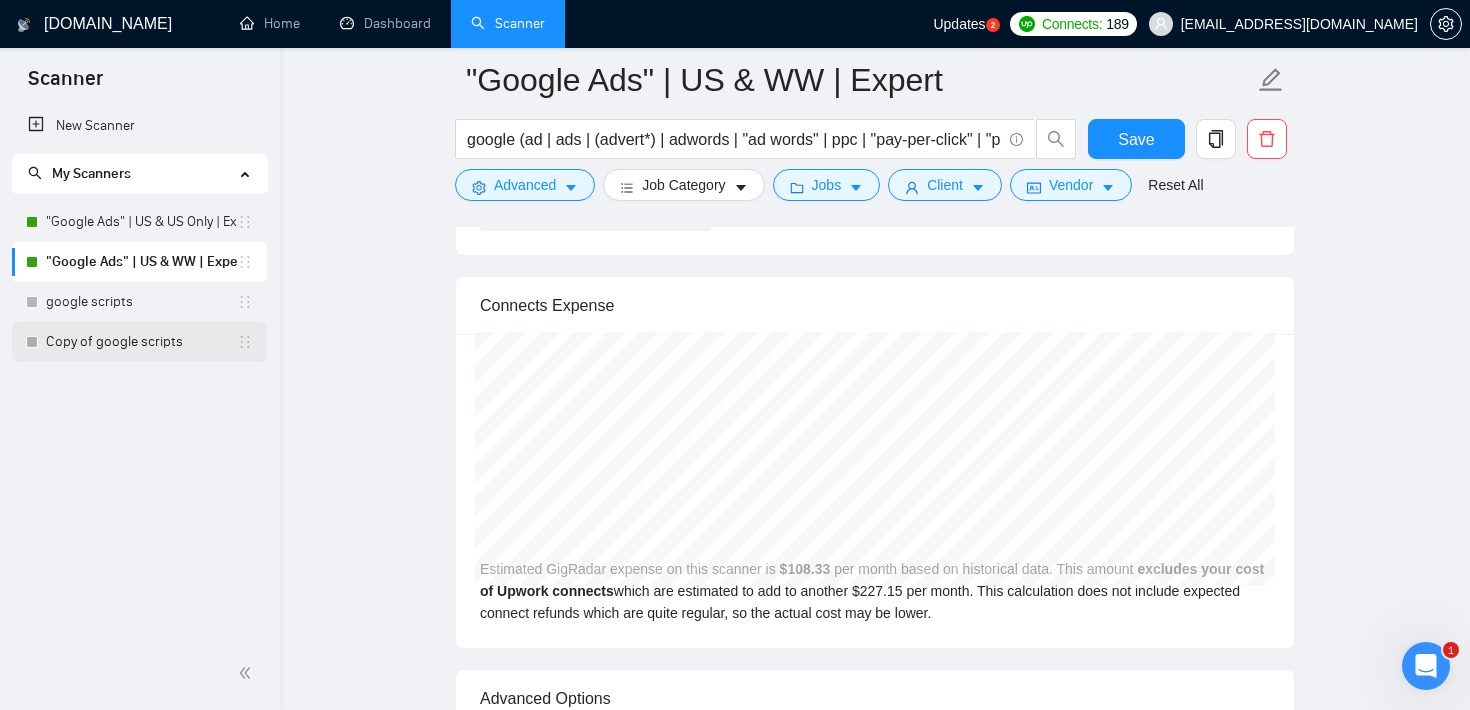 click on "Copy of google scripts" at bounding box center [141, 342] 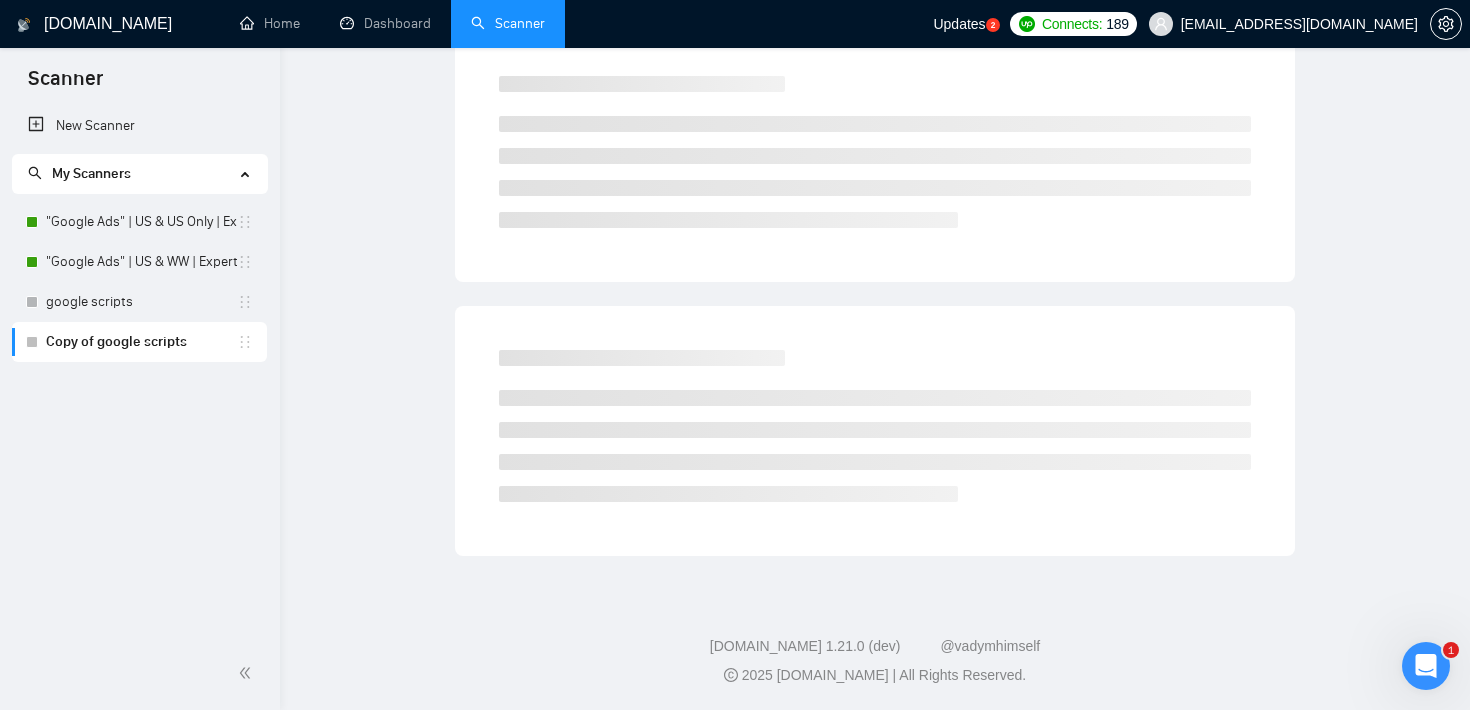 scroll, scrollTop: 20, scrollLeft: 0, axis: vertical 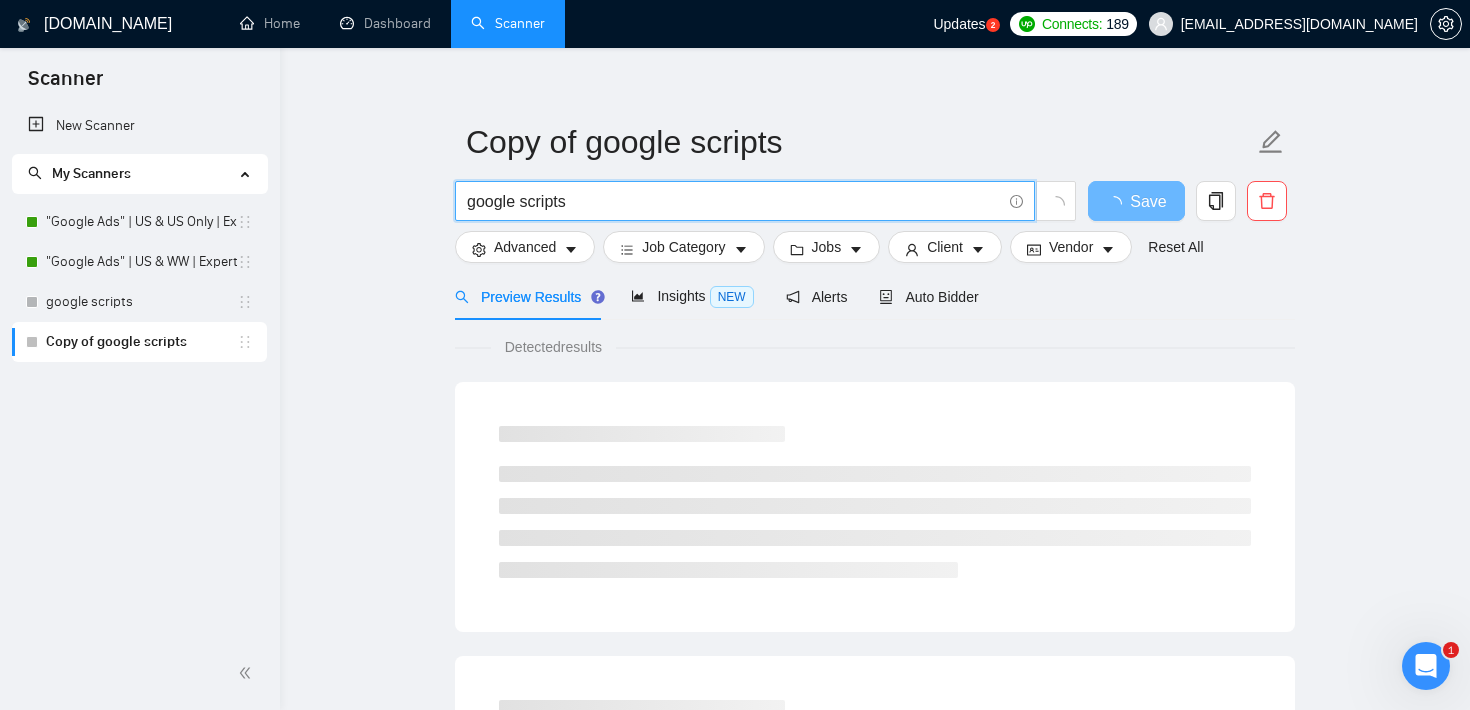 click on "google scripts" at bounding box center [734, 201] 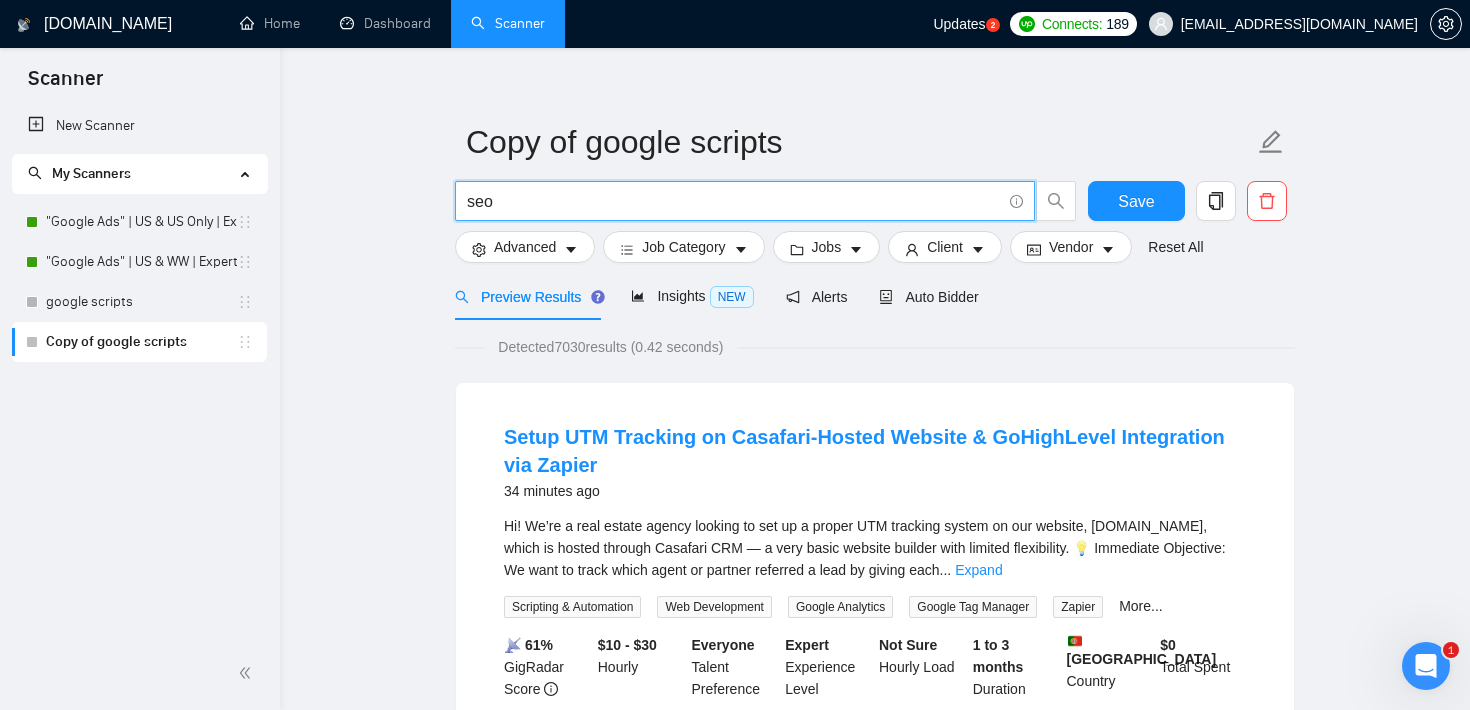 type on "SEO | "search engine optimization" | "search engine optimisation"" 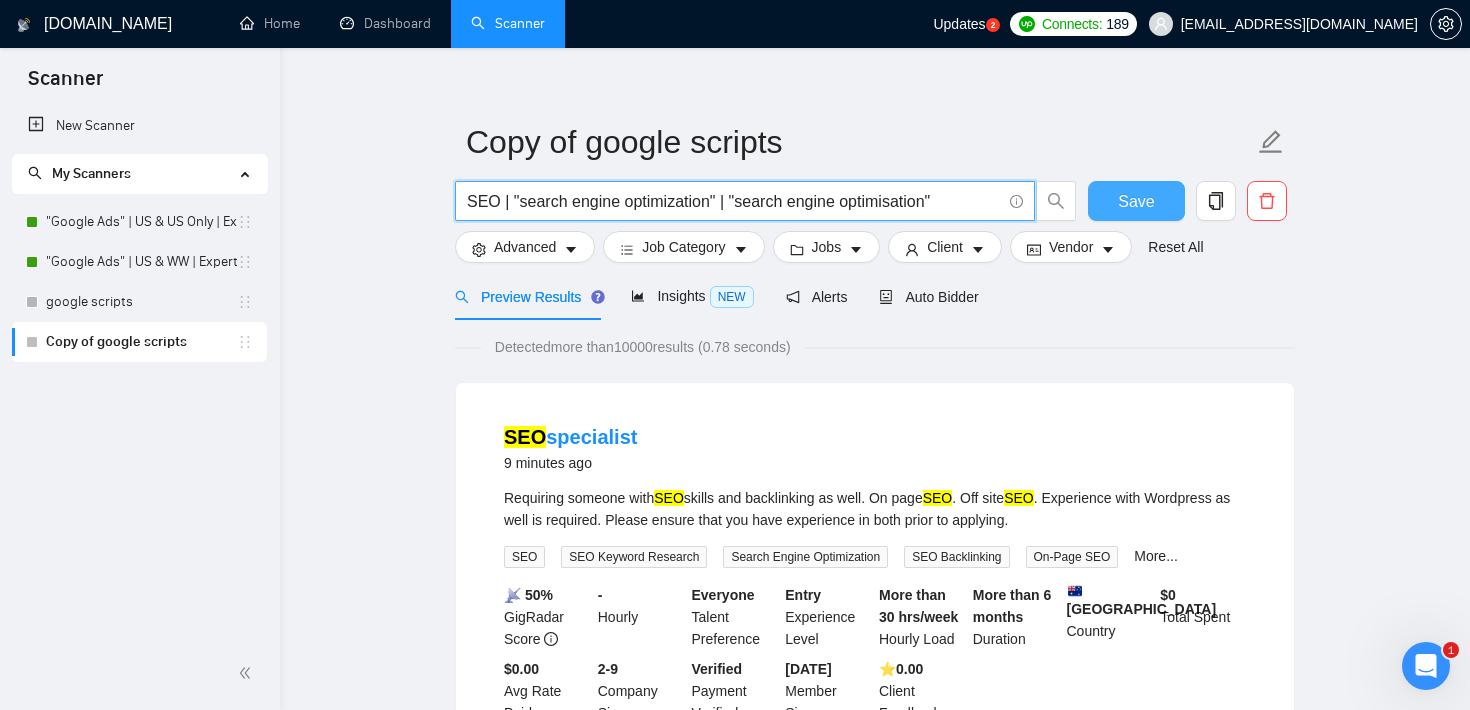 click on "Save" at bounding box center [1136, 201] 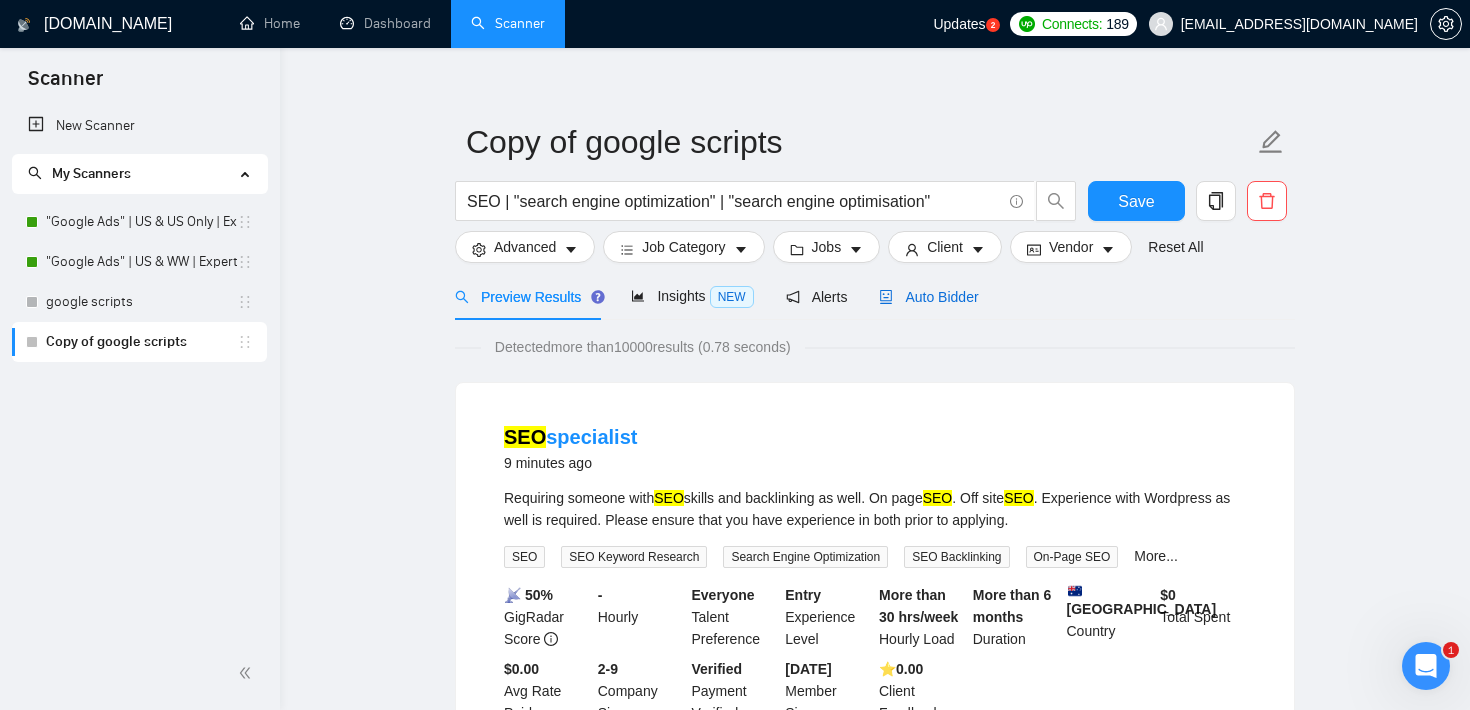 click on "Auto Bidder" at bounding box center (928, 297) 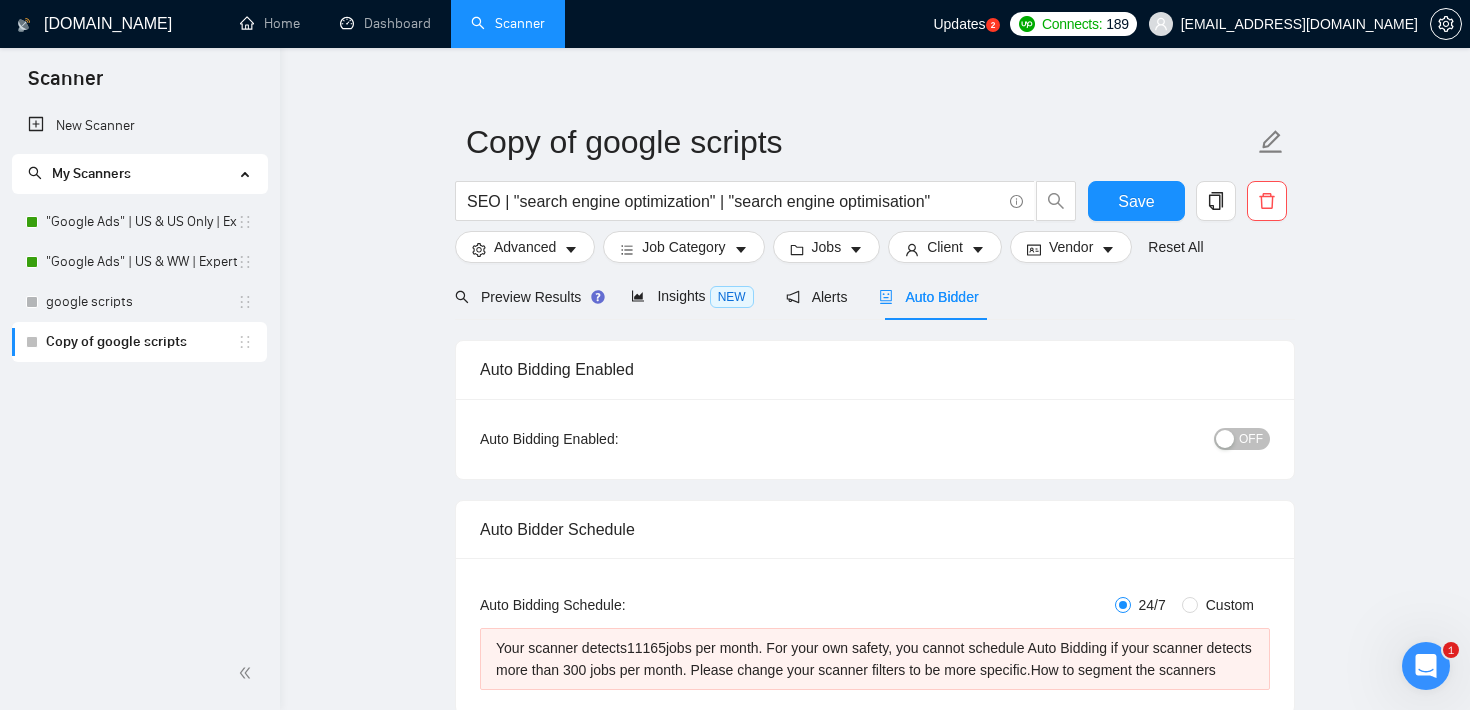 type 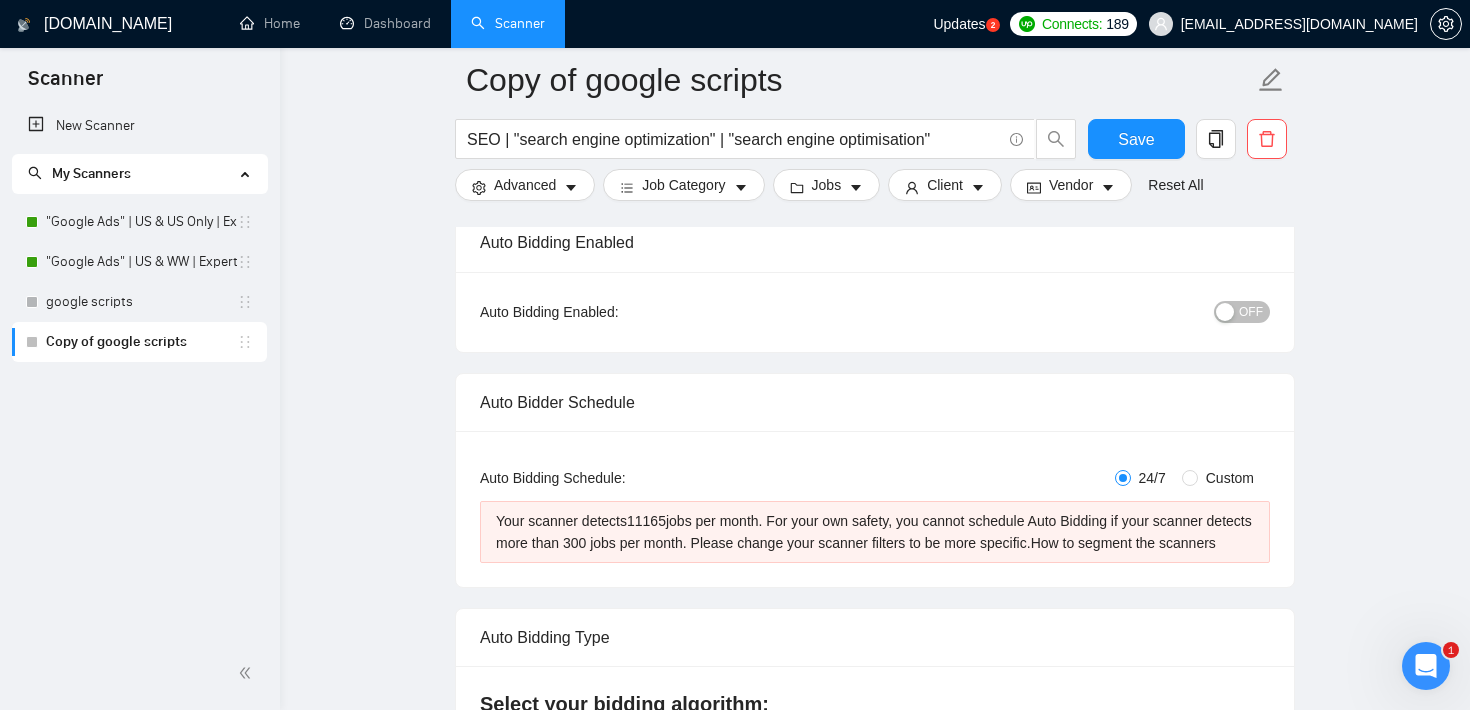 scroll, scrollTop: 187, scrollLeft: 0, axis: vertical 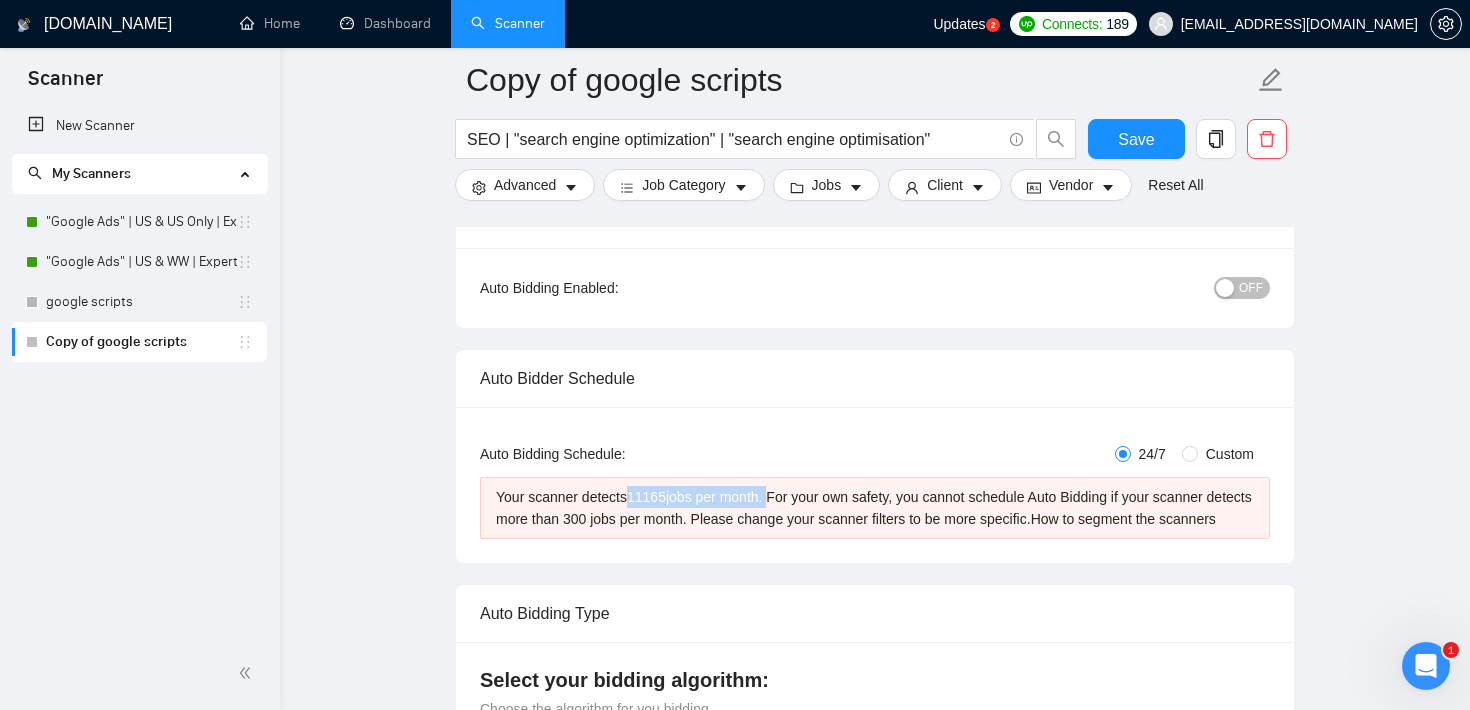 drag, startPoint x: 637, startPoint y: 498, endPoint x: 783, endPoint y: 491, distance: 146.16771 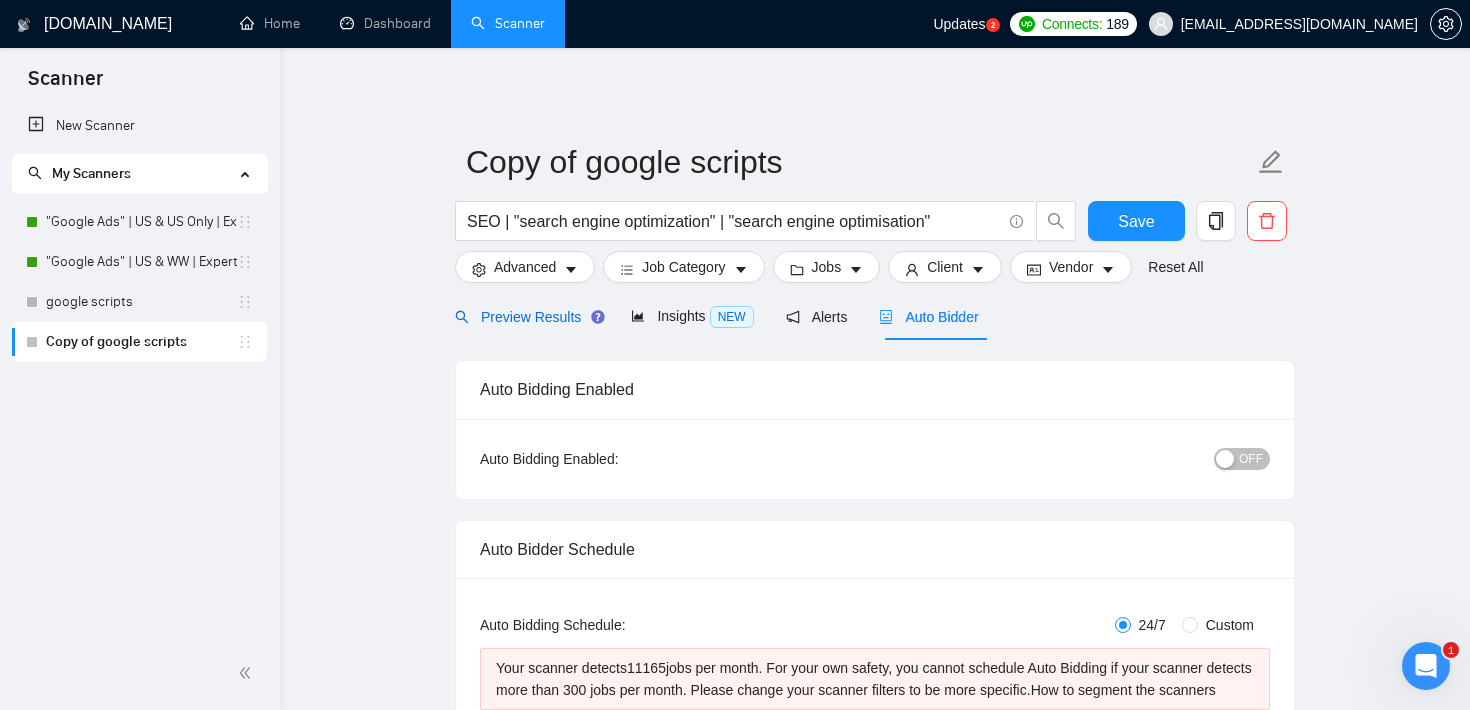click on "Preview Results" at bounding box center (527, 317) 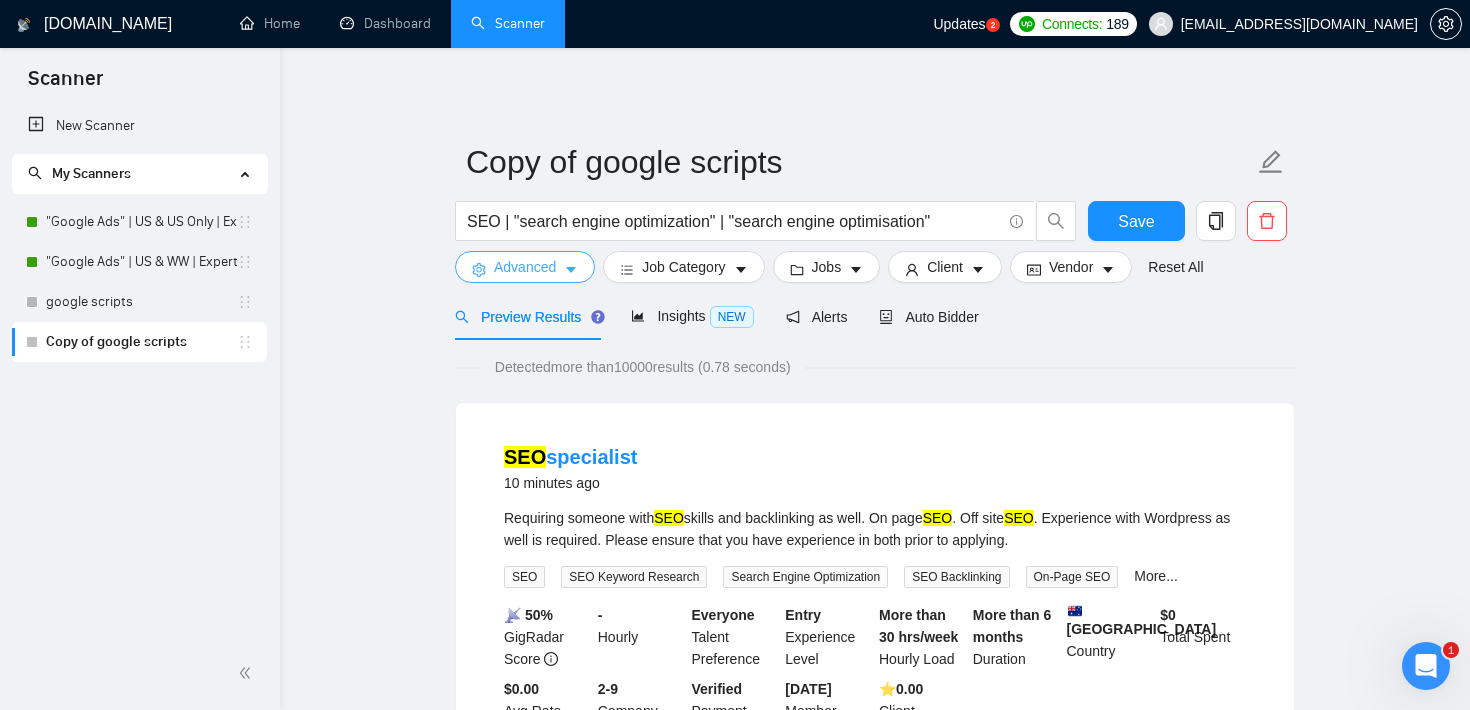 click on "Advanced" at bounding box center [525, 267] 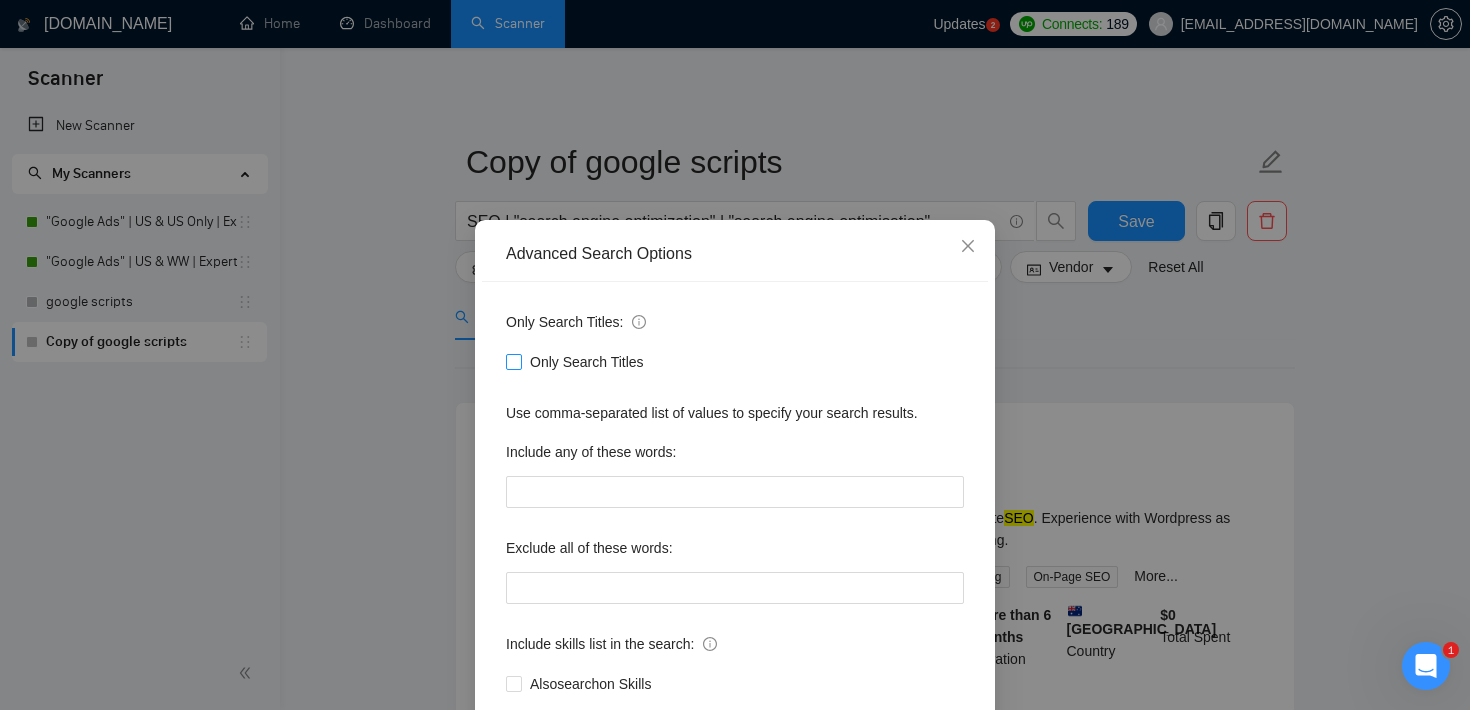 click at bounding box center (514, 362) 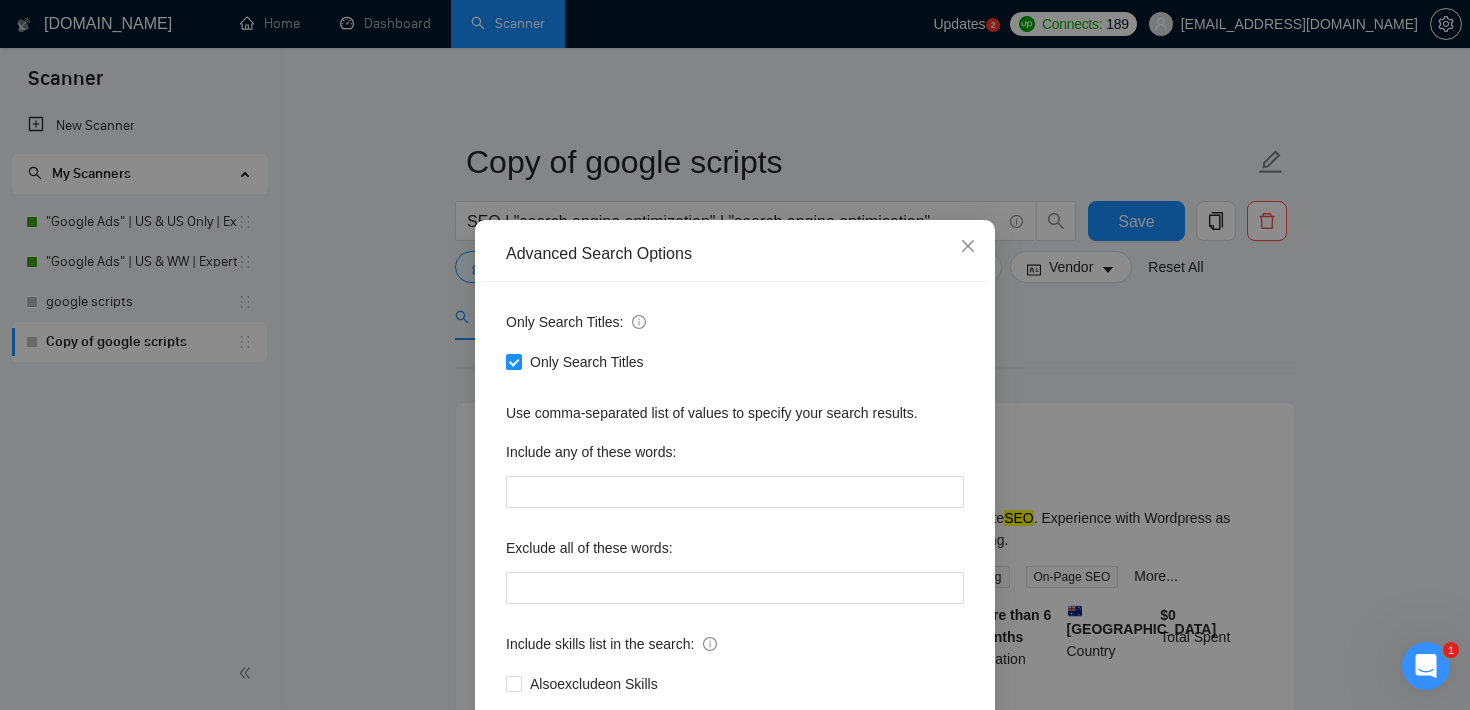 scroll, scrollTop: 122, scrollLeft: 0, axis: vertical 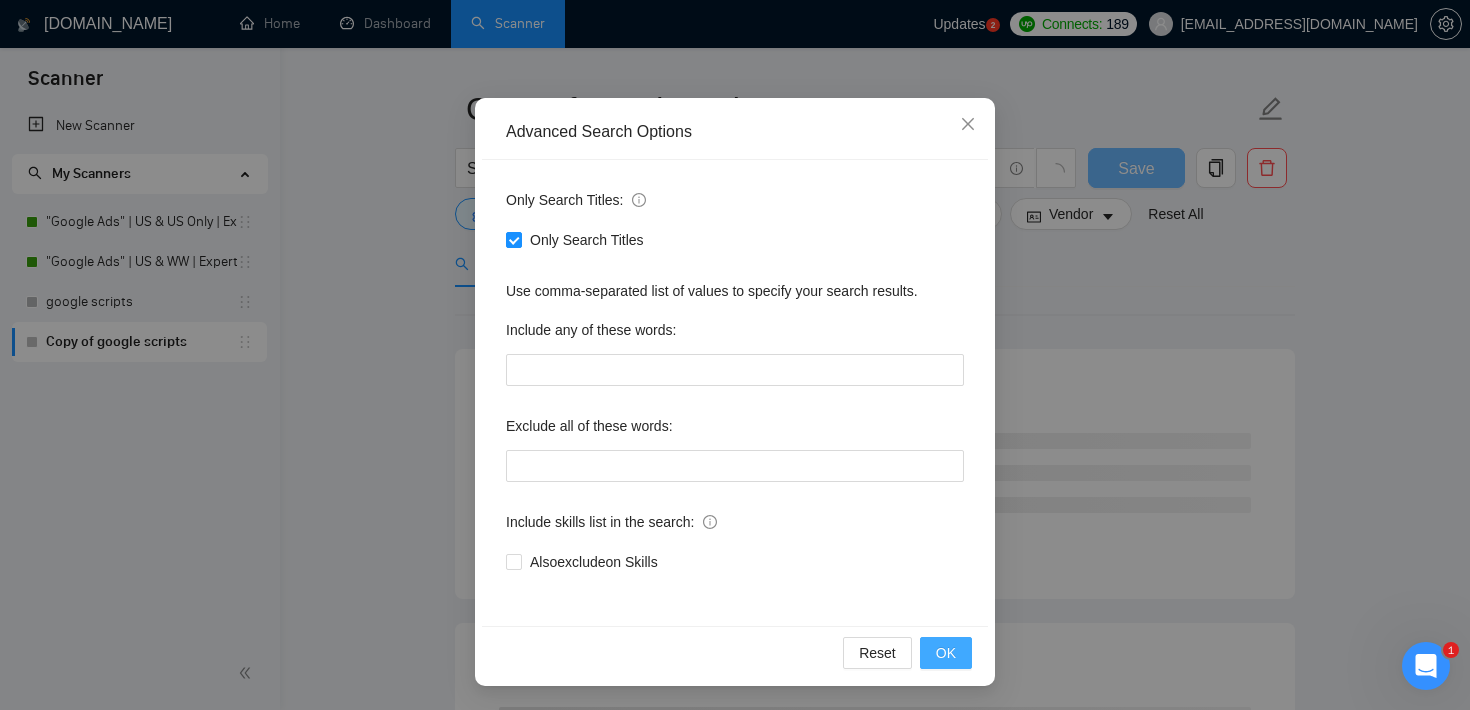click on "OK" at bounding box center (946, 653) 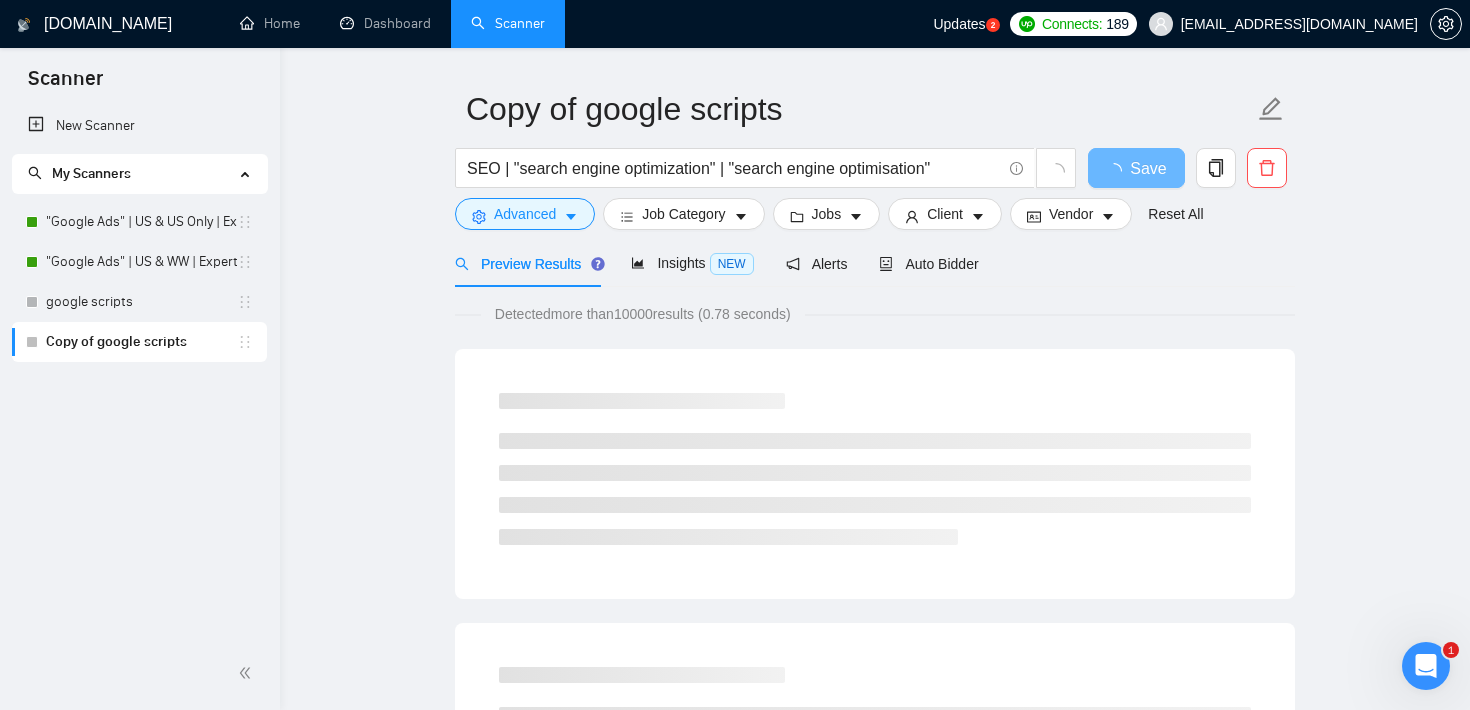 scroll, scrollTop: 22, scrollLeft: 0, axis: vertical 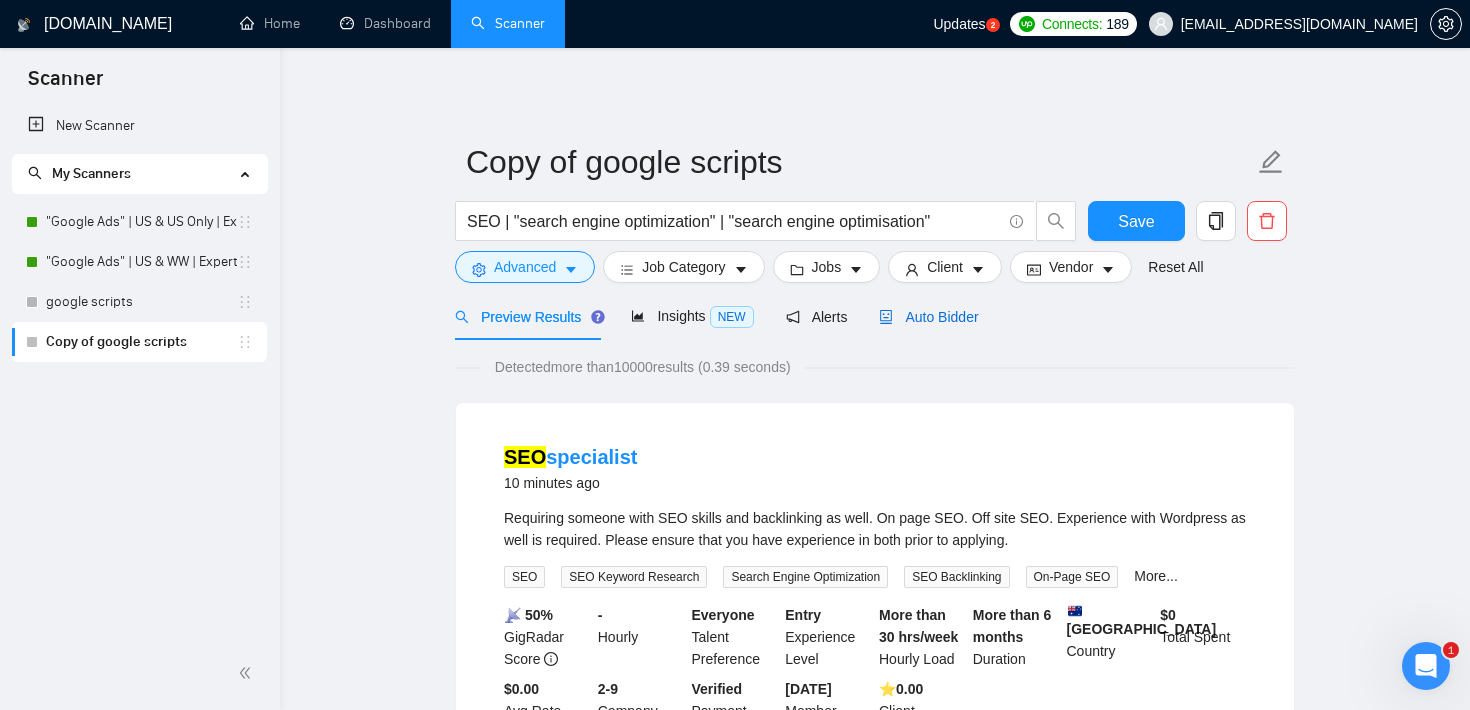 click on "Auto Bidder" at bounding box center [928, 317] 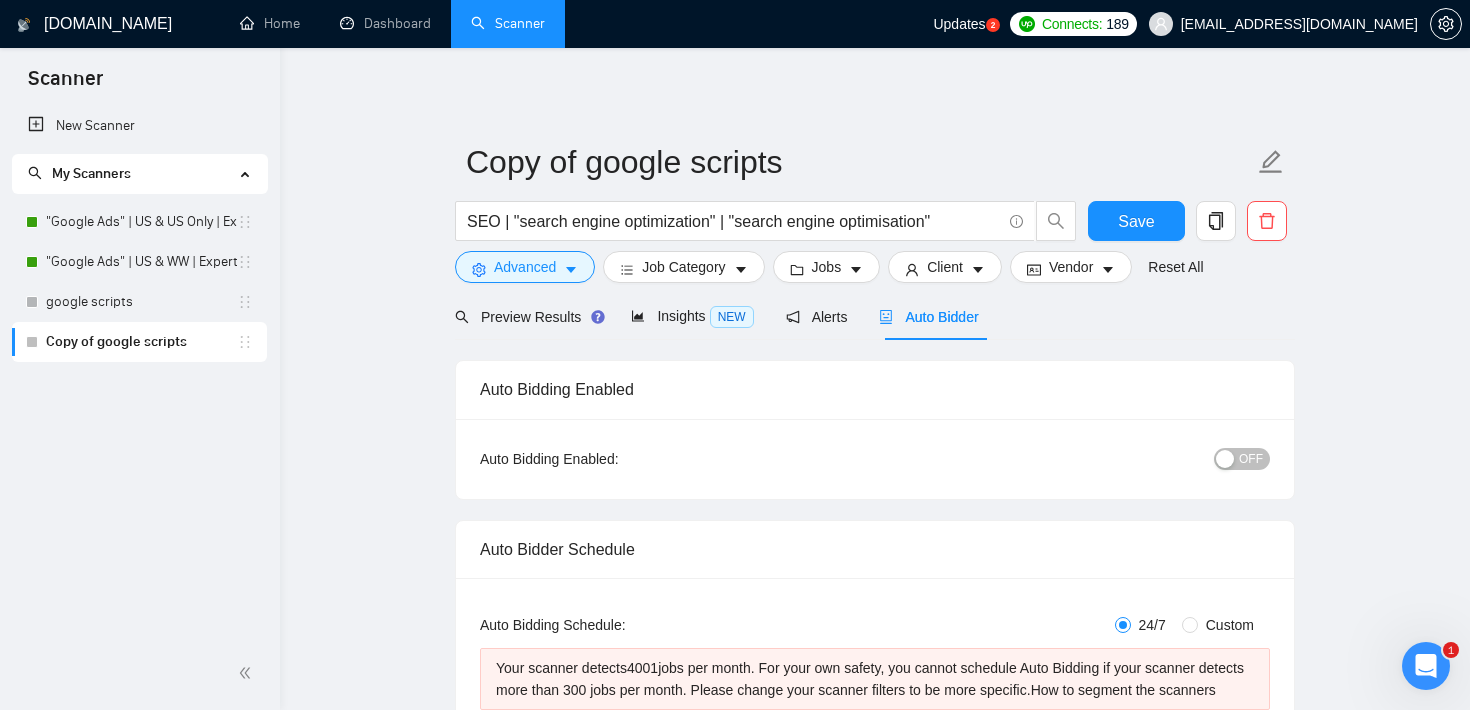 type 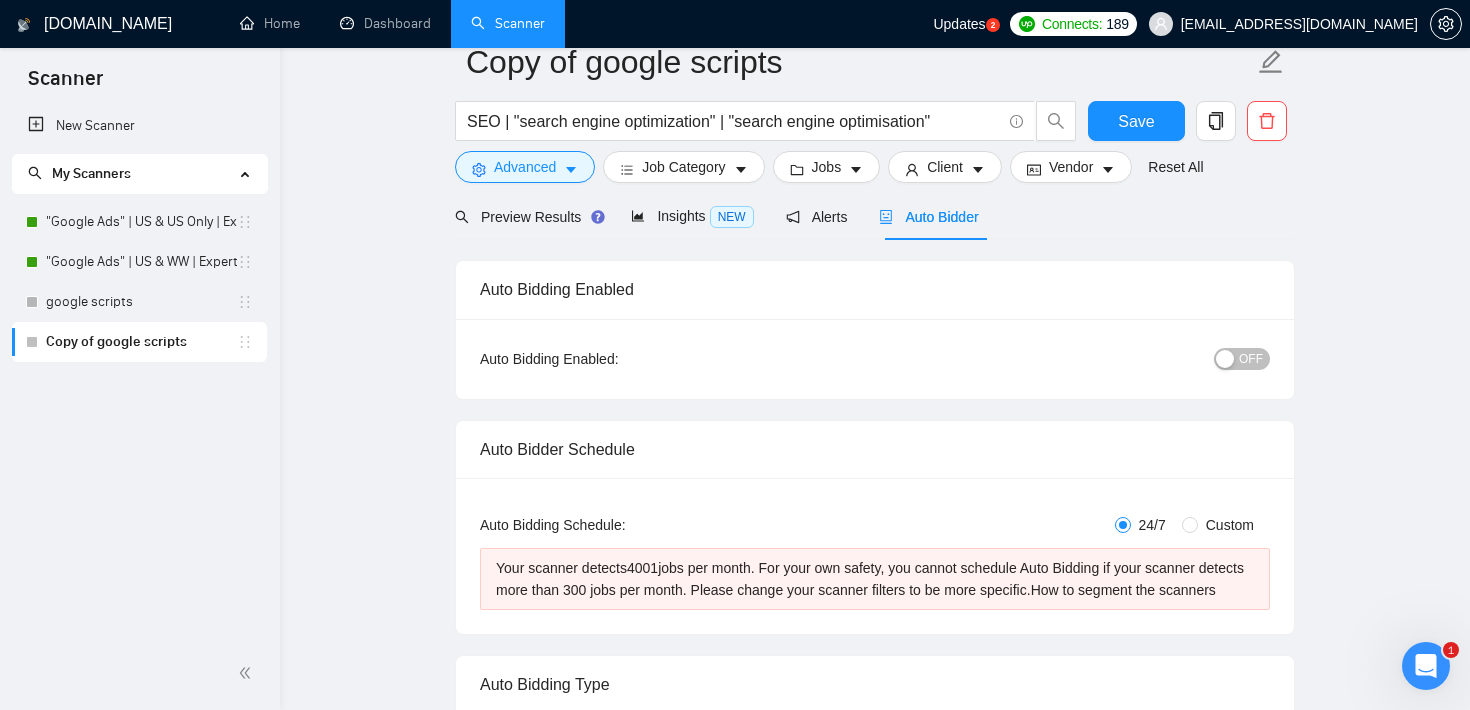 scroll, scrollTop: 172, scrollLeft: 0, axis: vertical 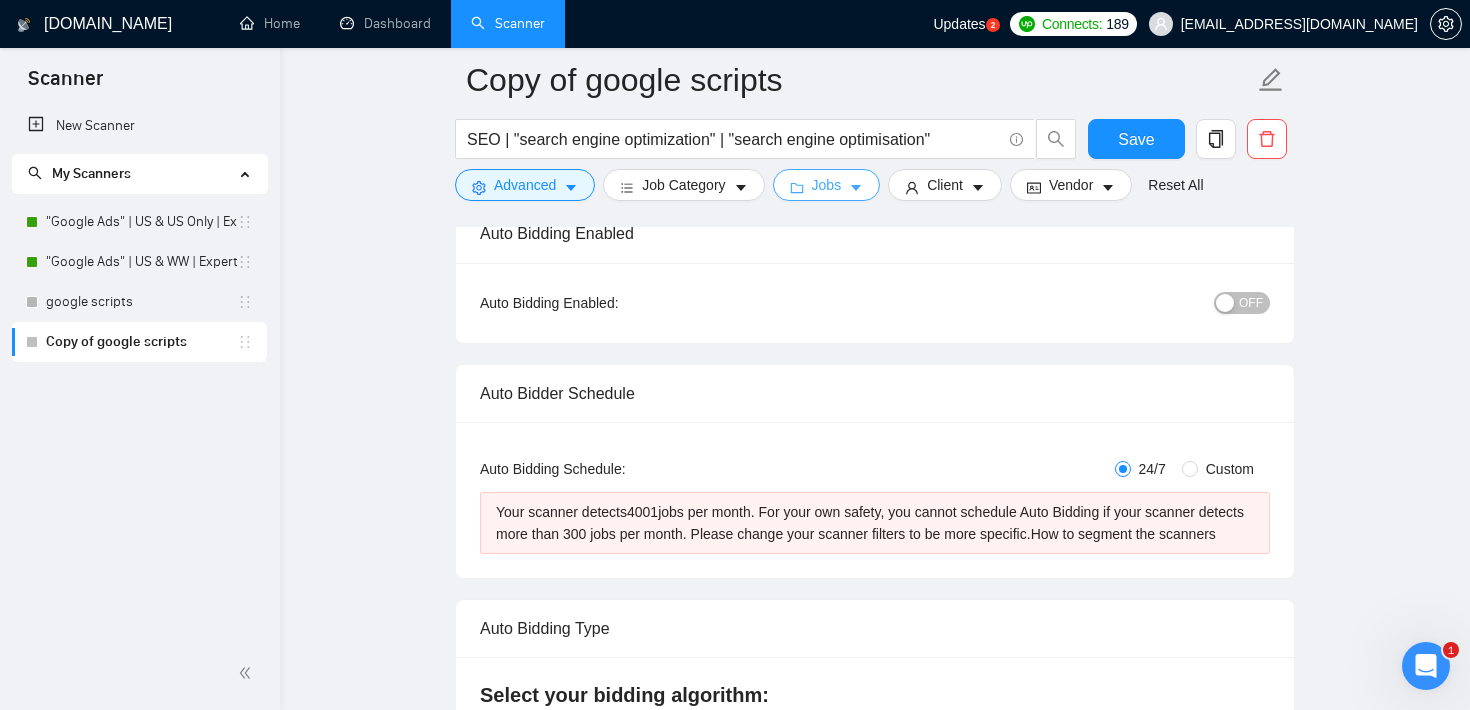 click on "Jobs" at bounding box center (827, 185) 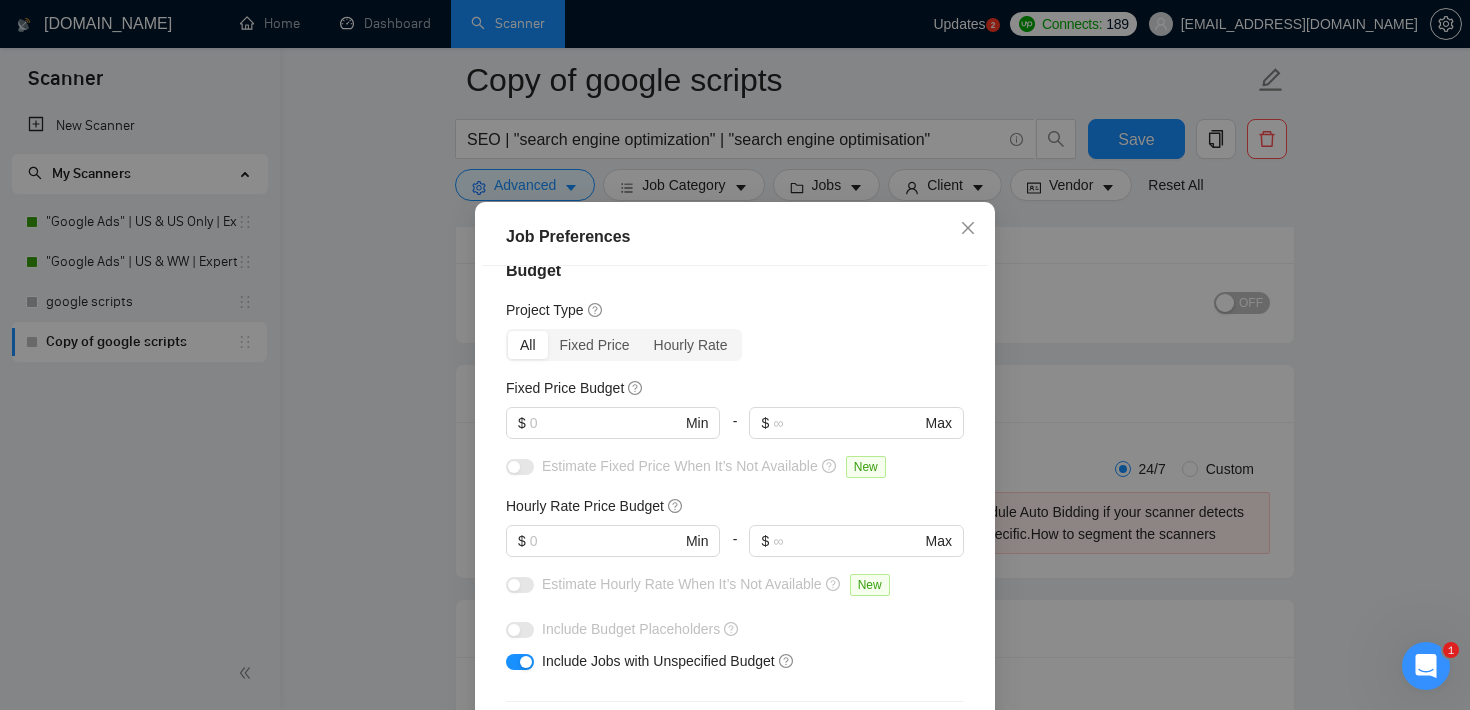 scroll, scrollTop: 21, scrollLeft: 0, axis: vertical 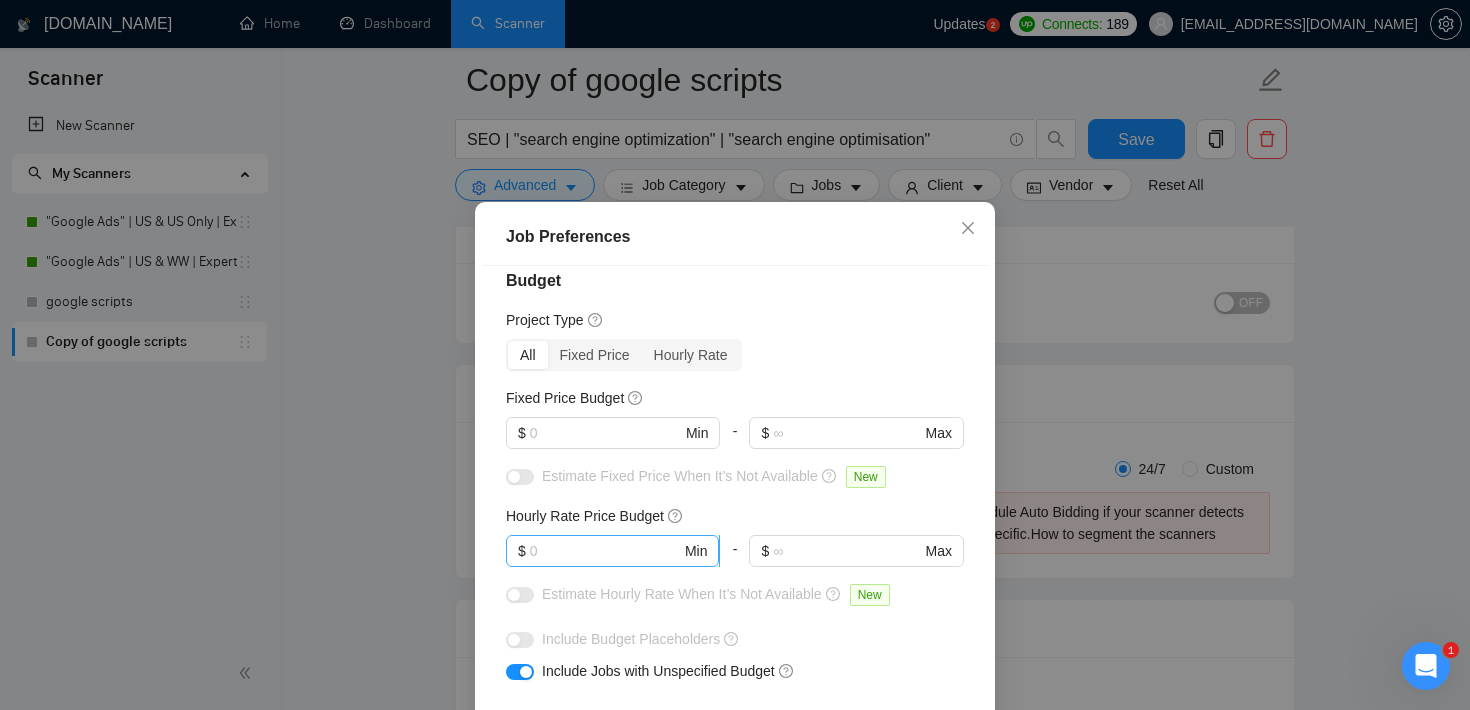 click at bounding box center [605, 551] 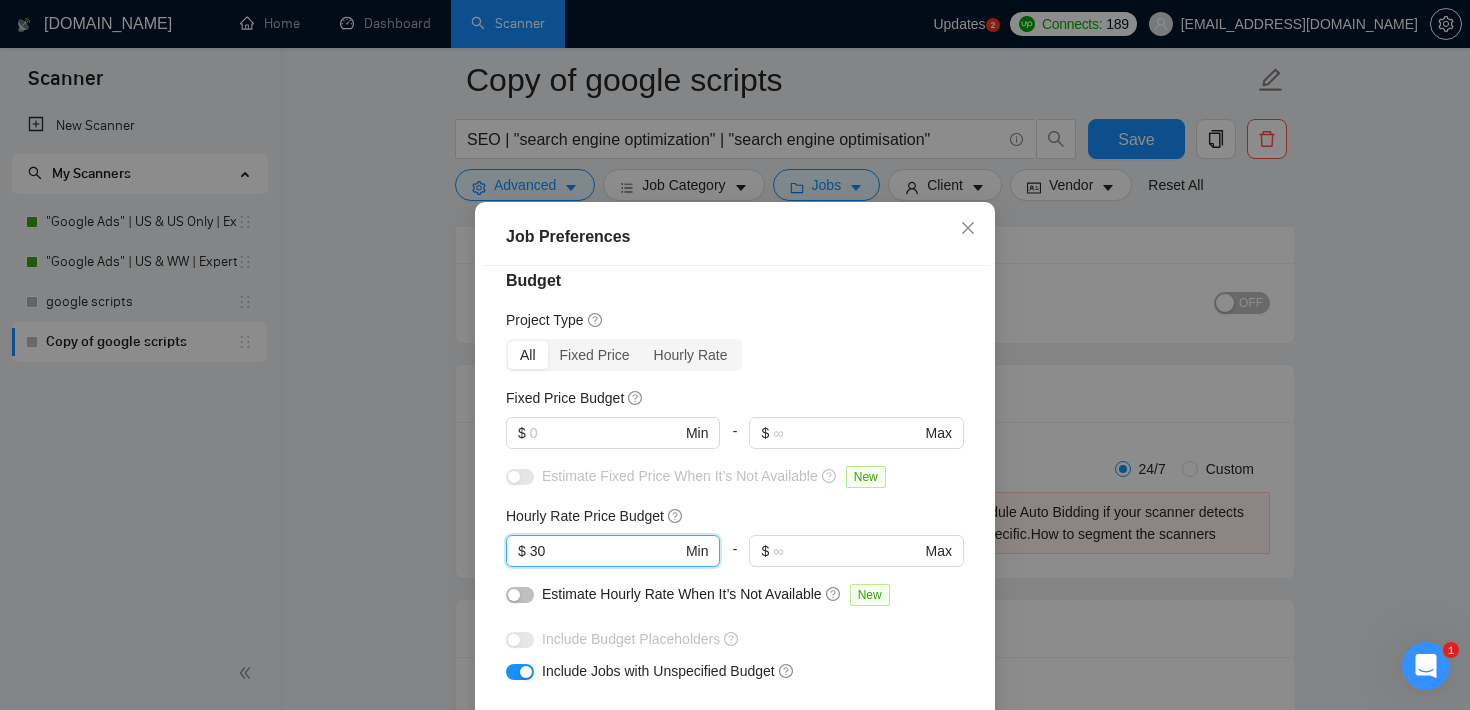 type on "30" 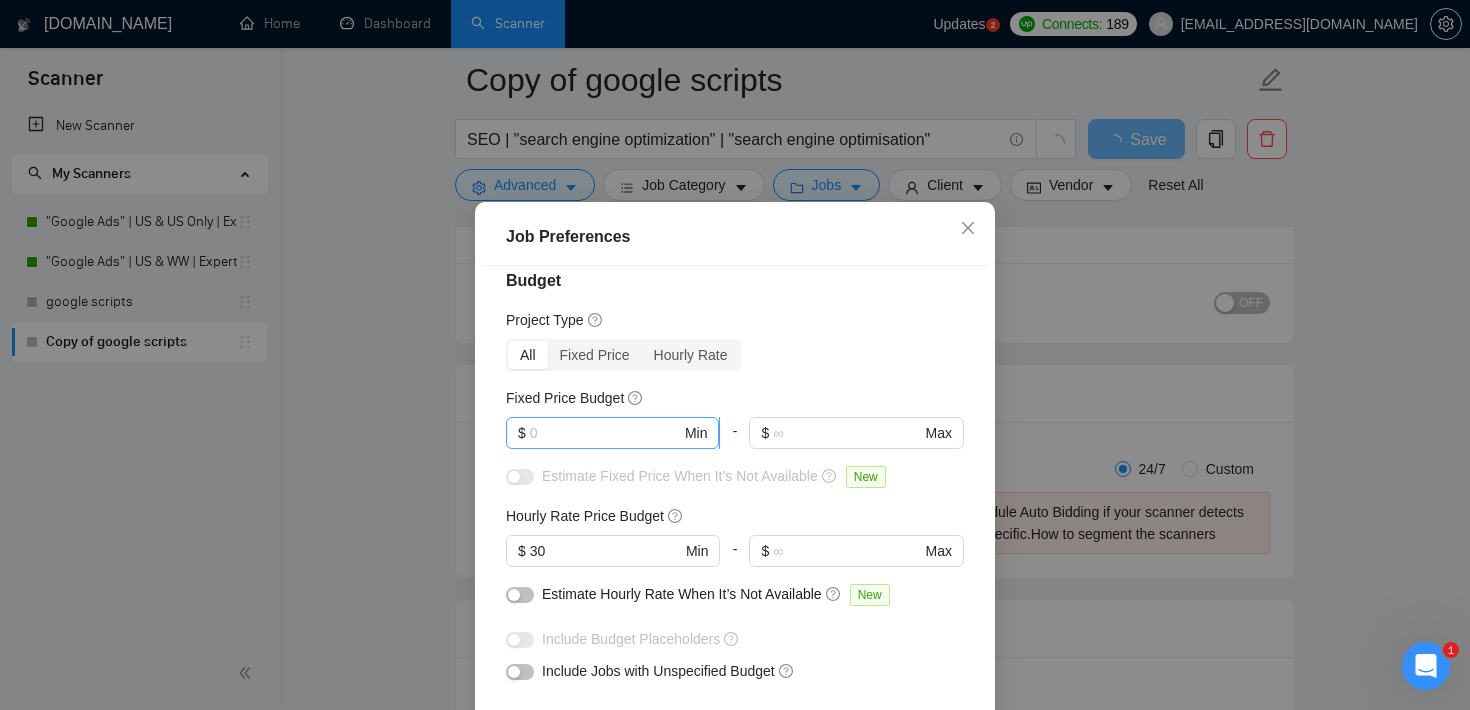 click on "$ Min" at bounding box center (612, 433) 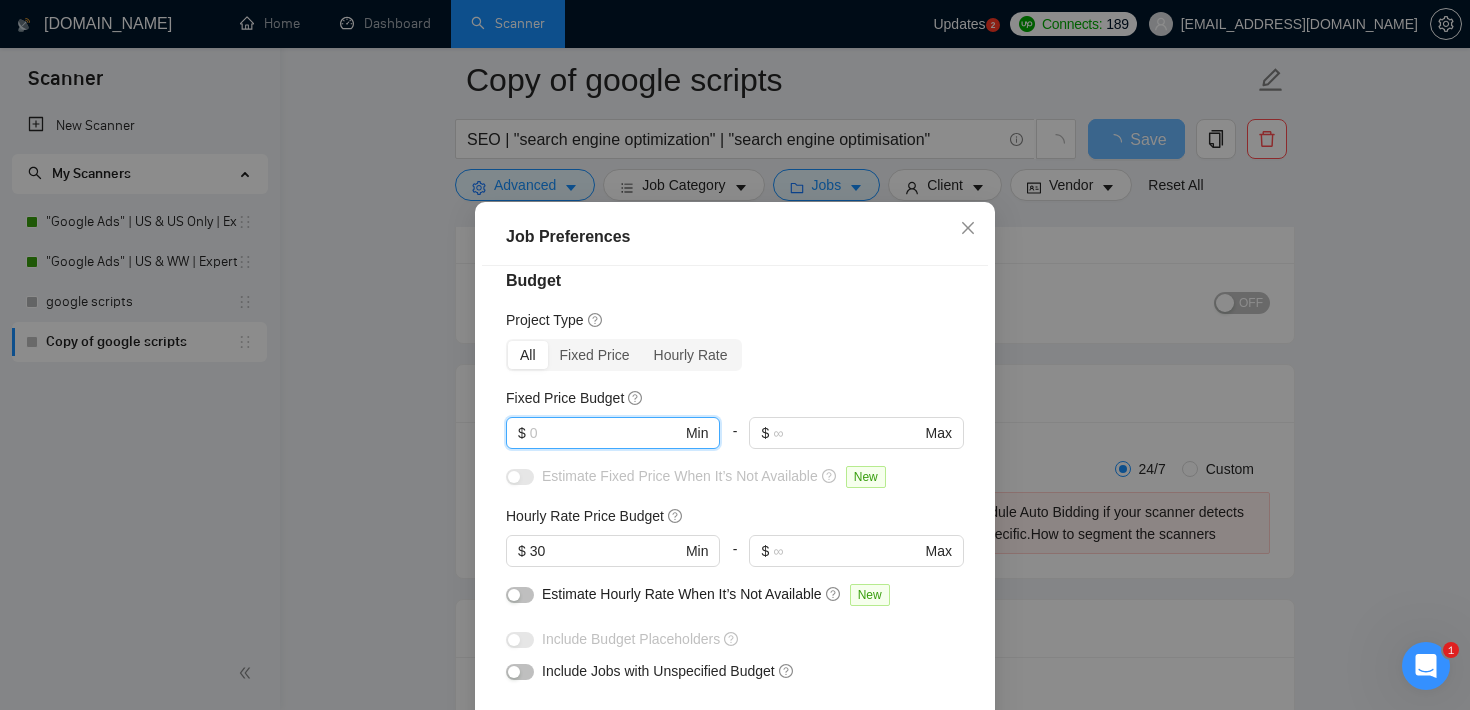 type 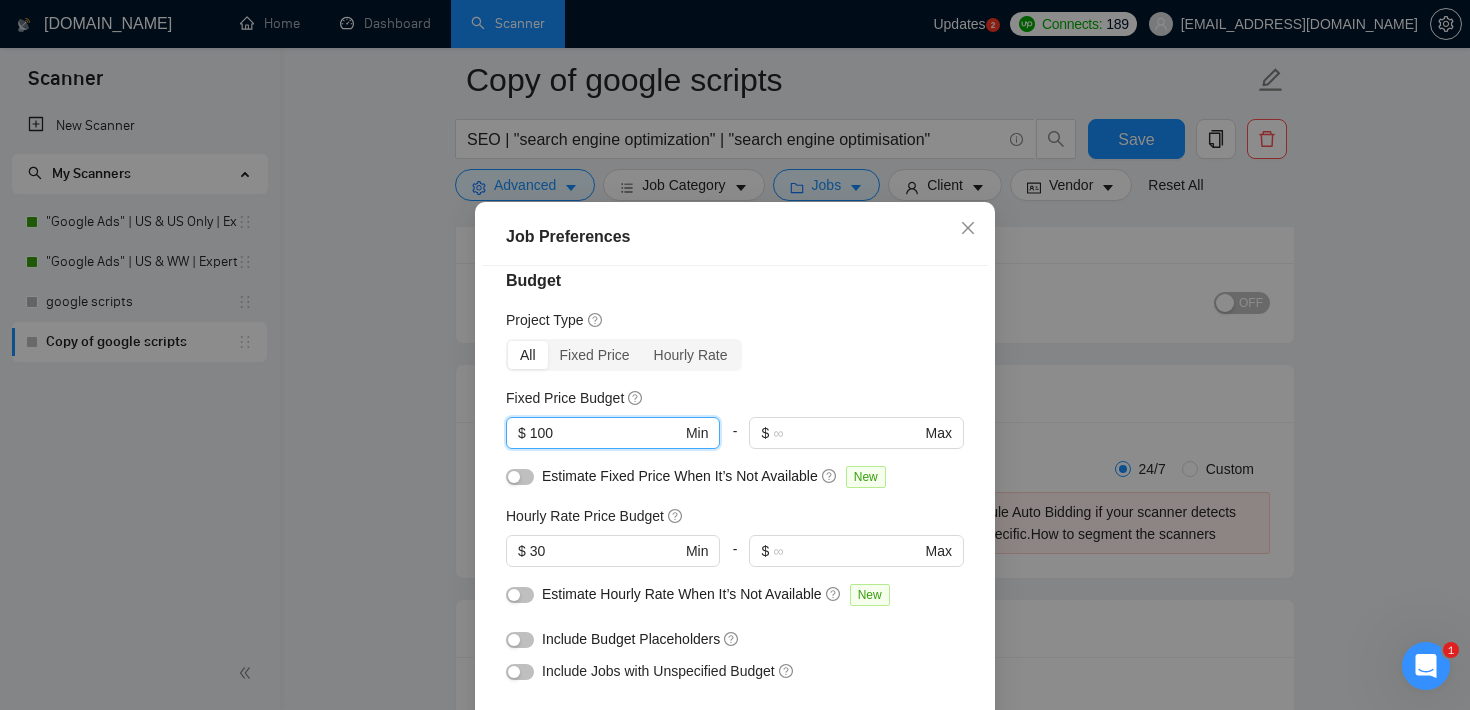 type on "1000" 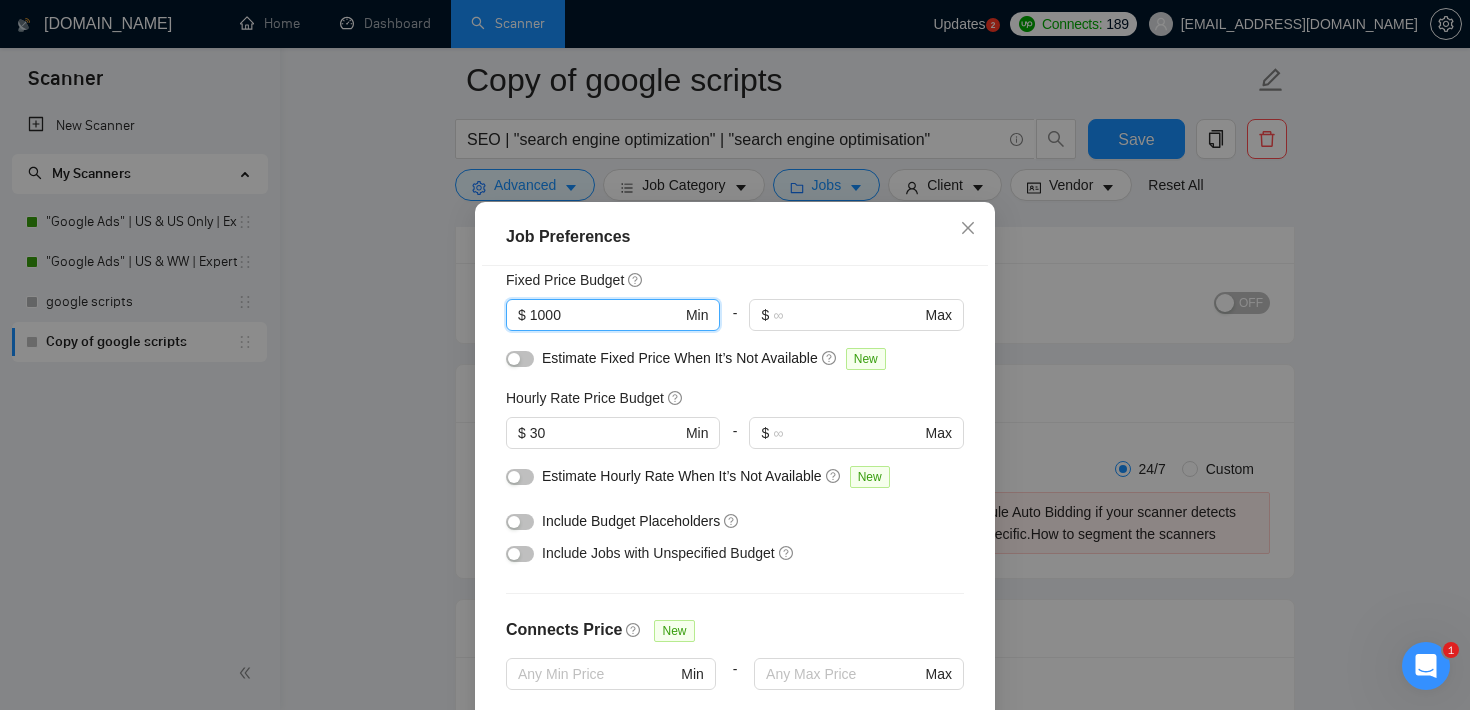 scroll, scrollTop: 154, scrollLeft: 0, axis: vertical 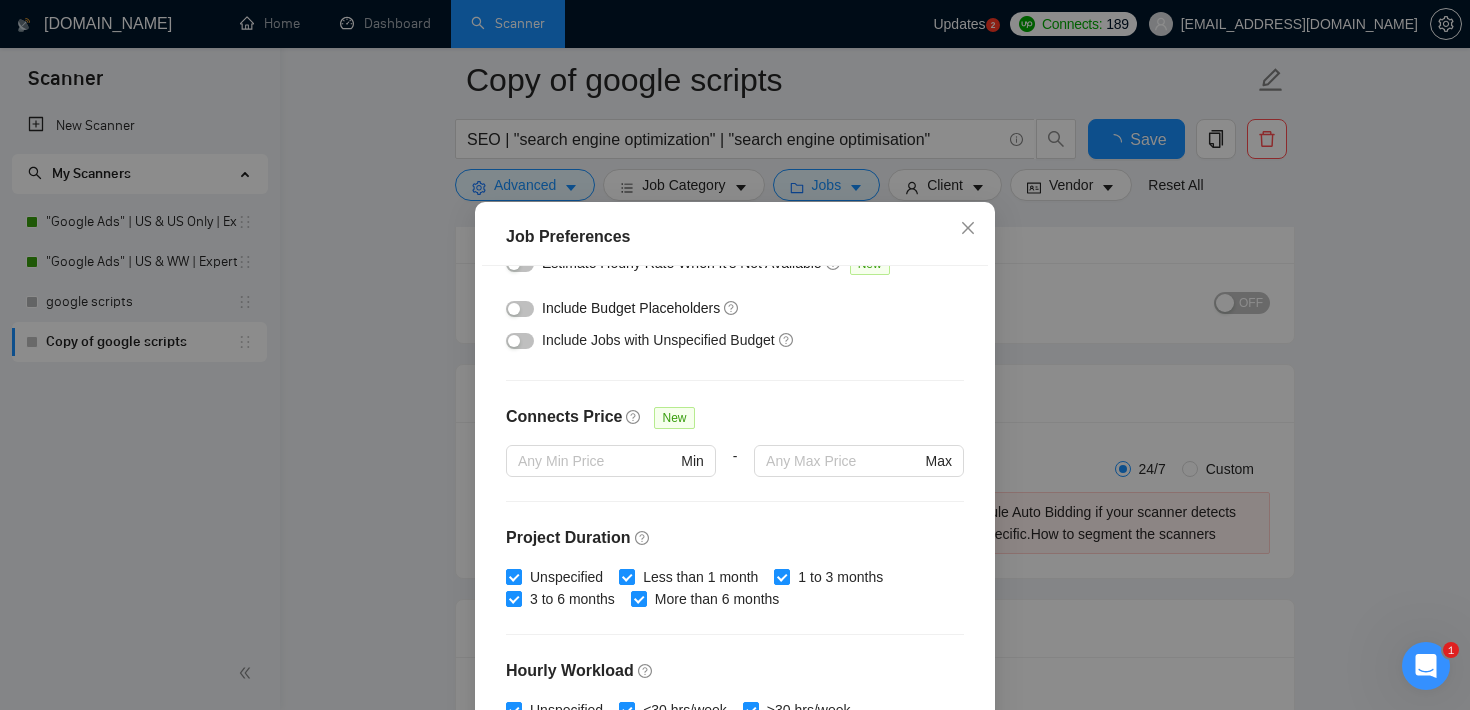 type 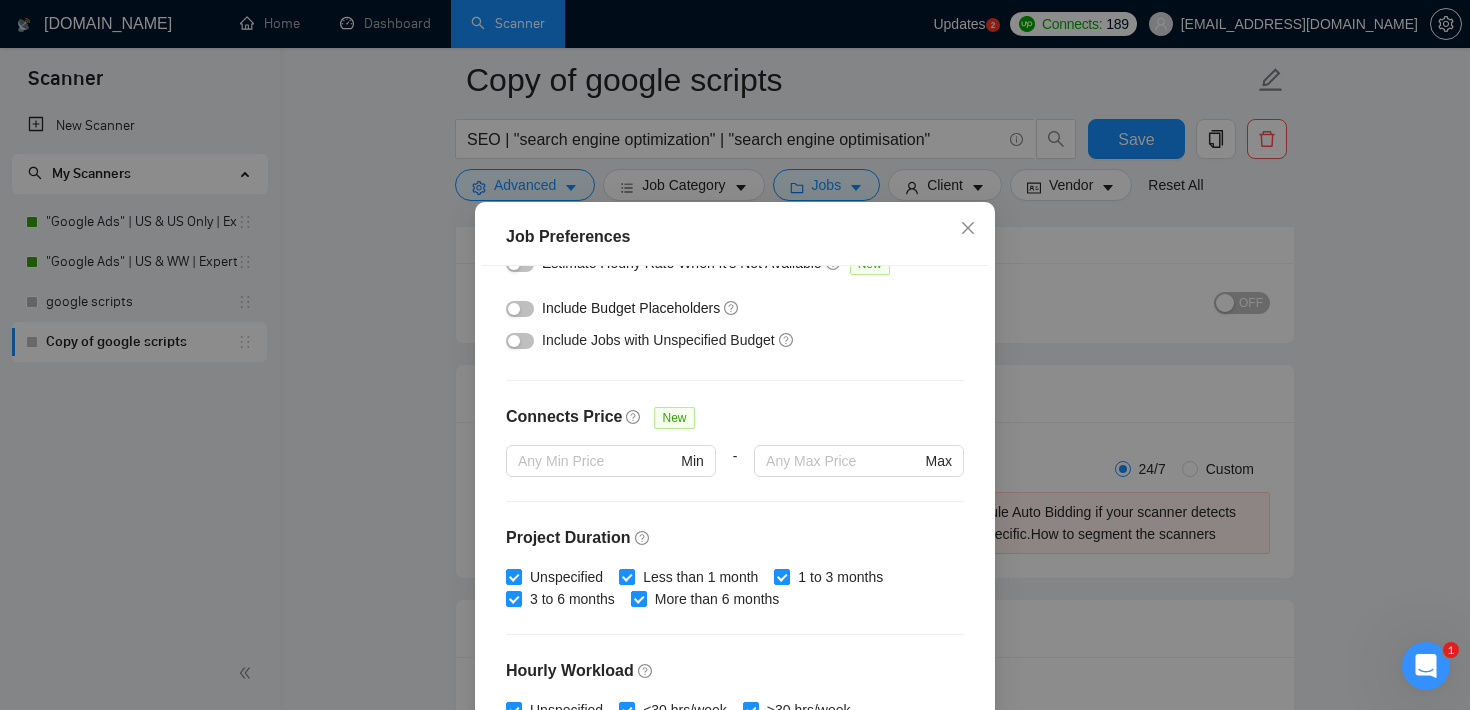 scroll, scrollTop: 630, scrollLeft: 0, axis: vertical 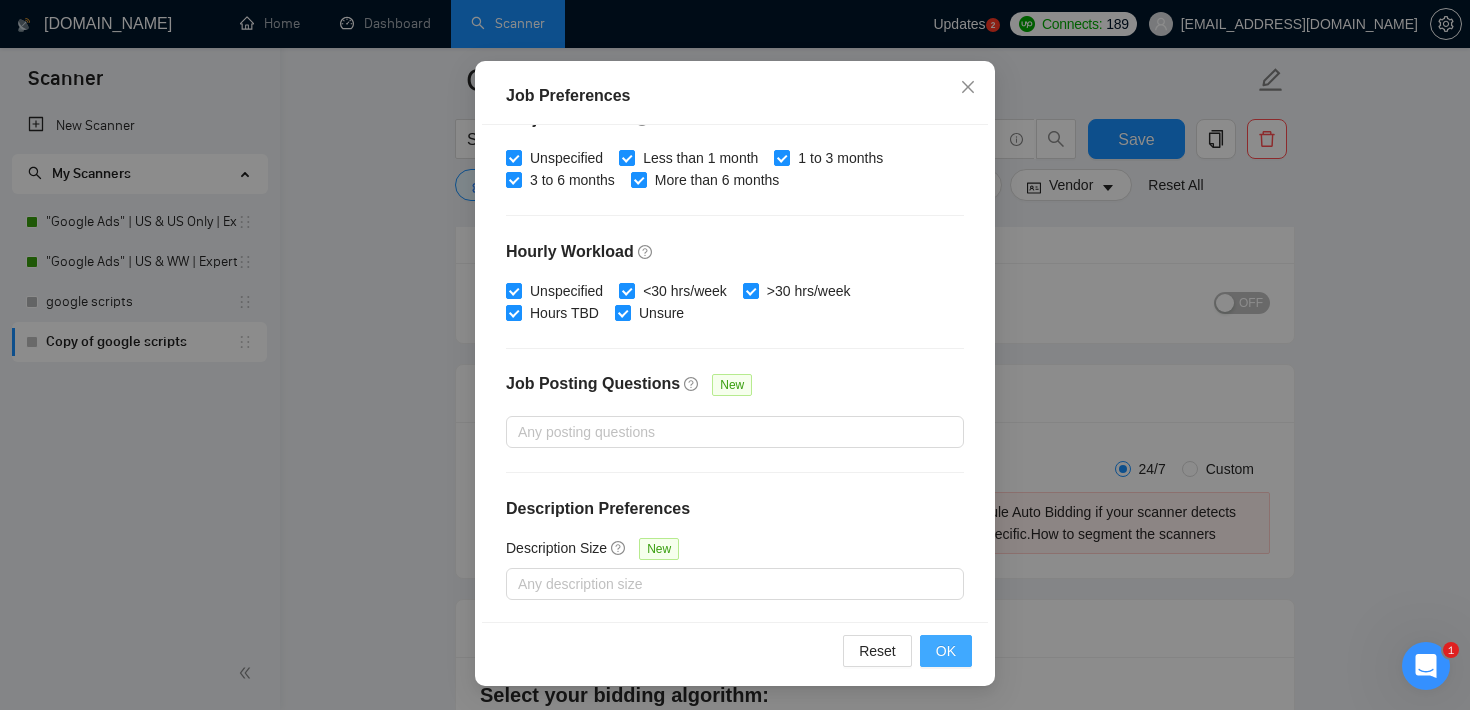 type on "1000" 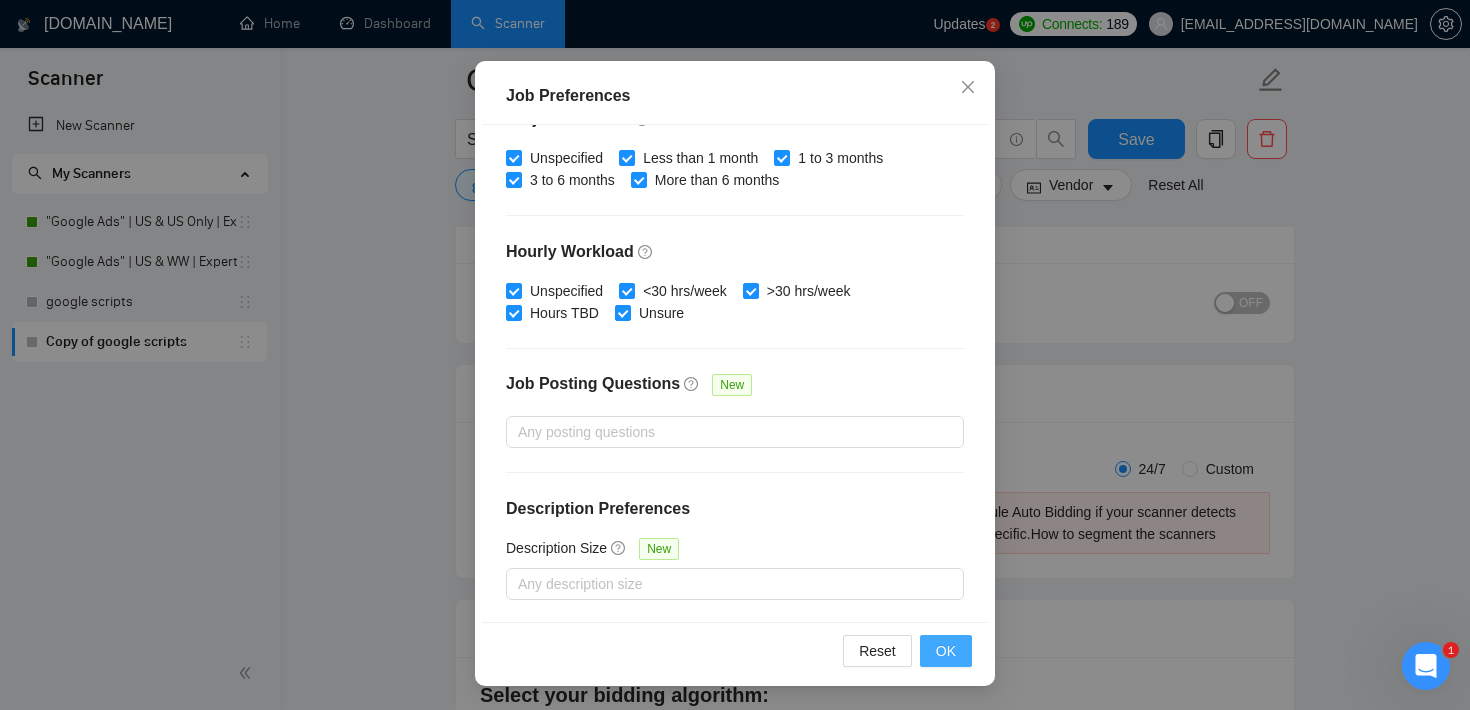 click on "OK" at bounding box center [946, 651] 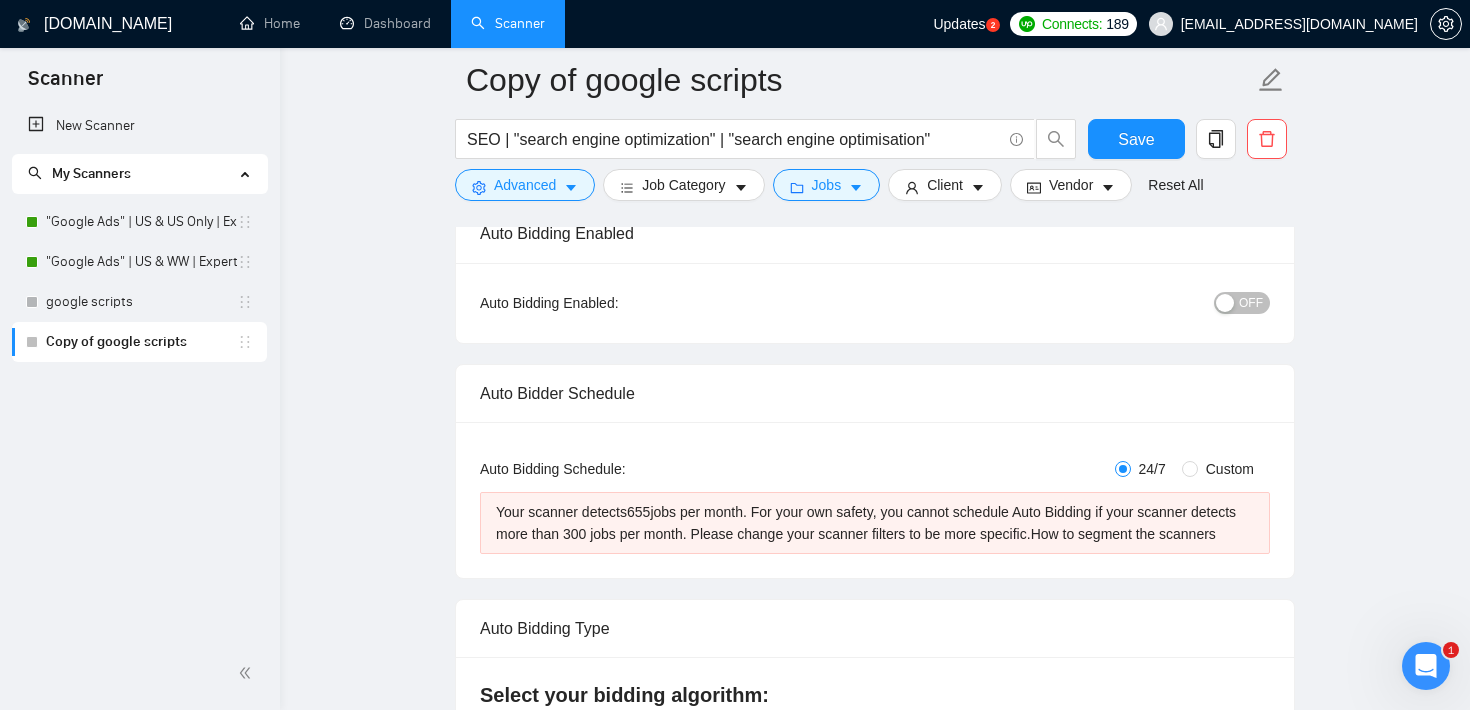 scroll, scrollTop: 59, scrollLeft: 0, axis: vertical 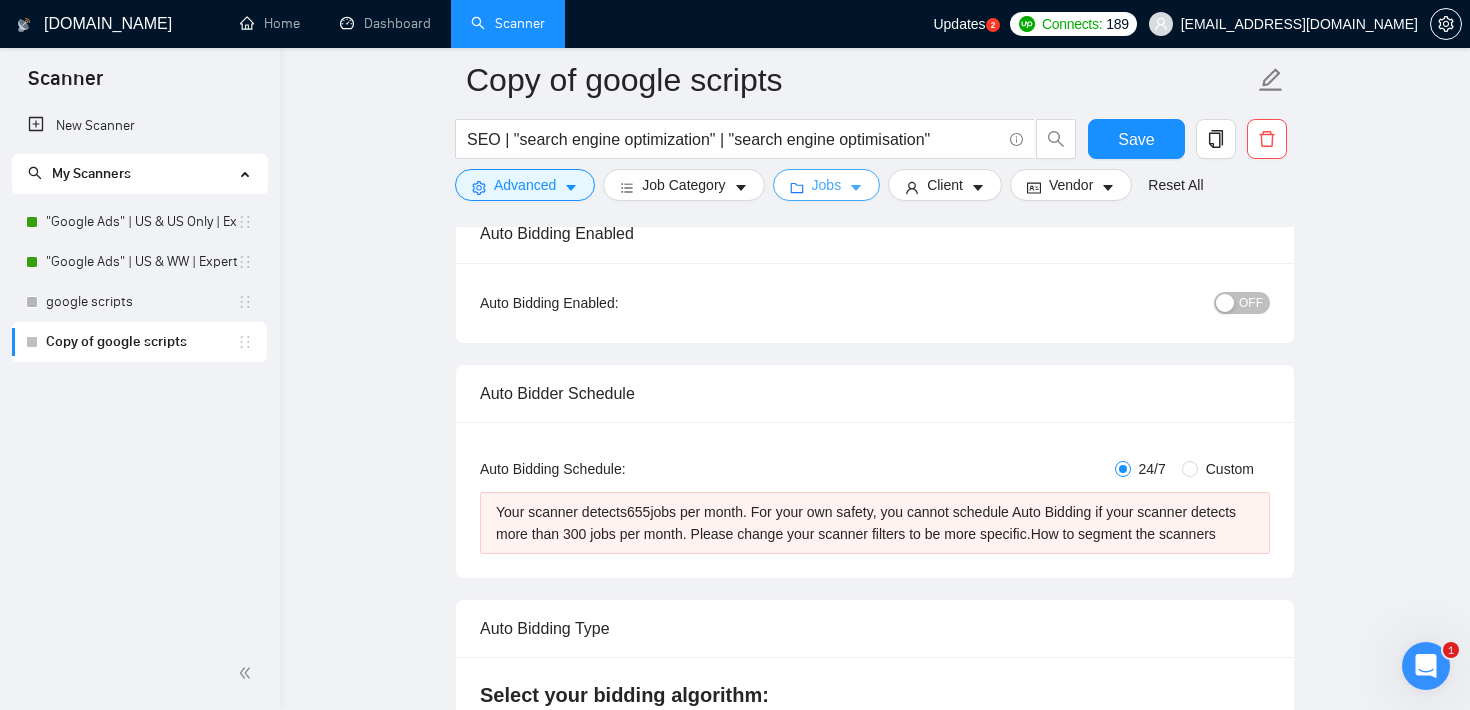click on "Jobs" at bounding box center (827, 185) 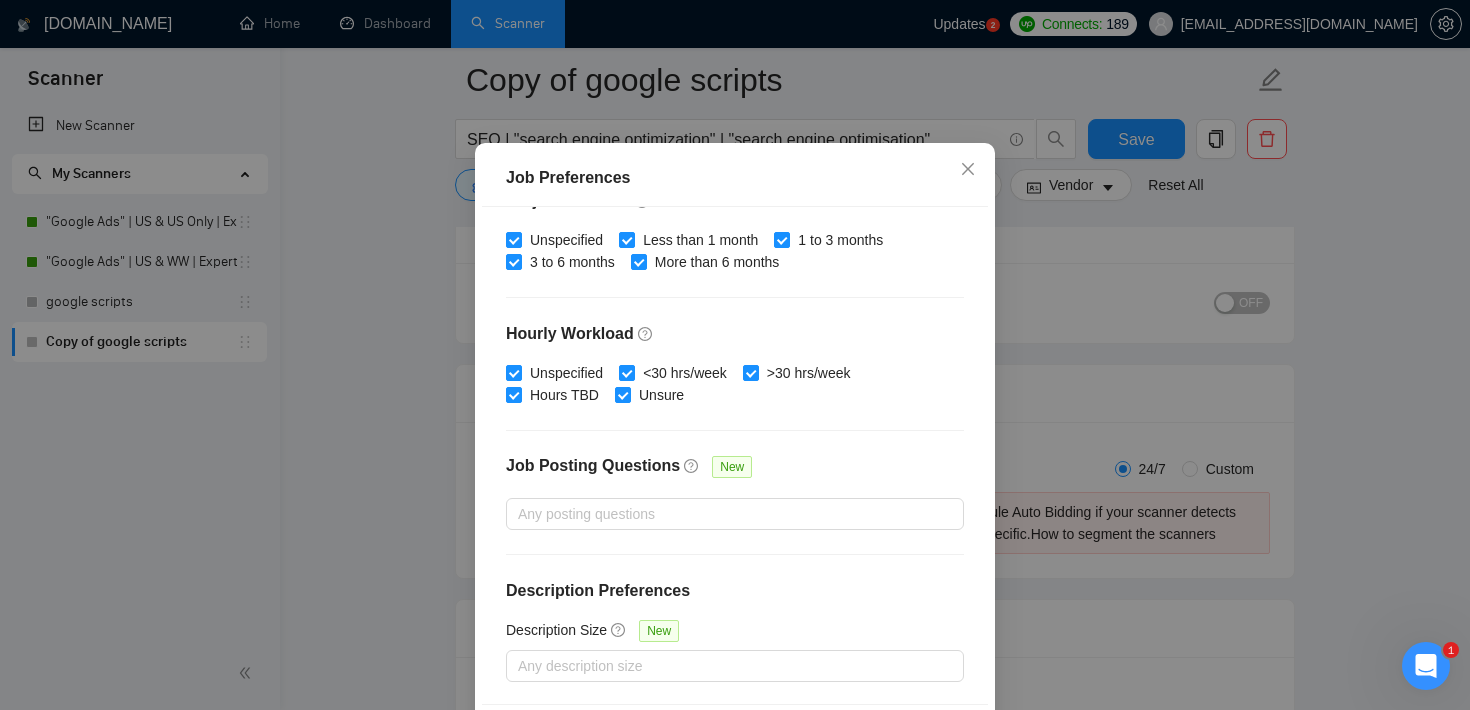 click on "Job Preferences Budget Project Type All Fixed Price Hourly Rate   Fixed Price Budget $ 1000 Min - $ Max Estimate Fixed Price When It’s Not Available New   Hourly Rate Price Budget $ 30 Min - $ Max Estimate Hourly Rate When It’s Not Available New Include Budget Placeholders Include Jobs with Unspecified Budget   Connects Price New Min - Max Project Duration   Unspecified Less than 1 month 1 to 3 months 3 to 6 months More than 6 months Hourly Workload   Unspecified <30 hrs/week >30 hrs/week Hours TBD Unsure Job Posting Questions New   Any posting questions Description Preferences Description Size New   Any description size Reset OK" at bounding box center [735, 355] 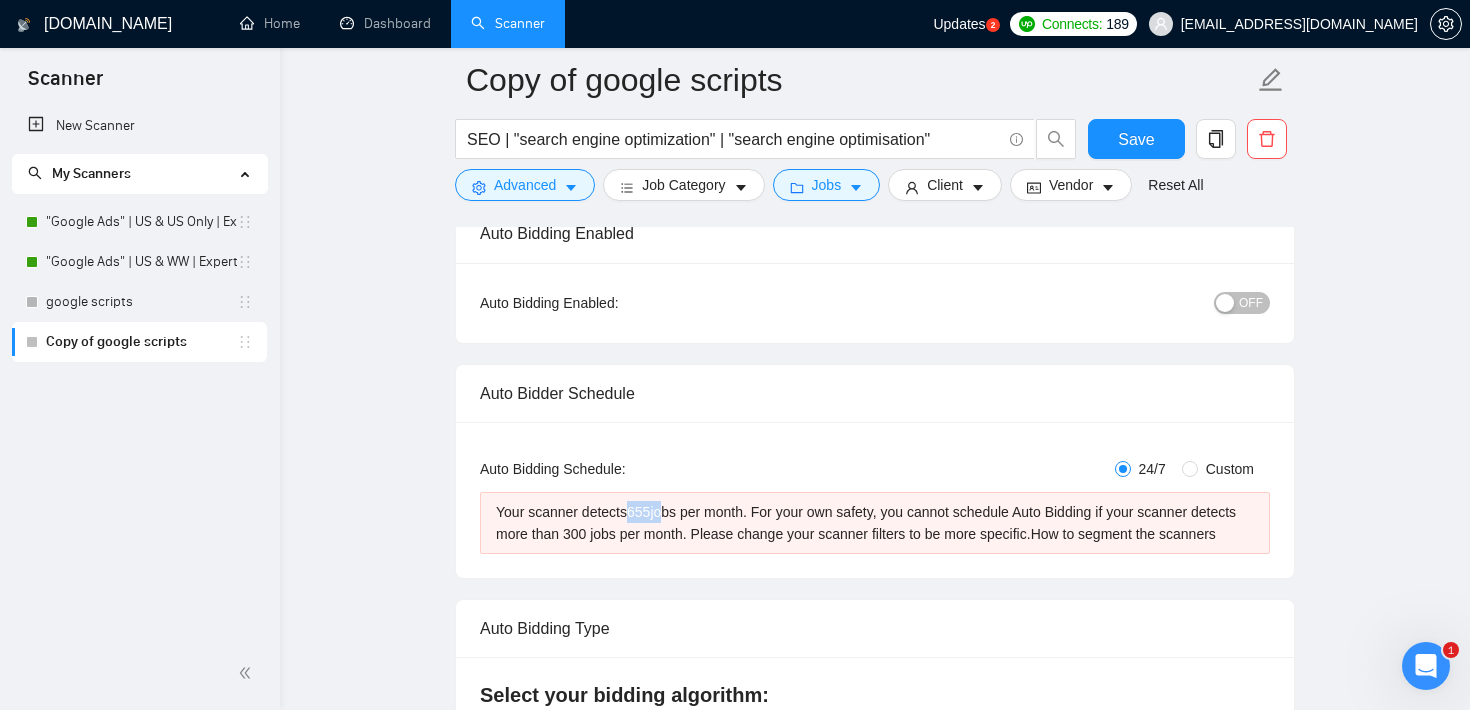 drag, startPoint x: 636, startPoint y: 509, endPoint x: 670, endPoint y: 509, distance: 34 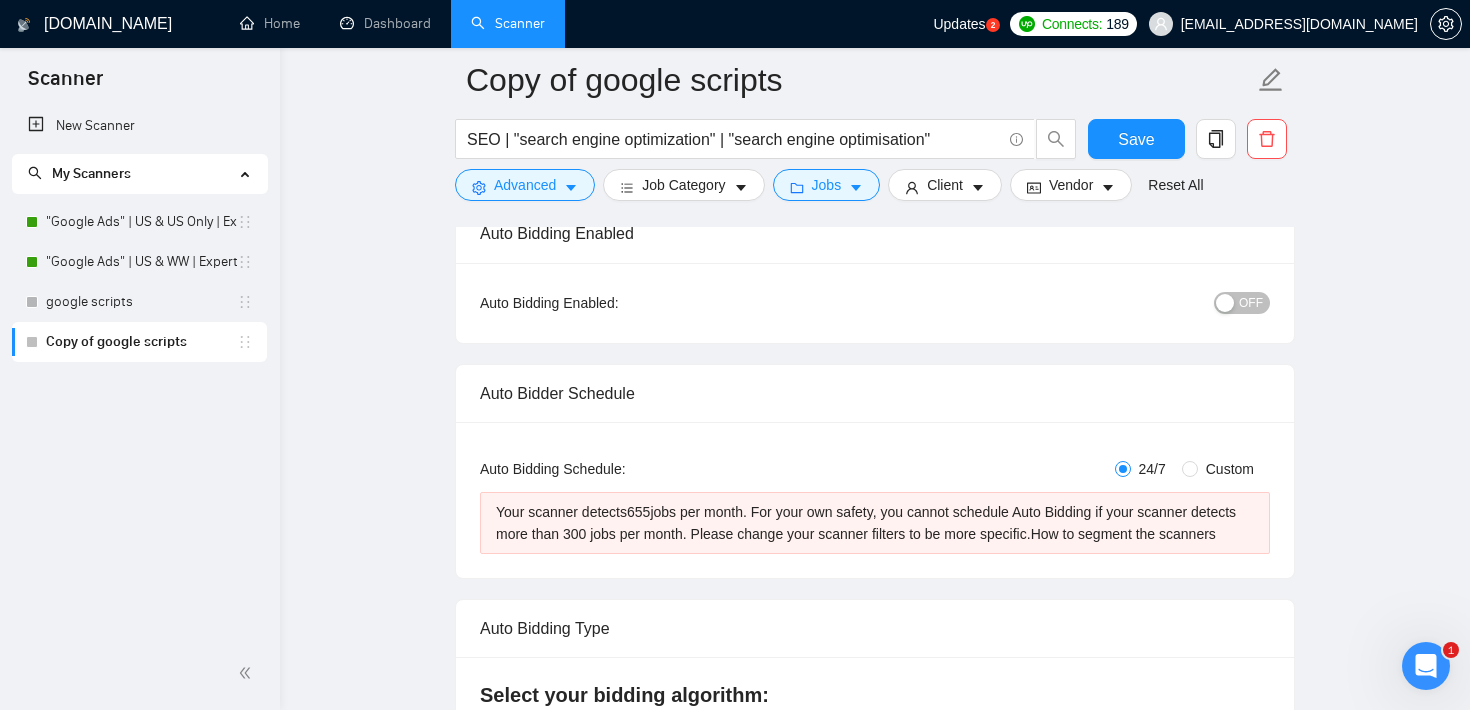 click on "Copy of google scripts SEO | "search engine optimization" | "search engine optimisation" Save Advanced   Job Category   Jobs   Client   Vendor   Reset All Preview Results Insights NEW Alerts Auto Bidder Auto Bidding Enabled Auto Bidding Enabled: OFF Auto Bidder Schedule Auto Bidding Type: Automated (recommended) Semi-automated Auto Bidding Schedule: 24/7 Custom Custom Auto Bidder Schedule Repeat every week on Monday Tuesday Wednesday Thursday Friday Saturday Sunday Active Hours ( Europe/Sofia ): From: To: ( 24  hours) Europe/Sofia Your scanner detects  655  jobs per month. For your own safety, you cannot schedule Auto Bidding if your scanner detects more than 300 jobs per month. Please change your scanner filters to be more specific.  How to segment the scanners Auto Bidding Type Select your bidding algorithm: Choose the algorithm for you bidding. The price per proposal does not include your connects expenditure. Template Bidder Works great for narrow segments and short cover letters that don't change. 0.50" at bounding box center [875, 2203] 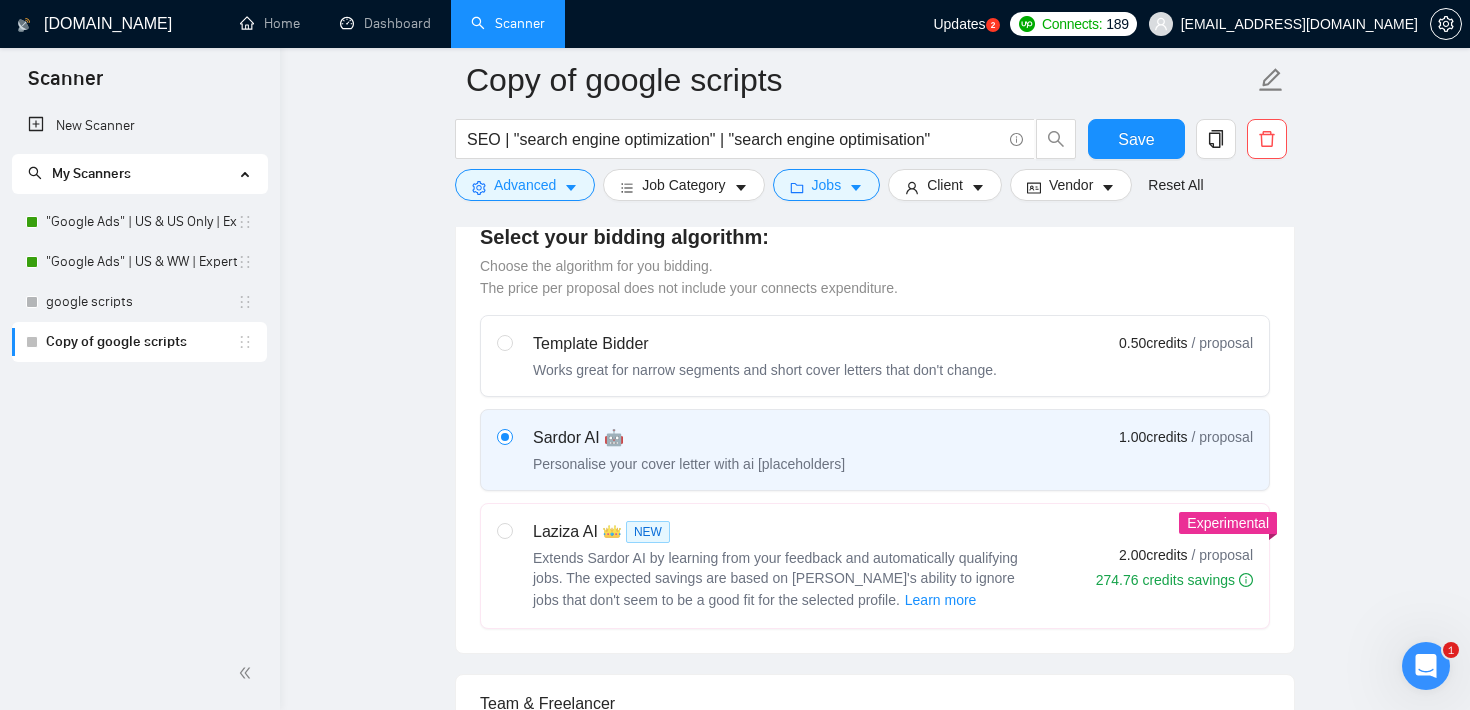 scroll, scrollTop: 629, scrollLeft: 0, axis: vertical 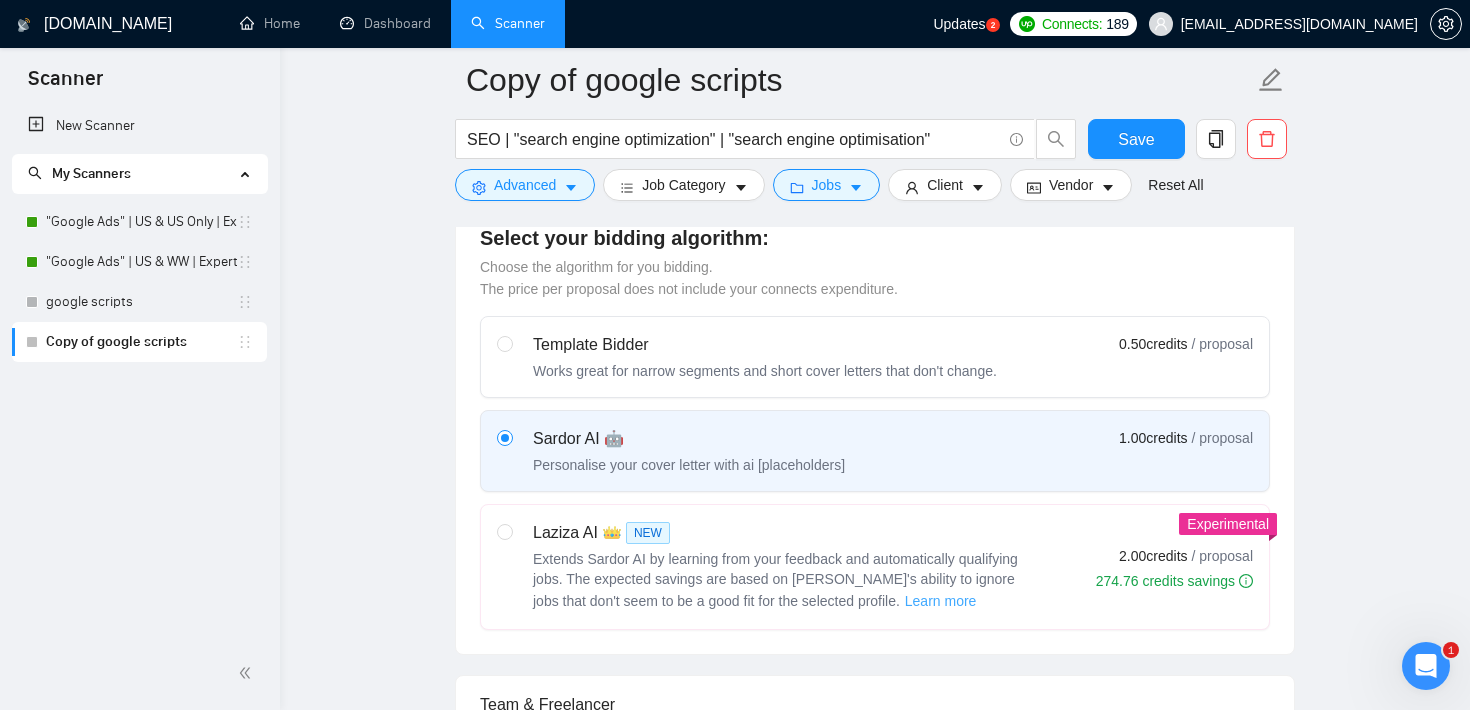 click on "Learn more" at bounding box center [941, 601] 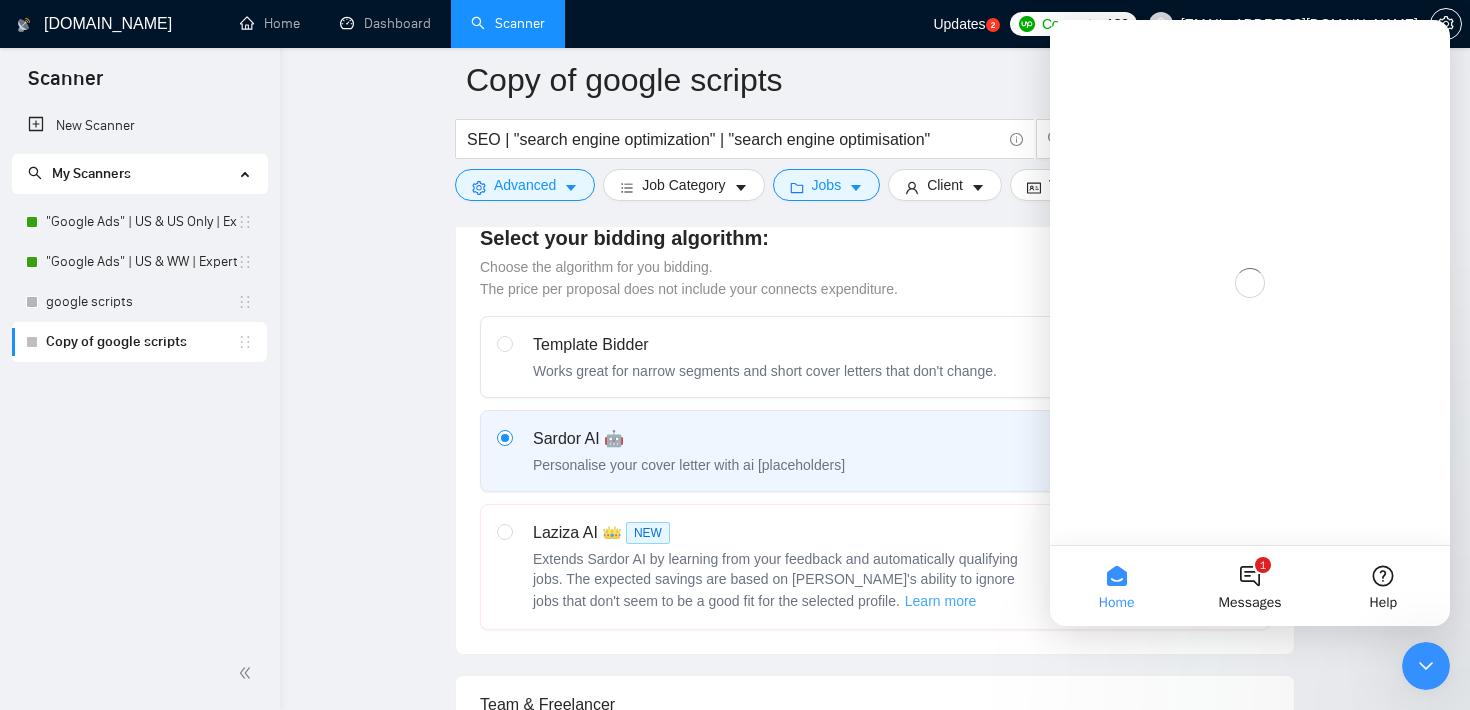 scroll, scrollTop: 0, scrollLeft: 0, axis: both 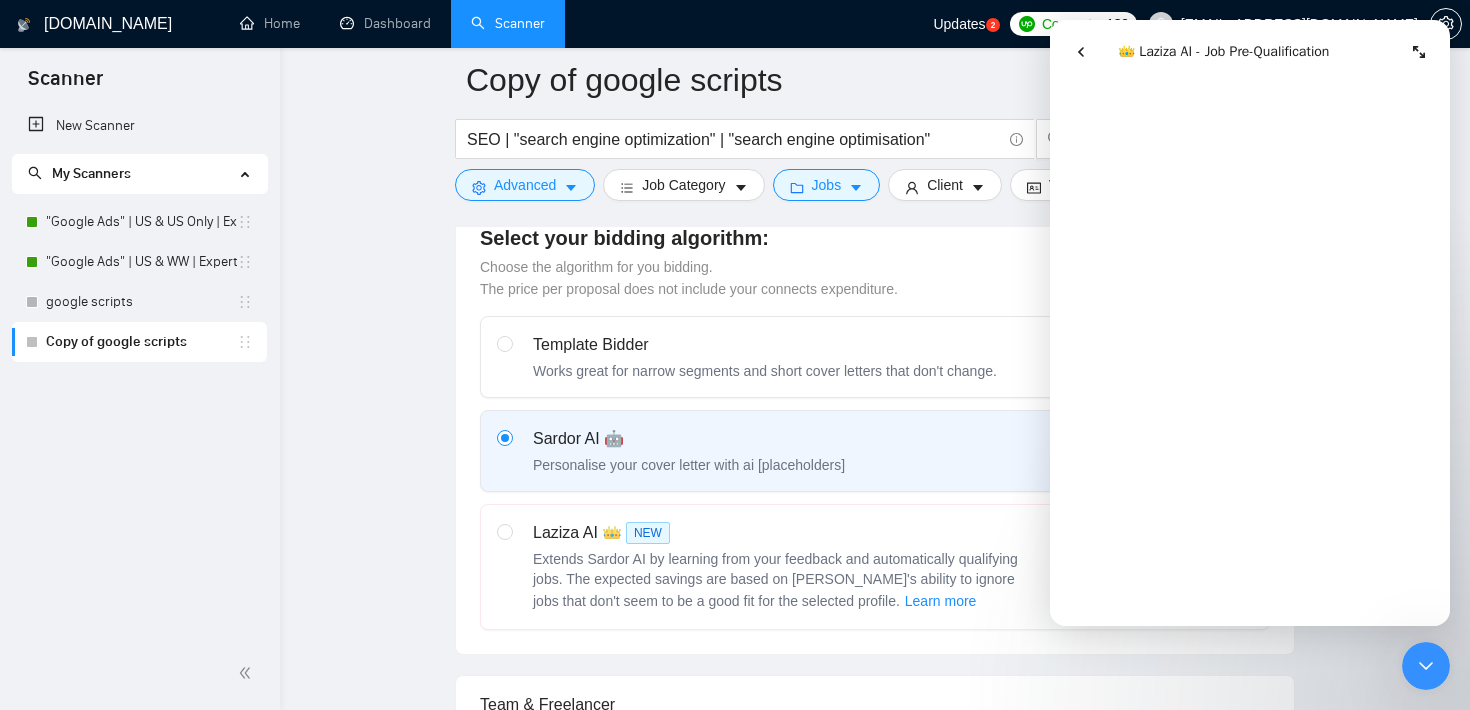 click 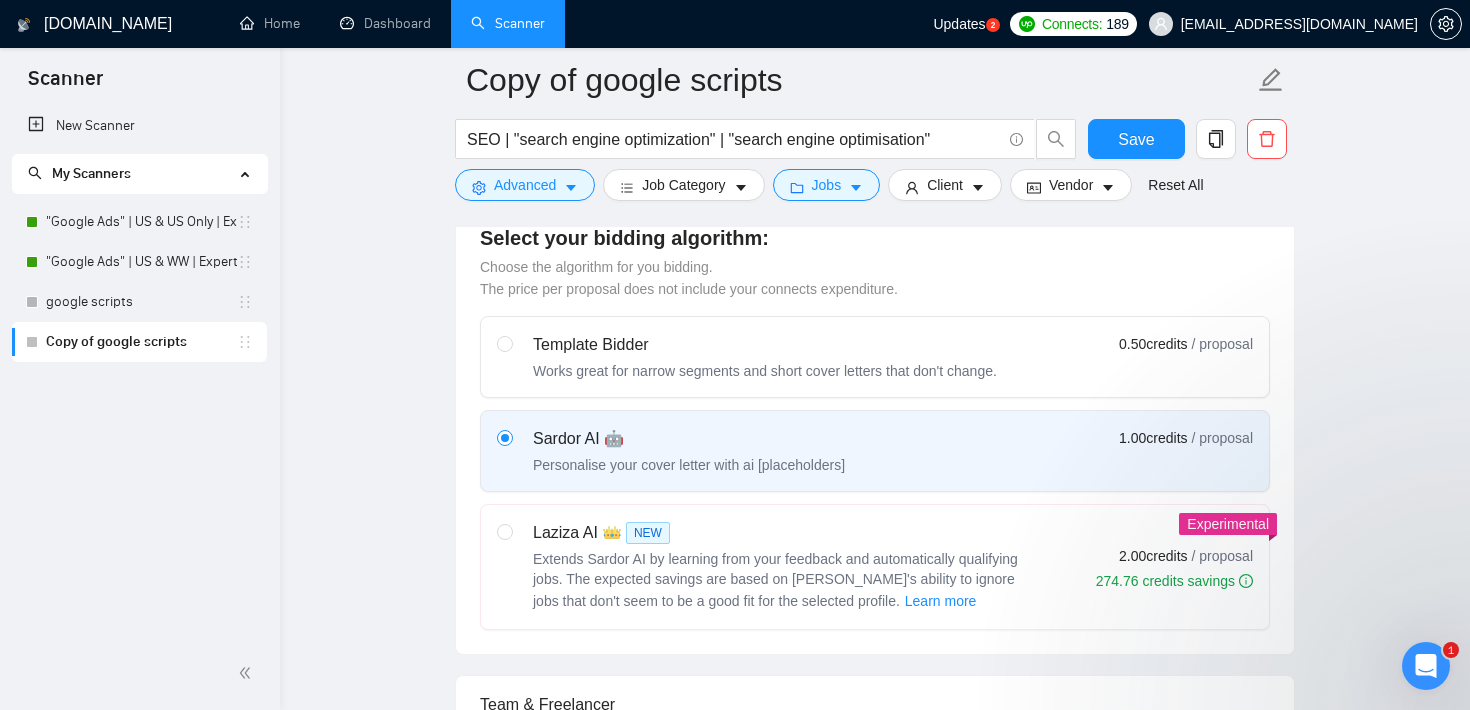 scroll, scrollTop: 0, scrollLeft: 0, axis: both 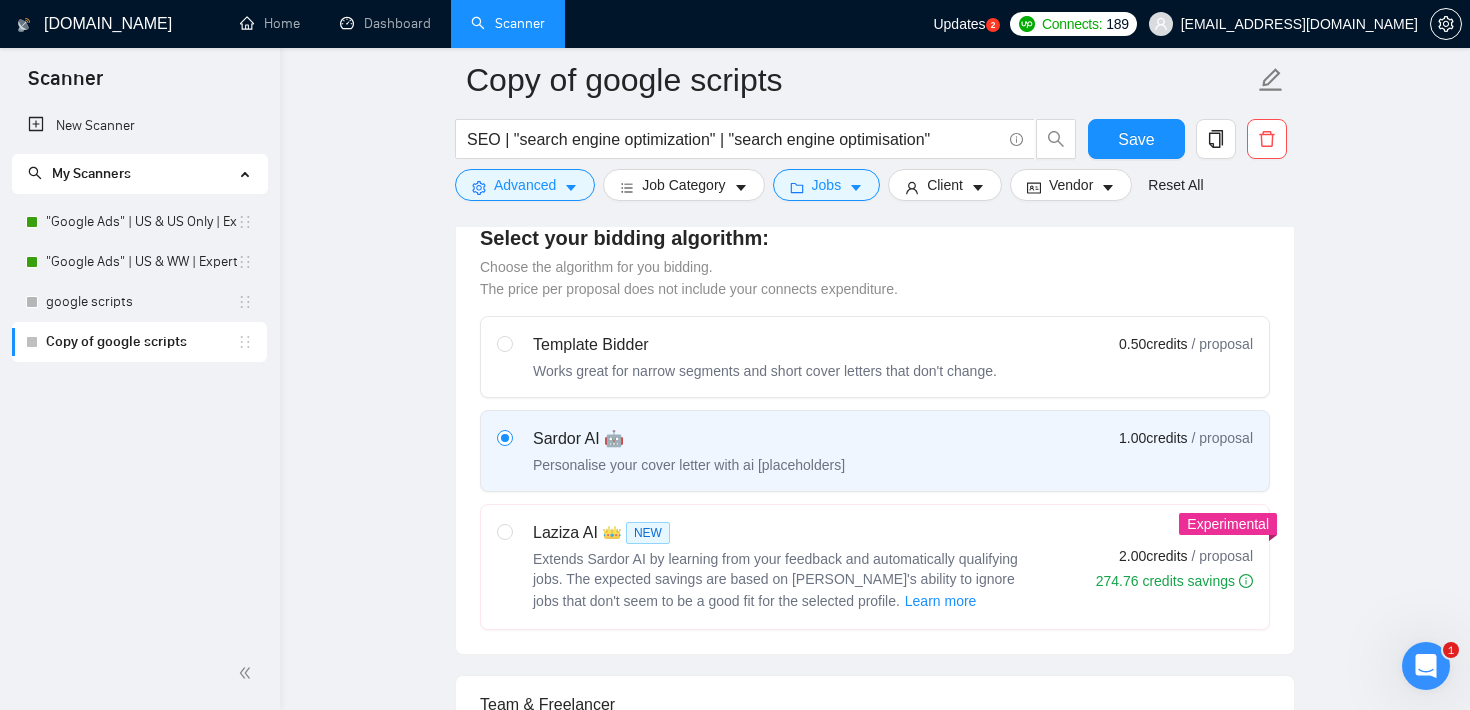 click on "Copy of google scripts SEO | "search engine optimization" | "search engine optimisation" Save Advanced   Job Category   Jobs   Client   Vendor   Reset All Preview Results Insights NEW Alerts Auto Bidder Auto Bidding Enabled Auto Bidding Enabled: OFF Auto Bidder Schedule Auto Bidding Type: Automated (recommended) Semi-automated Auto Bidding Schedule: 24/7 Custom Custom Auto Bidder Schedule Repeat every week on Monday Tuesday Wednesday Thursday Friday Saturday Sunday Active Hours ( Europe/Sofia ): From: To: ( 24  hours) Europe/Sofia Your scanner detects  655  jobs per month. For your own safety, you cannot schedule Auto Bidding if your scanner detects more than 300 jobs per month. Please change your scanner filters to be more specific.  How to segment the scanners Auto Bidding Type Select your bidding algorithm: Choose the algorithm for you bidding. The price per proposal does not include your connects expenditure. Template Bidder Works great for narrow segments and short cover letters that don't change. 0.50" at bounding box center (875, 1746) 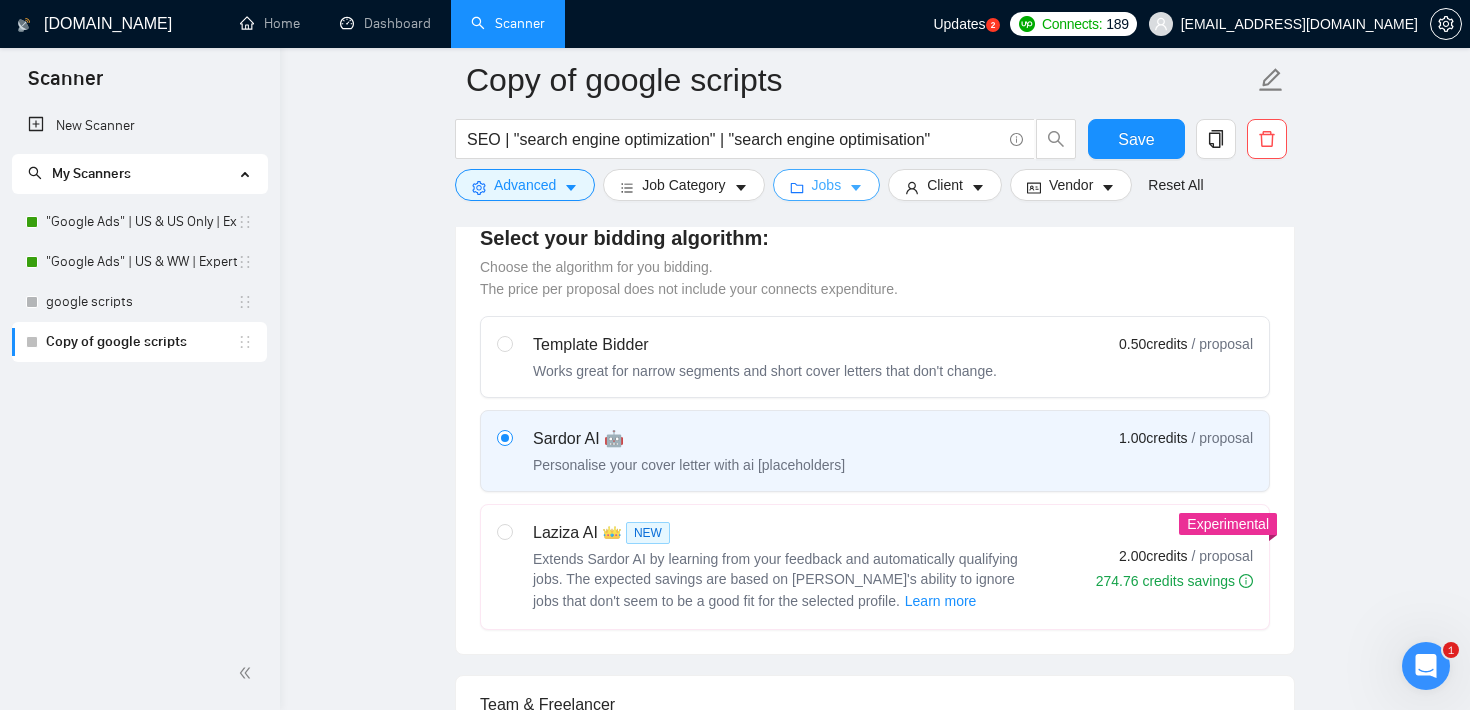 click on "Jobs" at bounding box center (827, 185) 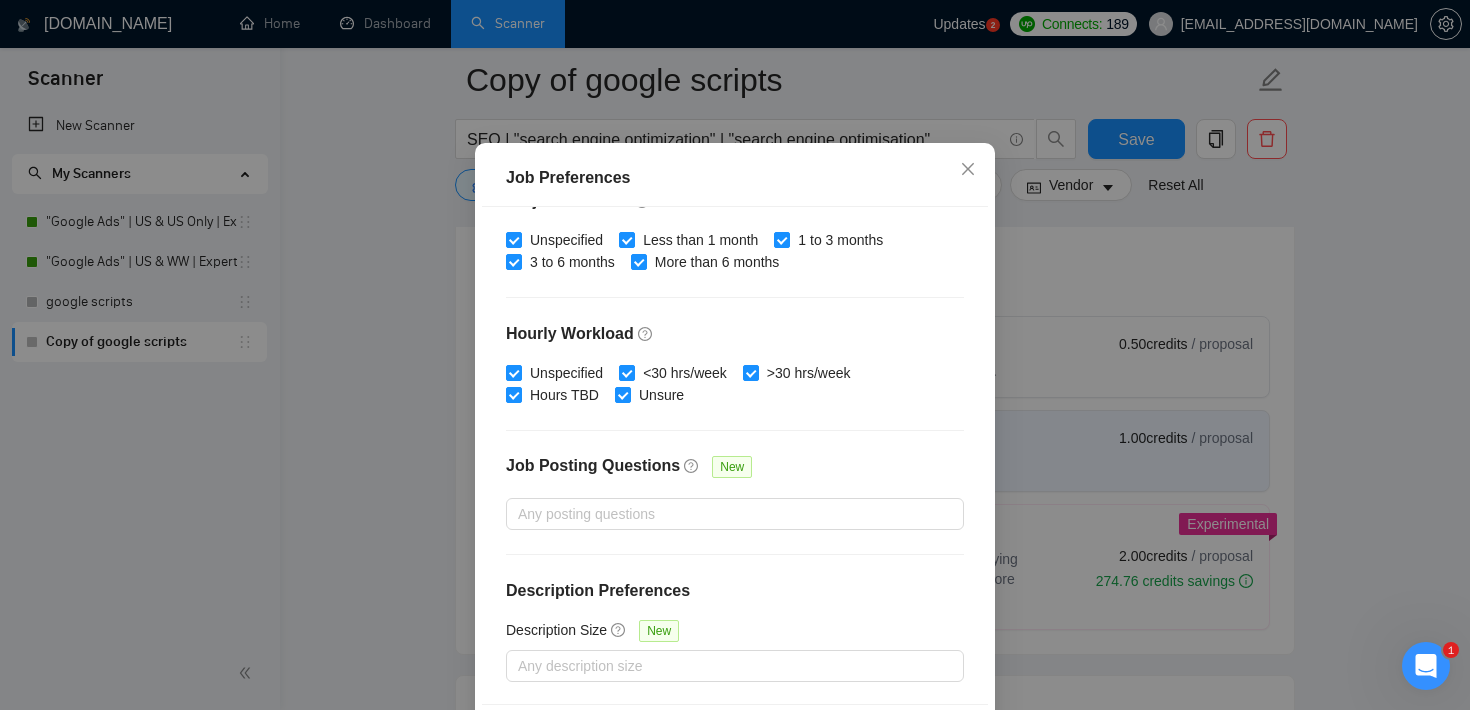 scroll, scrollTop: 141, scrollLeft: 0, axis: vertical 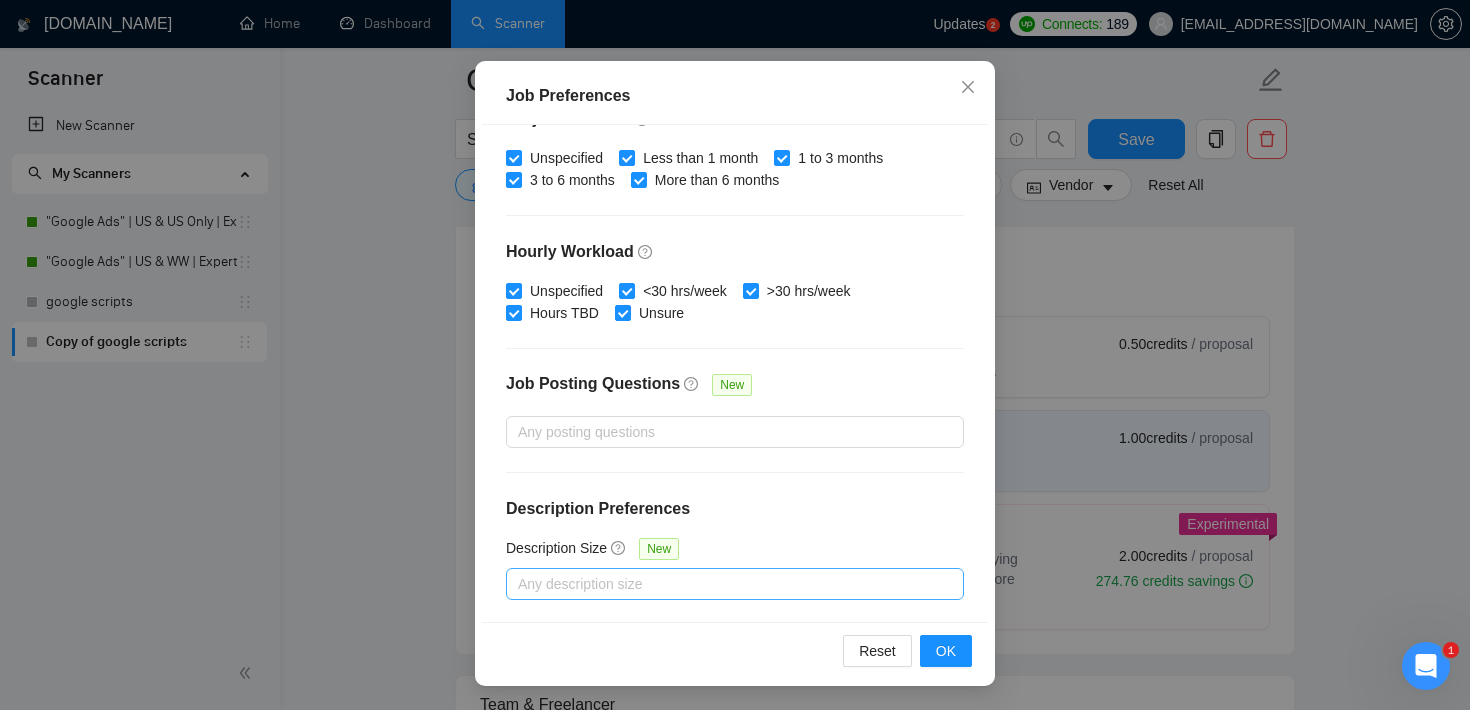click on "Any description size" at bounding box center [735, 584] 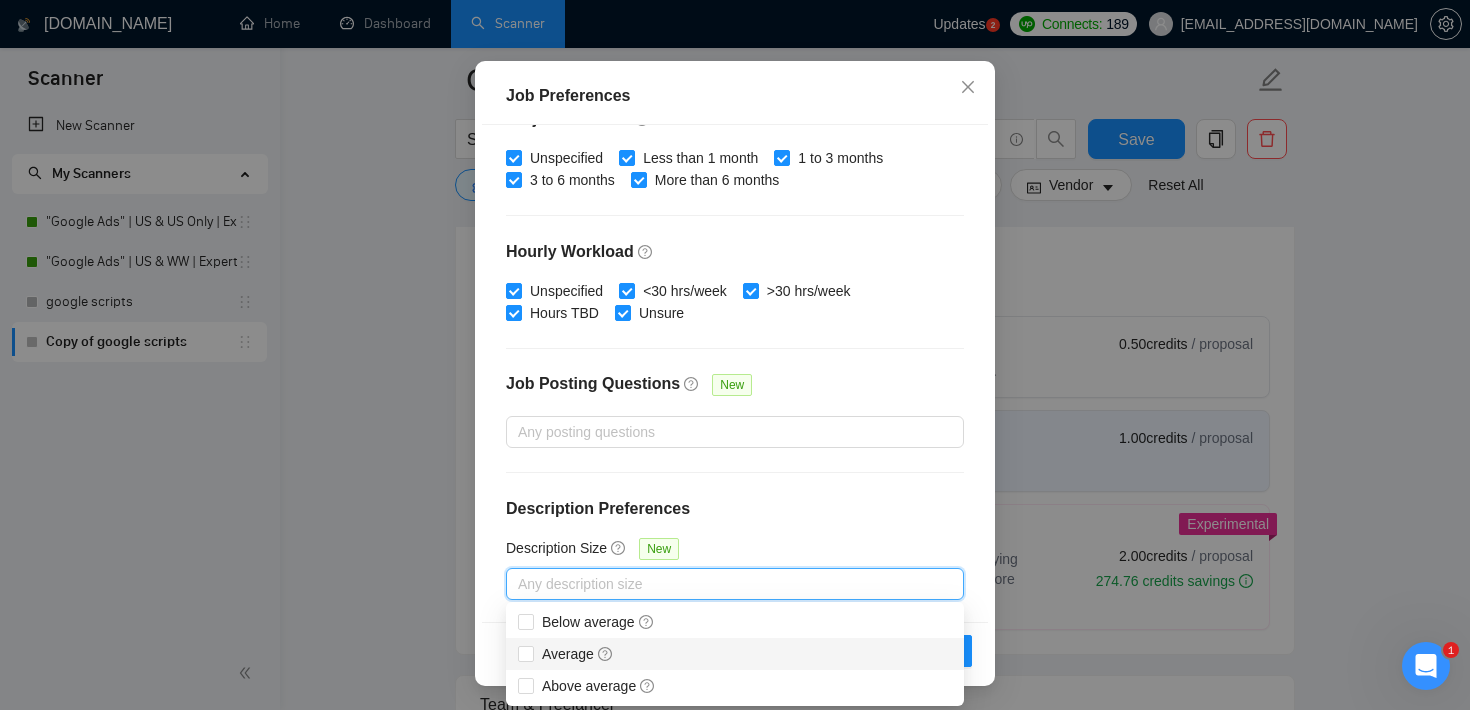 click on "Job Preferences Budget Project Type All Fixed Price Hourly Rate   Fixed Price Budget $ 1000 Min - $ Max Estimate Fixed Price When It’s Not Available New   Hourly Rate Price Budget $ 30 Min - $ Max Estimate Hourly Rate When It’s Not Available New Include Budget Placeholders Include Jobs with Unspecified Budget   Connects Price New Min - Max Project Duration   Unspecified Less than 1 month 1 to 3 months 3 to 6 months More than 6 months Hourly Workload   Unspecified <30 hrs/week >30 hrs/week Hours TBD Unsure Job Posting Questions New   Any posting questions Description Preferences Description Size New   Any description size Reset OK" at bounding box center [735, 355] 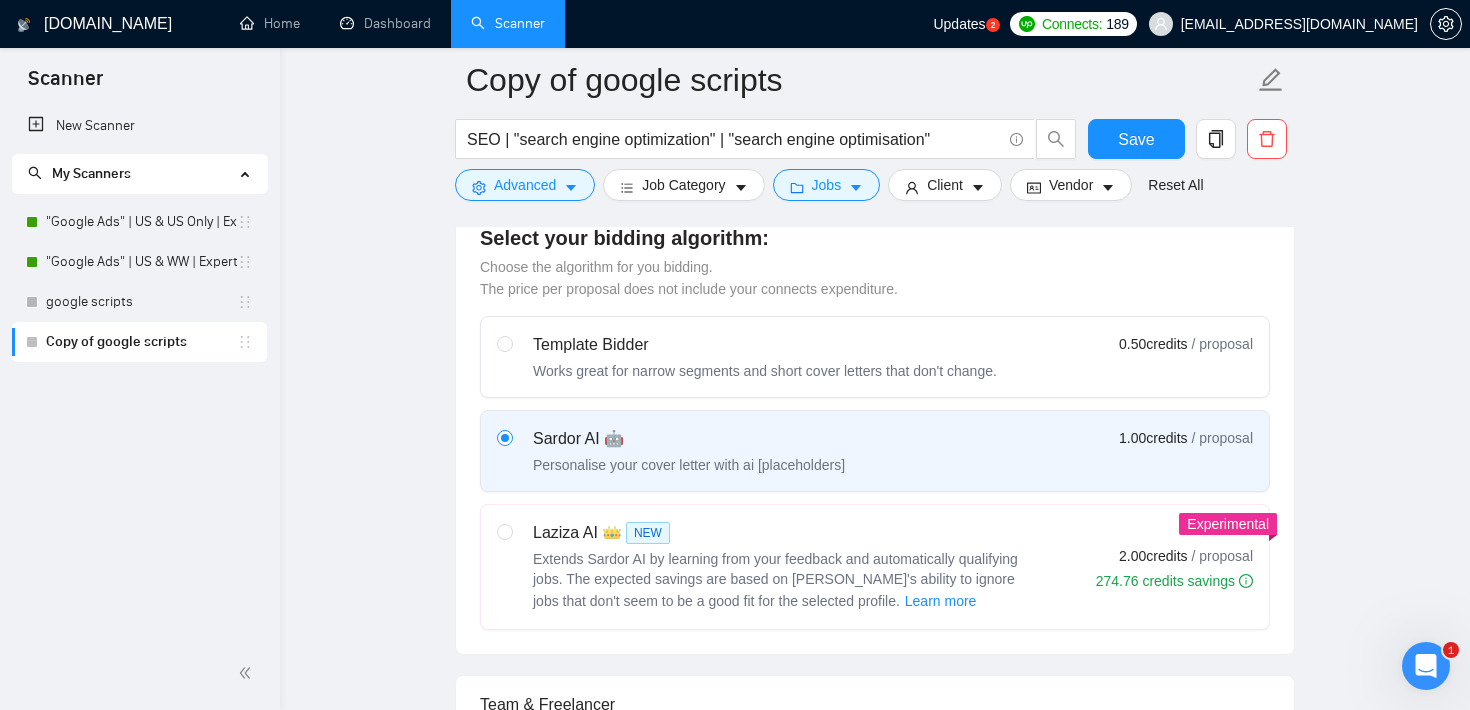 scroll, scrollTop: 59, scrollLeft: 0, axis: vertical 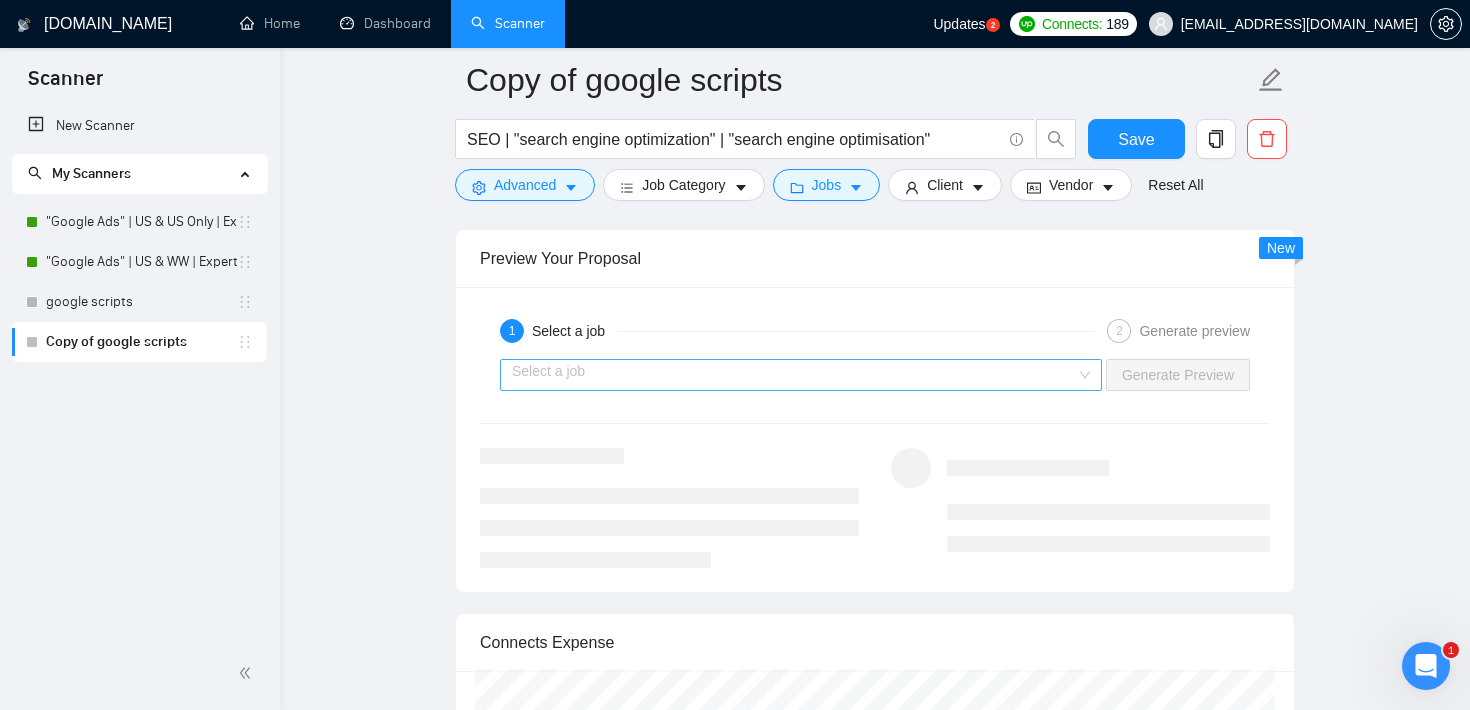 click at bounding box center (794, 375) 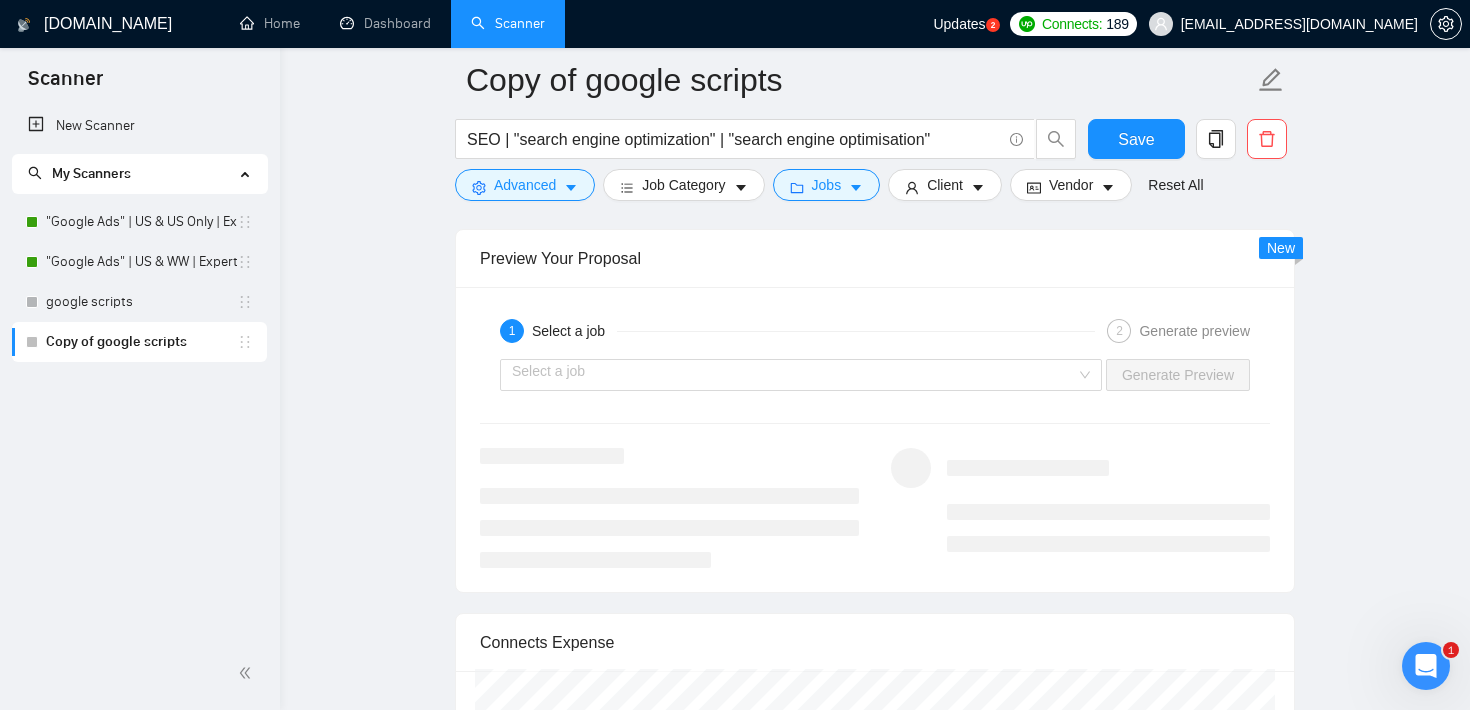 click on "Preview Your Proposal" at bounding box center [875, 258] 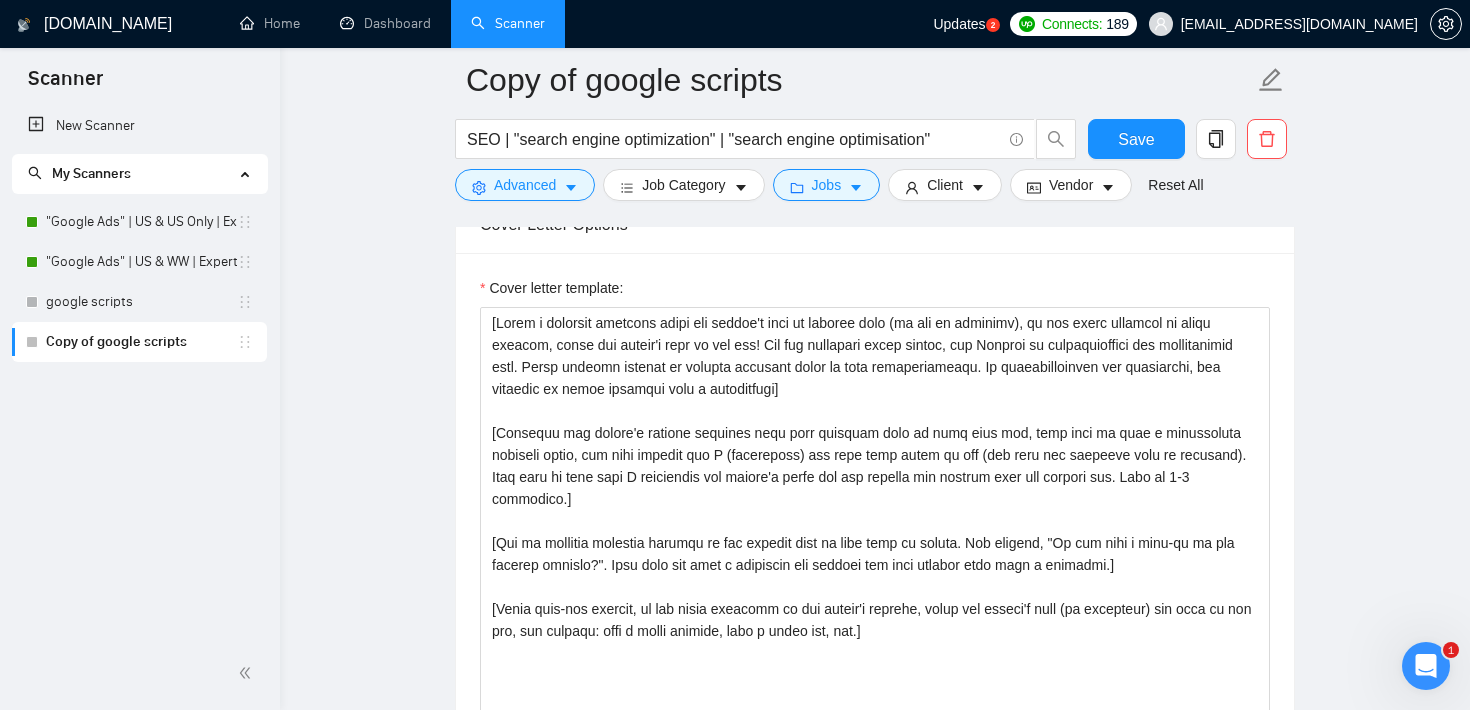 scroll, scrollTop: 1404, scrollLeft: 0, axis: vertical 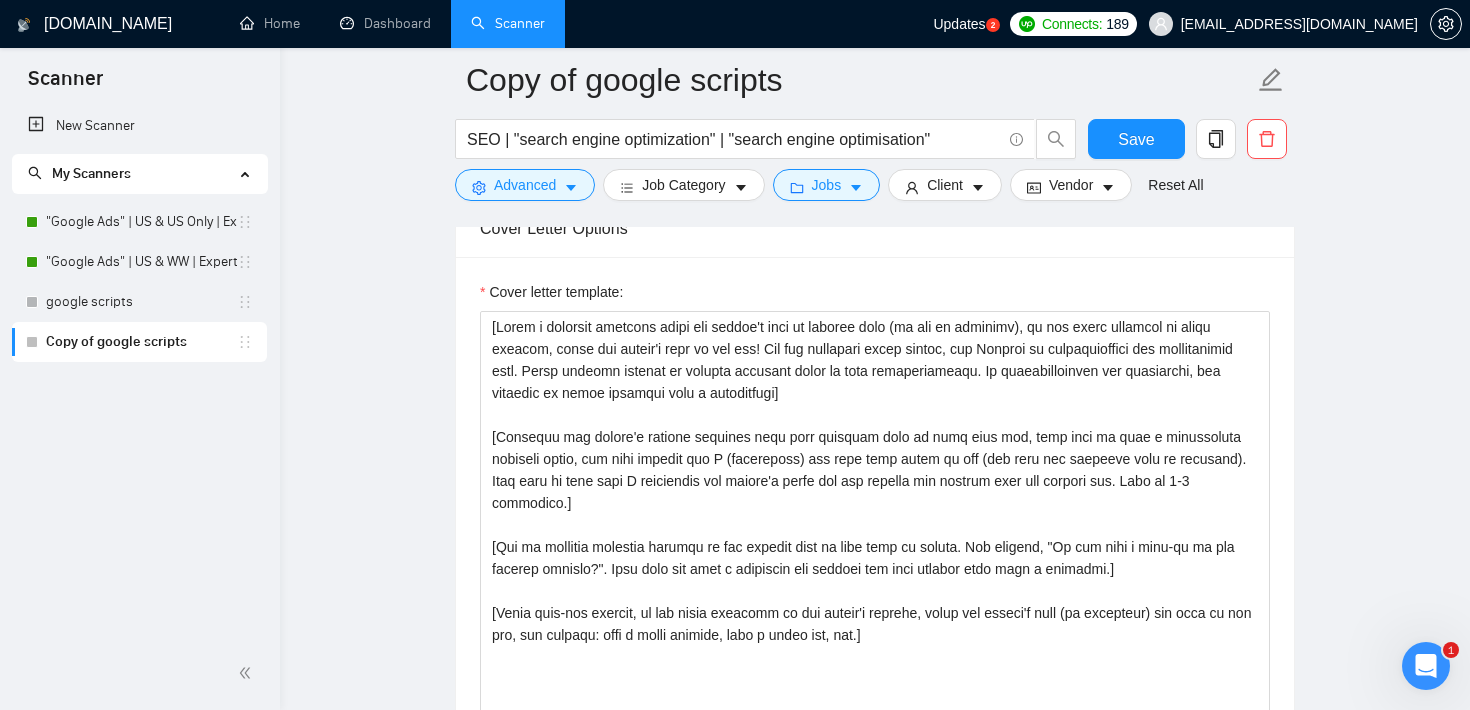 click on "Cover Letter Options" at bounding box center [875, 228] 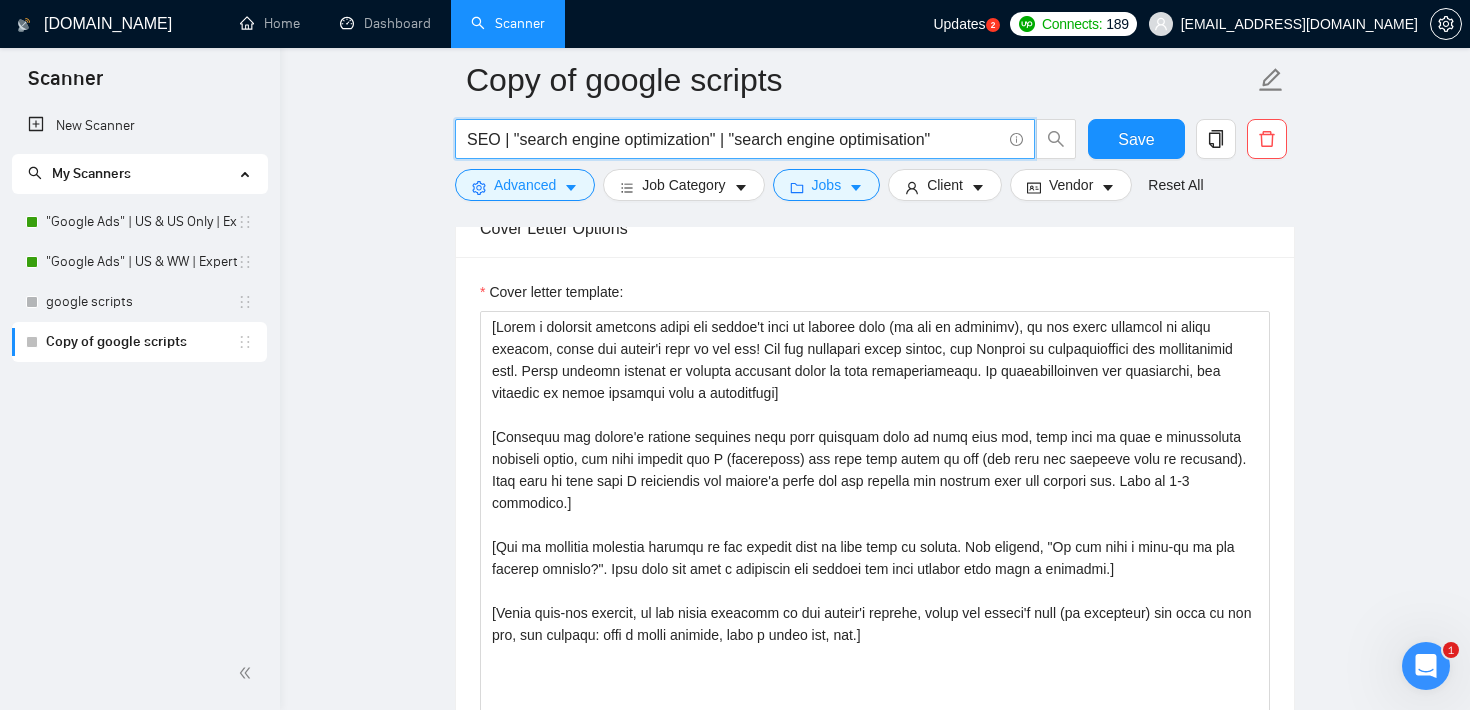 click on "SEO | "search engine optimization" | "search engine optimisation"" at bounding box center (734, 139) 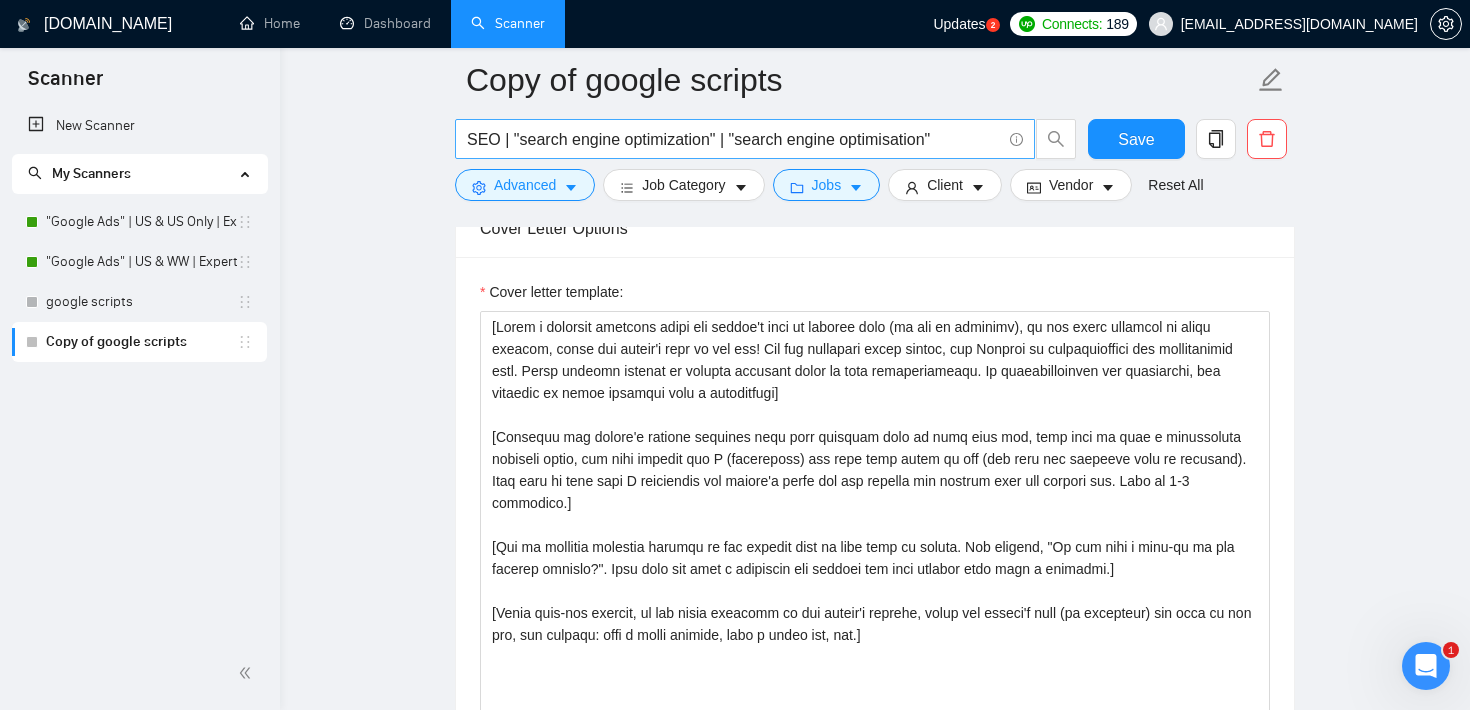 click on "SEO | "search engine optimization" | "search engine optimisation"" at bounding box center [745, 139] 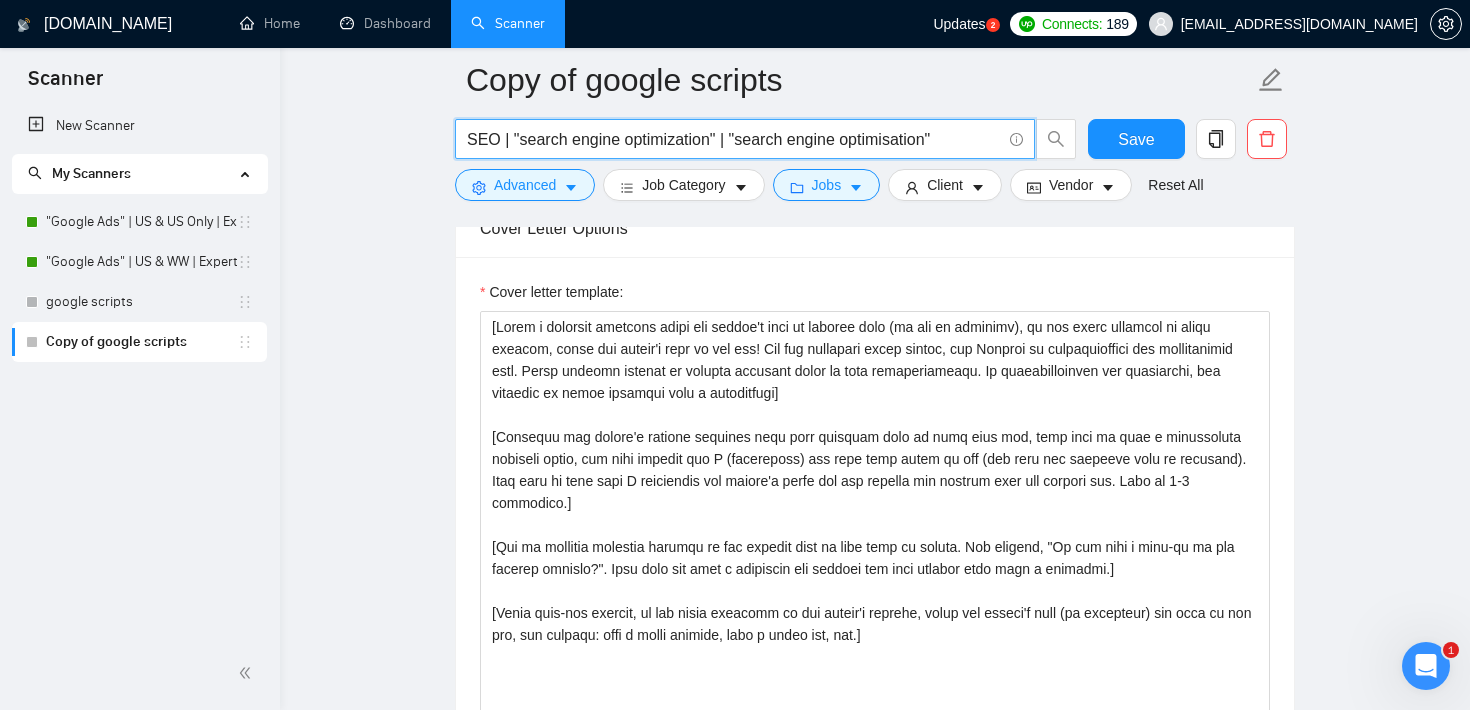 click on "SEO | "search engine optimization" | "search engine optimisation"" at bounding box center [734, 139] 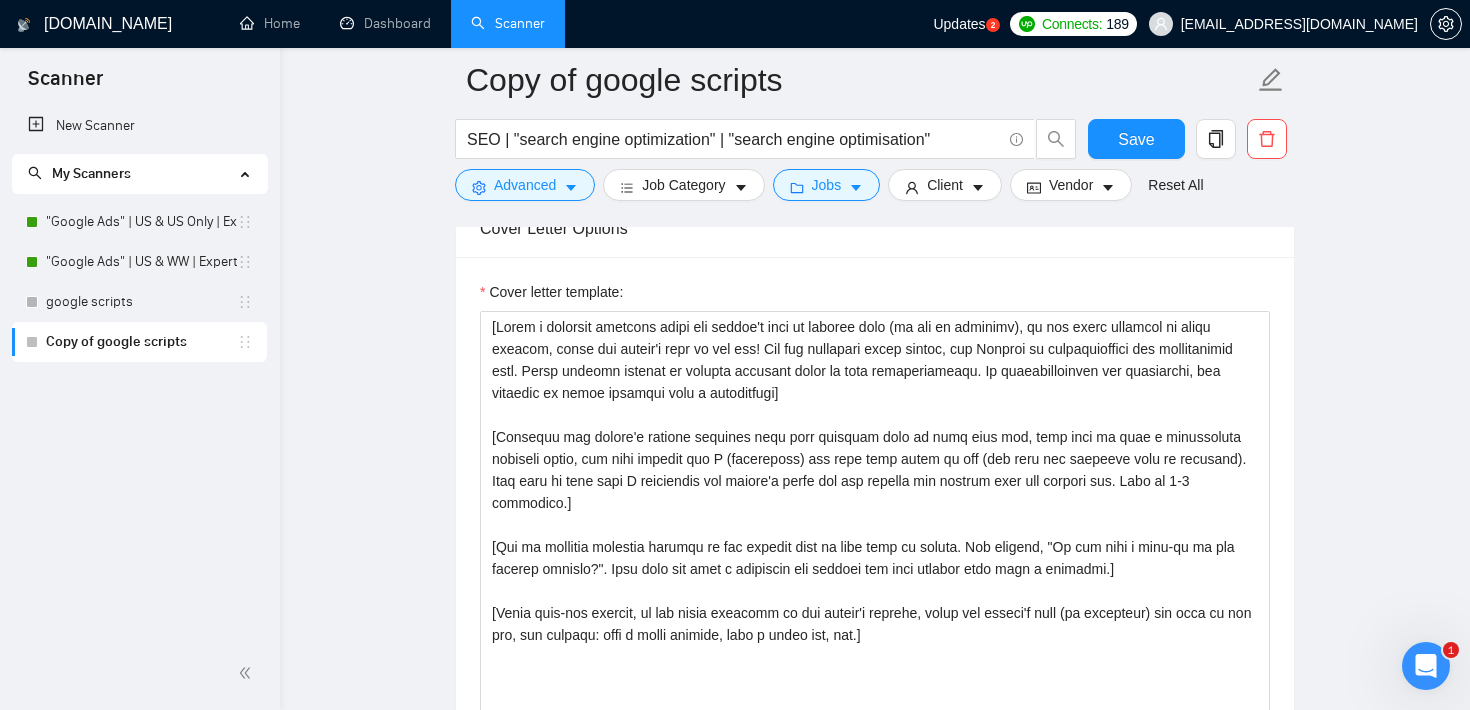 click on "Cover Letter Options" at bounding box center (875, 228) 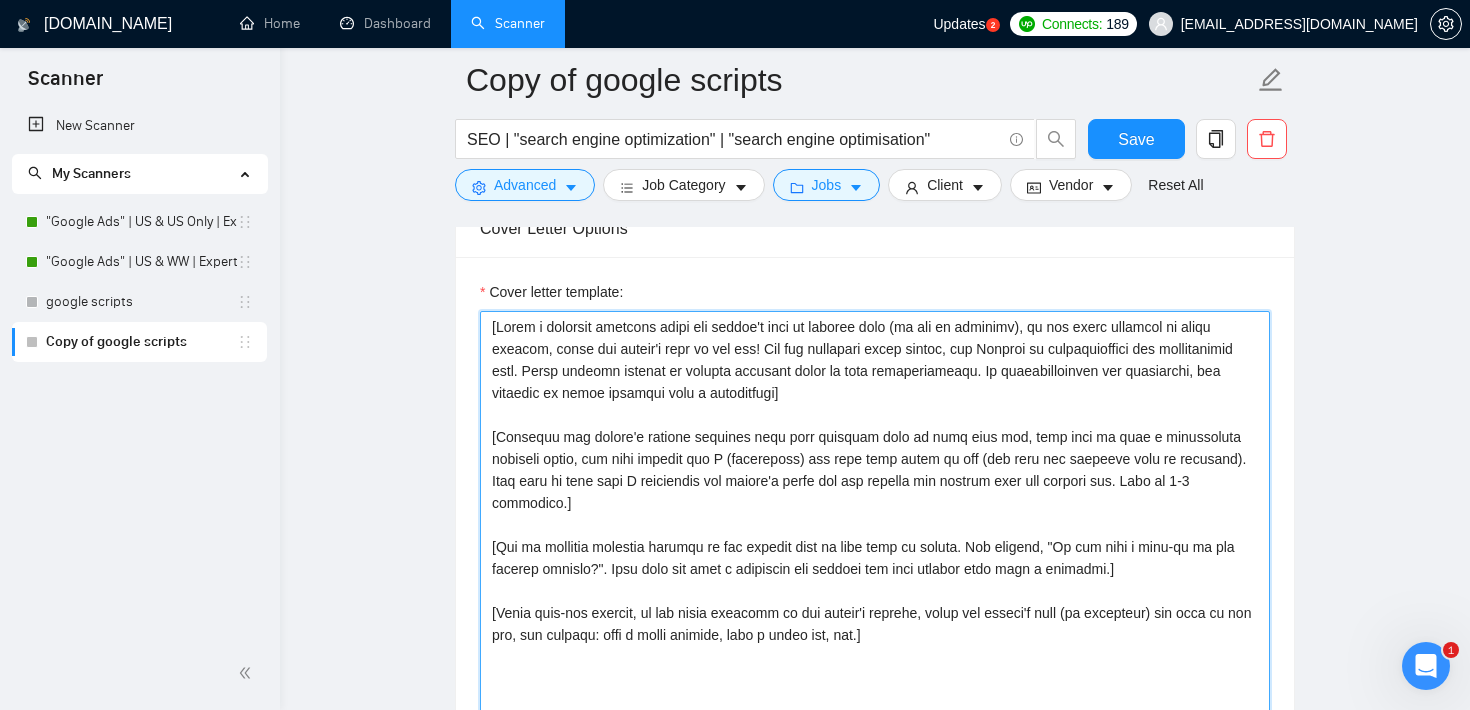 click on "Cover letter template:" at bounding box center [875, 536] 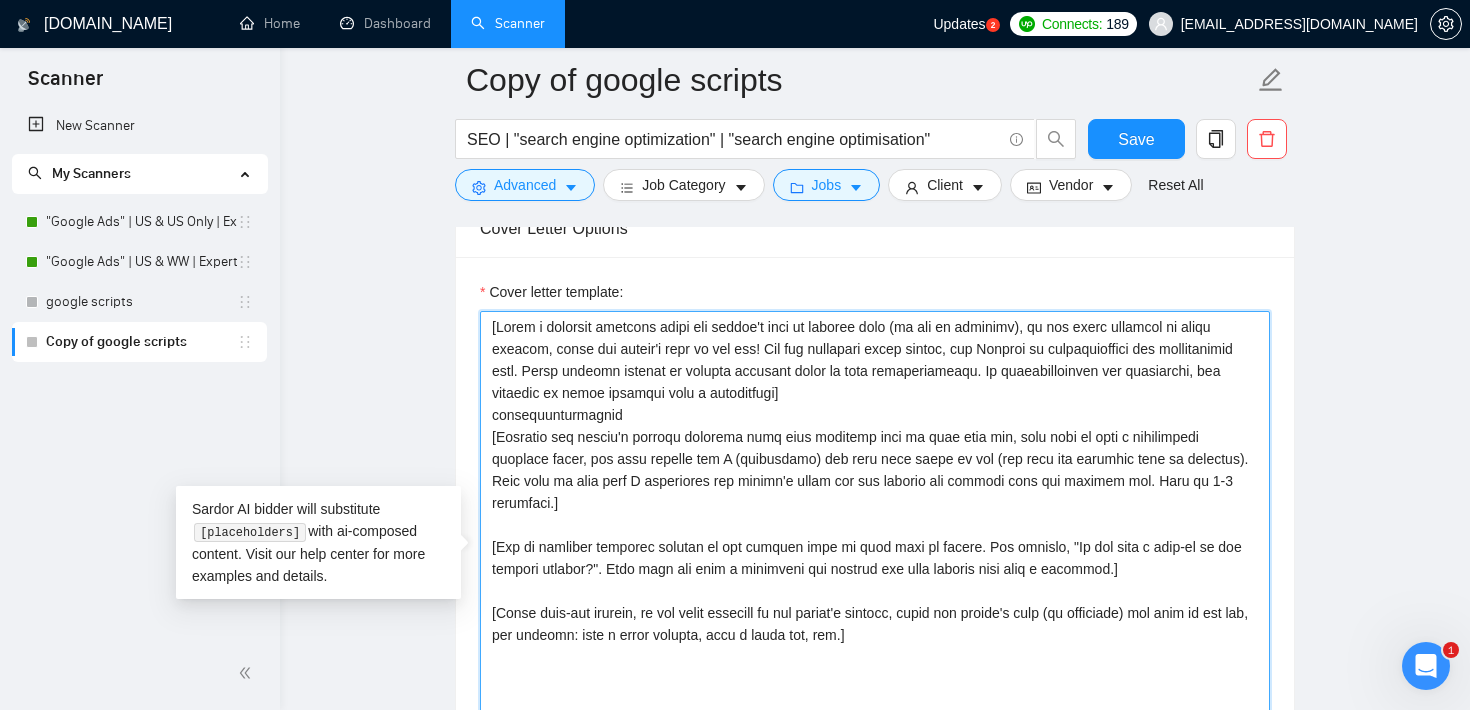 drag, startPoint x: 614, startPoint y: 440, endPoint x: 488, endPoint y: 444, distance: 126.06348 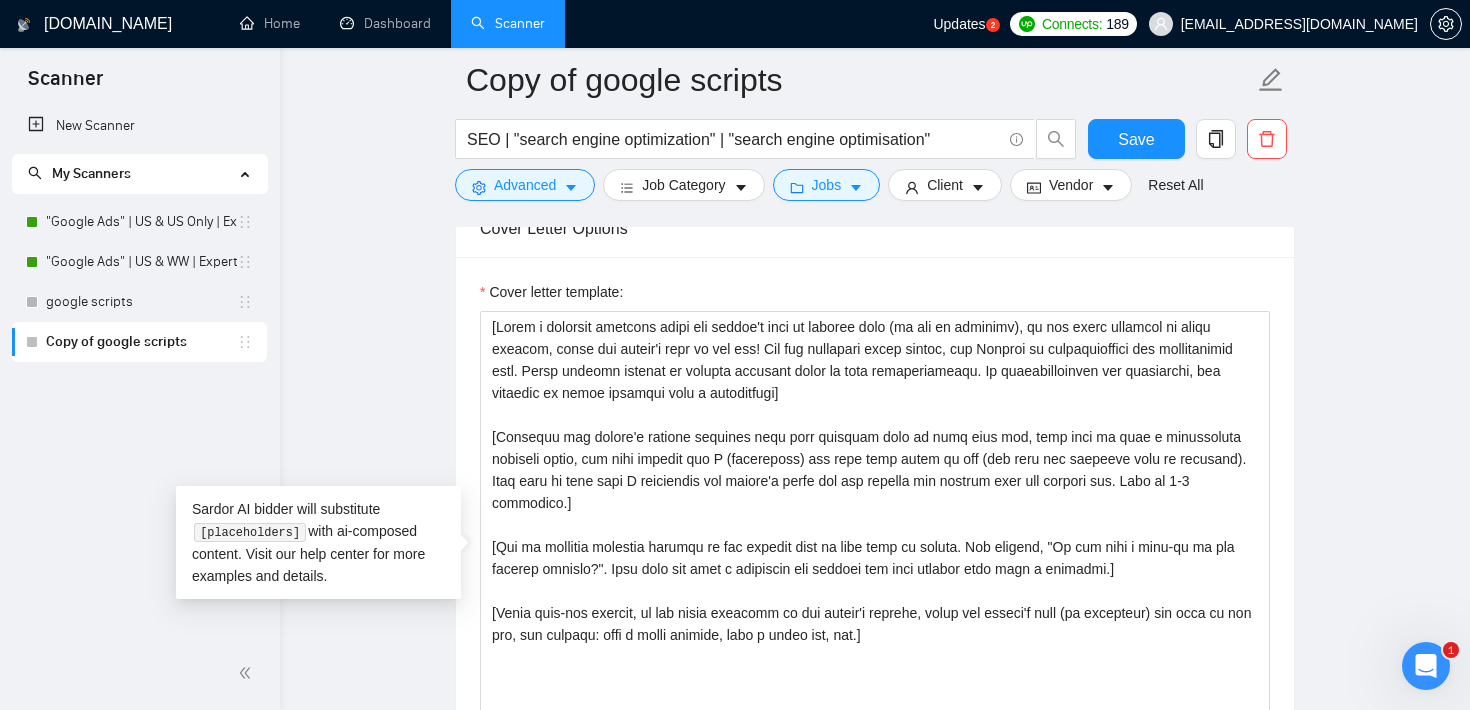 click on "Copy of google scripts SEO | "search engine optimization" | "search engine optimisation" Save Advanced   Job Category   Jobs   Client   Vendor   Reset All Preview Results Insights NEW Alerts Auto Bidder Auto Bidding Enabled Auto Bidding Enabled: OFF Auto Bidder Schedule Auto Bidding Type: Automated (recommended) Semi-automated Auto Bidding Schedule: 24/7 Custom Custom Auto Bidder Schedule Repeat every week on Monday Tuesday Wednesday Thursday Friday Saturday Sunday Active Hours ( Europe/Sofia ): From: To: ( 24  hours) Europe/Sofia Your scanner detects  655  jobs per month. For your own safety, you cannot schedule Auto Bidding if your scanner detects more than 300 jobs per month. Please change your scanner filters to be more specific.  How to segment the scanners Auto Bidding Type Select your bidding algorithm: Choose the algorithm for you bidding. The price per proposal does not include your connects expenditure. Template Bidder Works great for narrow segments and short cover letters that don't change. 0.50" at bounding box center (875, 971) 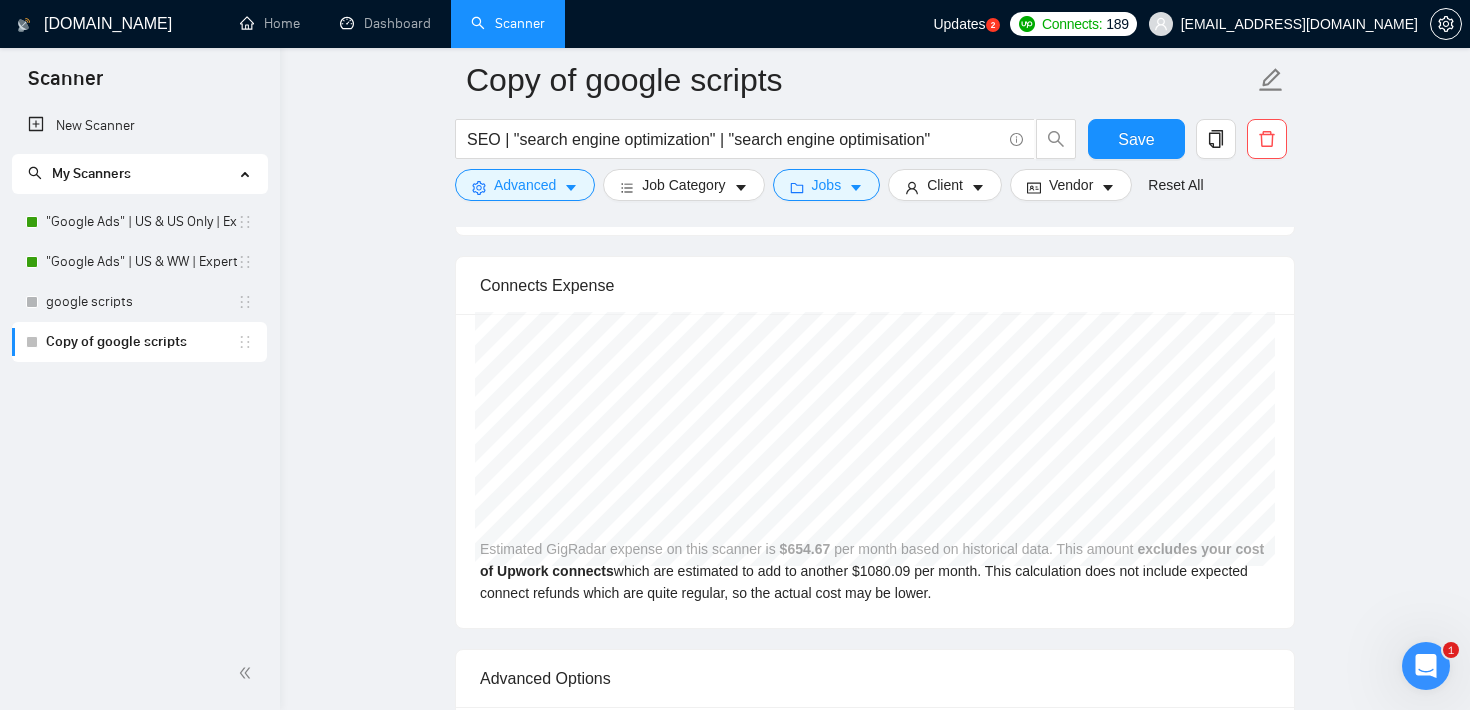 scroll, scrollTop: 3323, scrollLeft: 0, axis: vertical 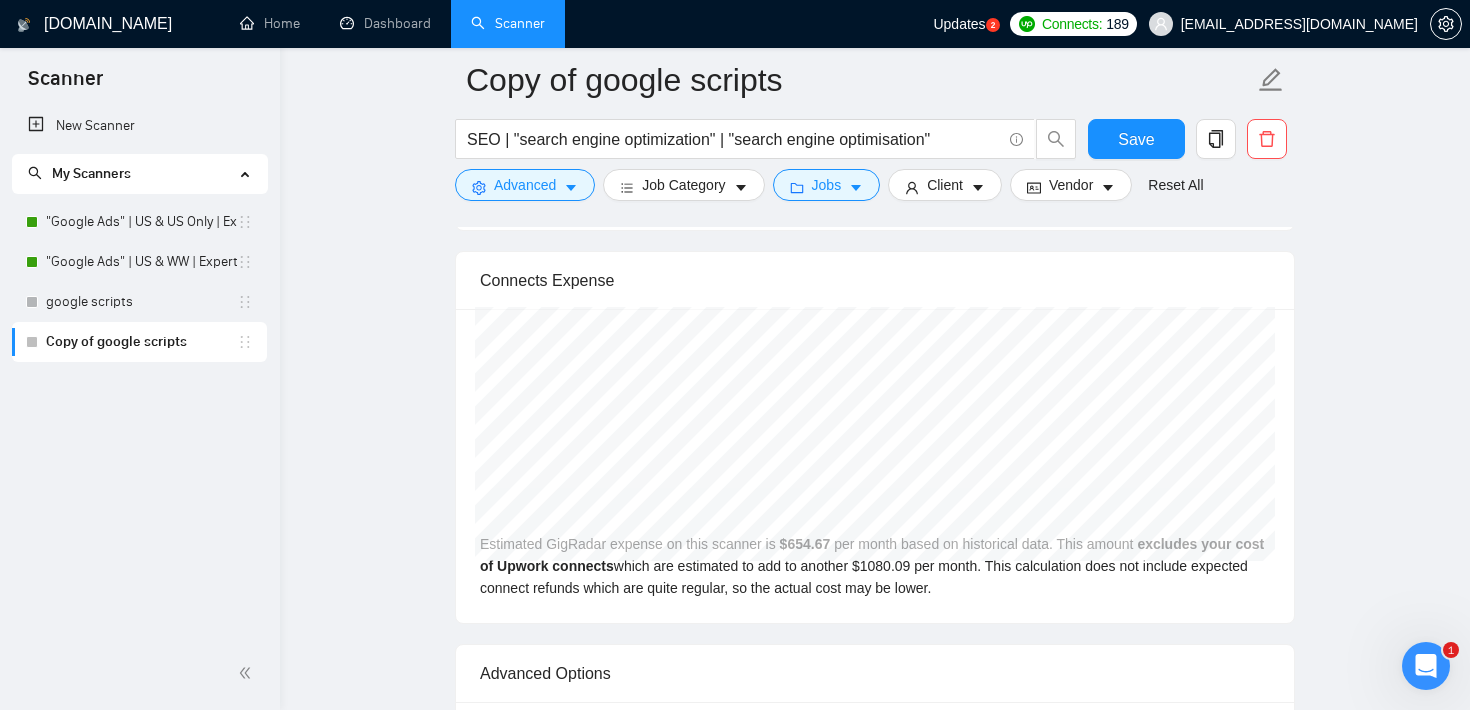 click on "Copy of google scripts SEO | "search engine optimization" | "search engine optimisation" Save Advanced   Job Category   Jobs   Client   Vendor   Reset All Preview Results Insights NEW Alerts Auto Bidder Auto Bidding Enabled Auto Bidding Enabled: OFF Auto Bidder Schedule Auto Bidding Type: Automated (recommended) Semi-automated Auto Bidding Schedule: 24/7 Custom Custom Auto Bidder Schedule Repeat every week on Monday Tuesday Wednesday Thursday Friday Saturday Sunday Active Hours ( Europe/Sofia ): From: To: ( 24  hours) Europe/Sofia Your scanner detects  655  jobs per month. For your own safety, you cannot schedule Auto Bidding if your scanner detects more than 300 jobs per month. Please change your scanner filters to be more specific.  How to segment the scanners Auto Bidding Type Select your bidding algorithm: Choose the algorithm for you bidding. The price per proposal does not include your connects expenditure. Template Bidder Works great for narrow segments and short cover letters that don't change. 0.50" at bounding box center (875, -948) 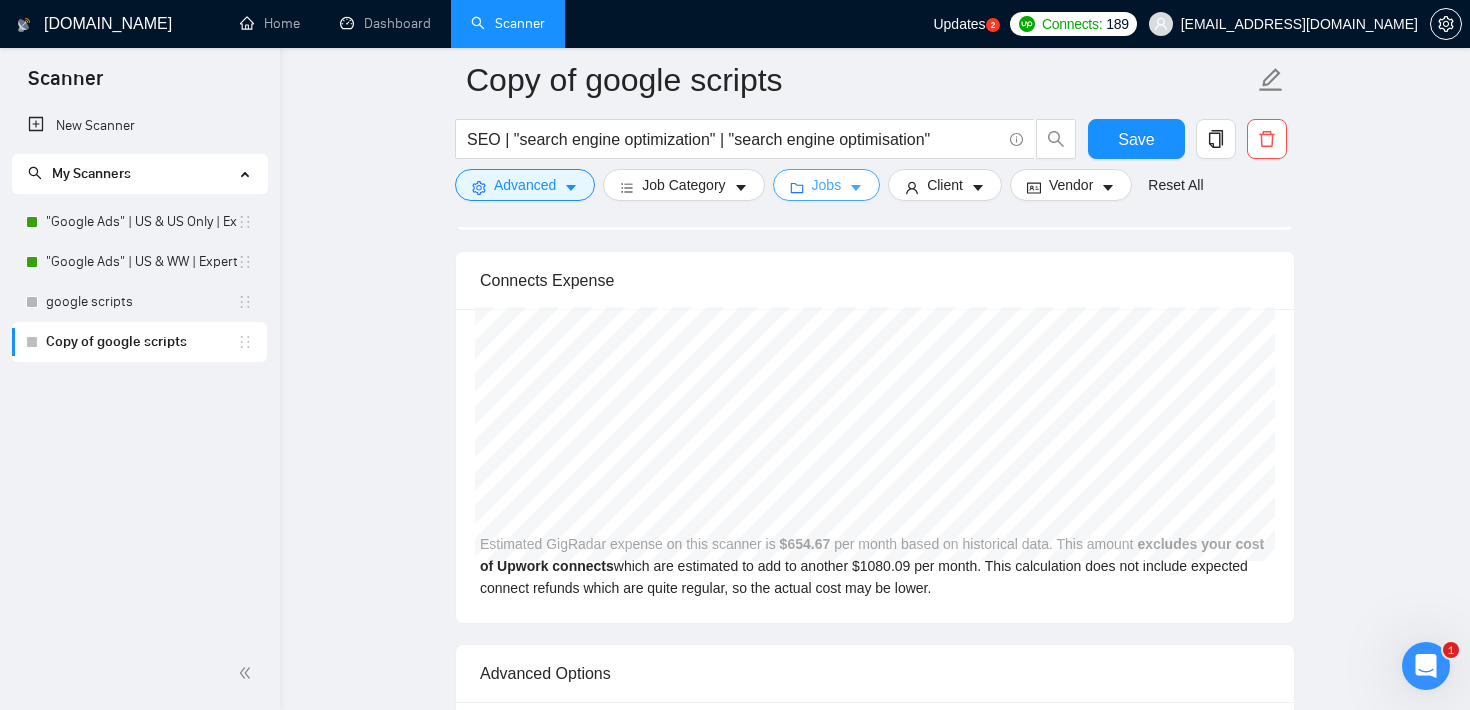 click on "Jobs" at bounding box center [827, 185] 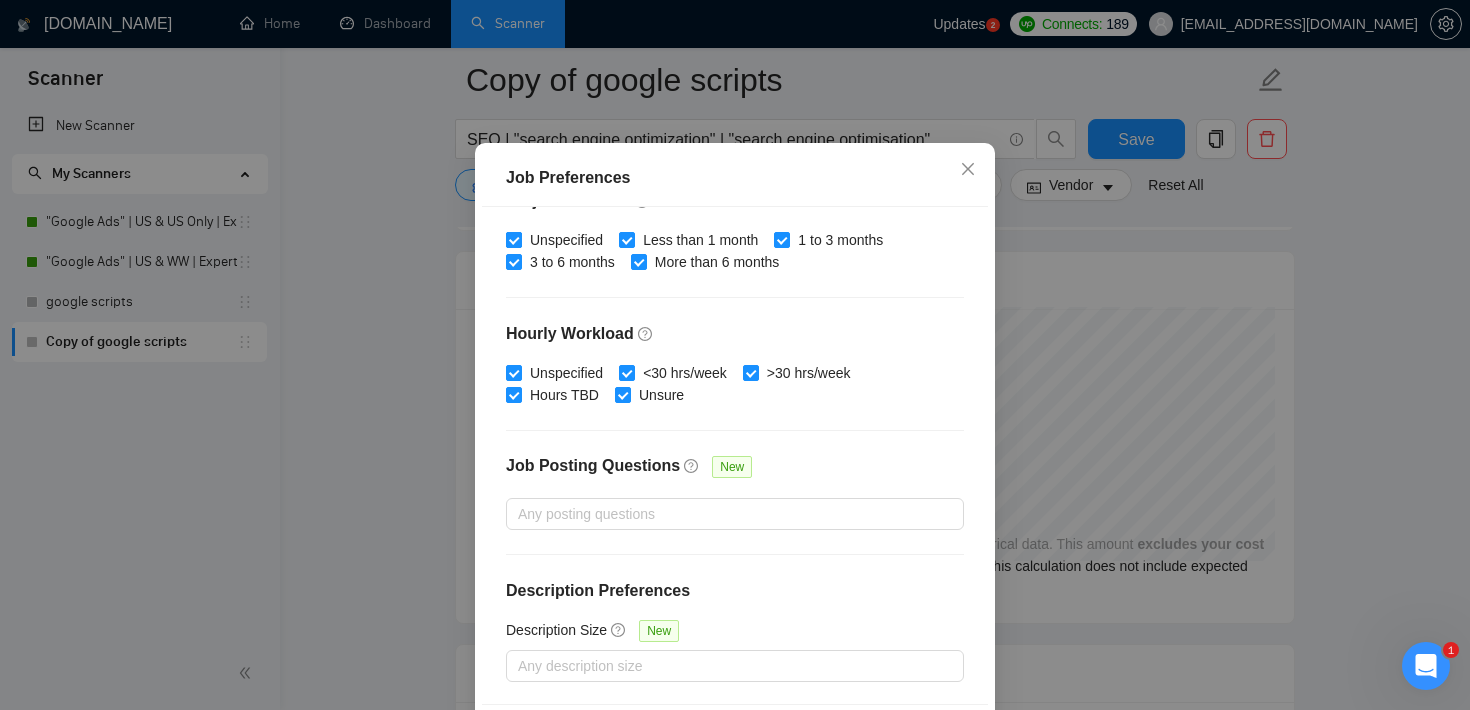 click on "Unspecified" at bounding box center [513, 239] 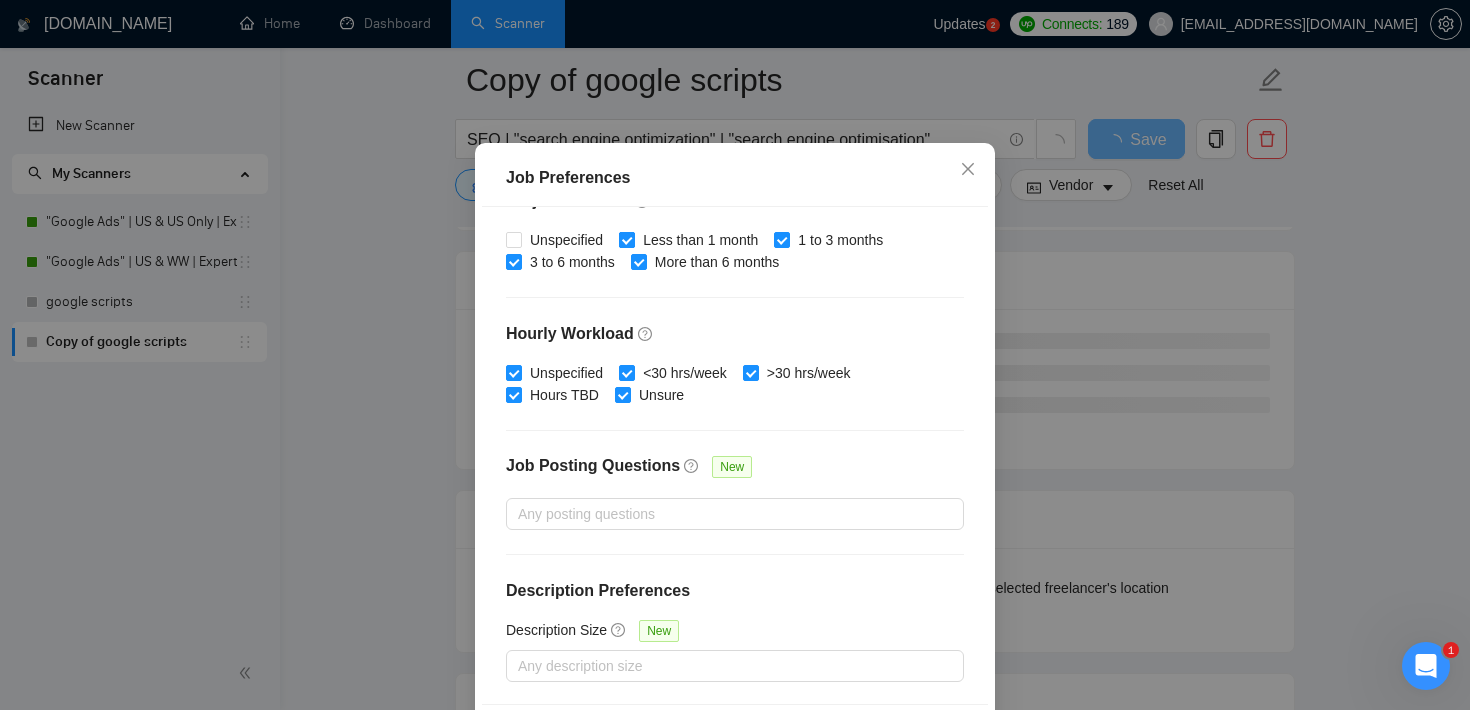 click on "Less than 1 month" at bounding box center [626, 239] 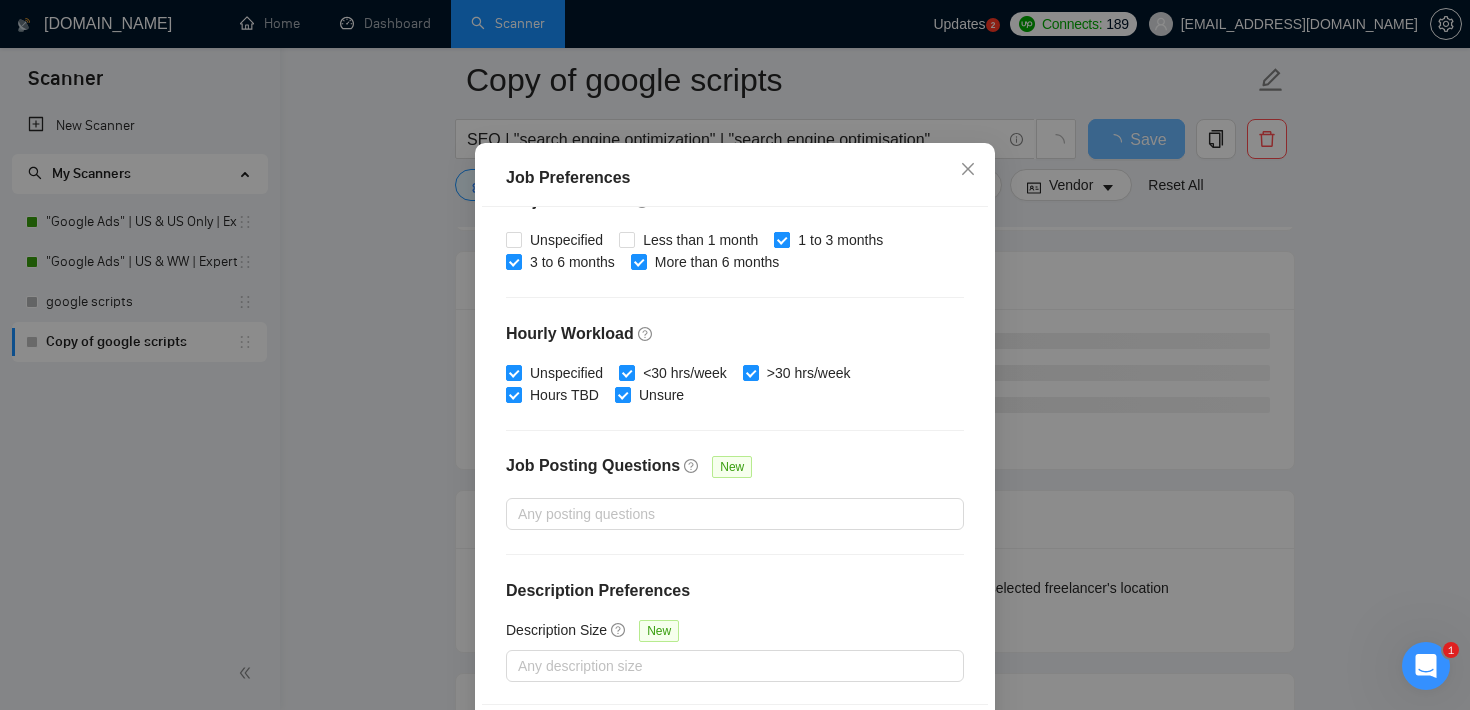 click on "1 to 3 months" at bounding box center (781, 239) 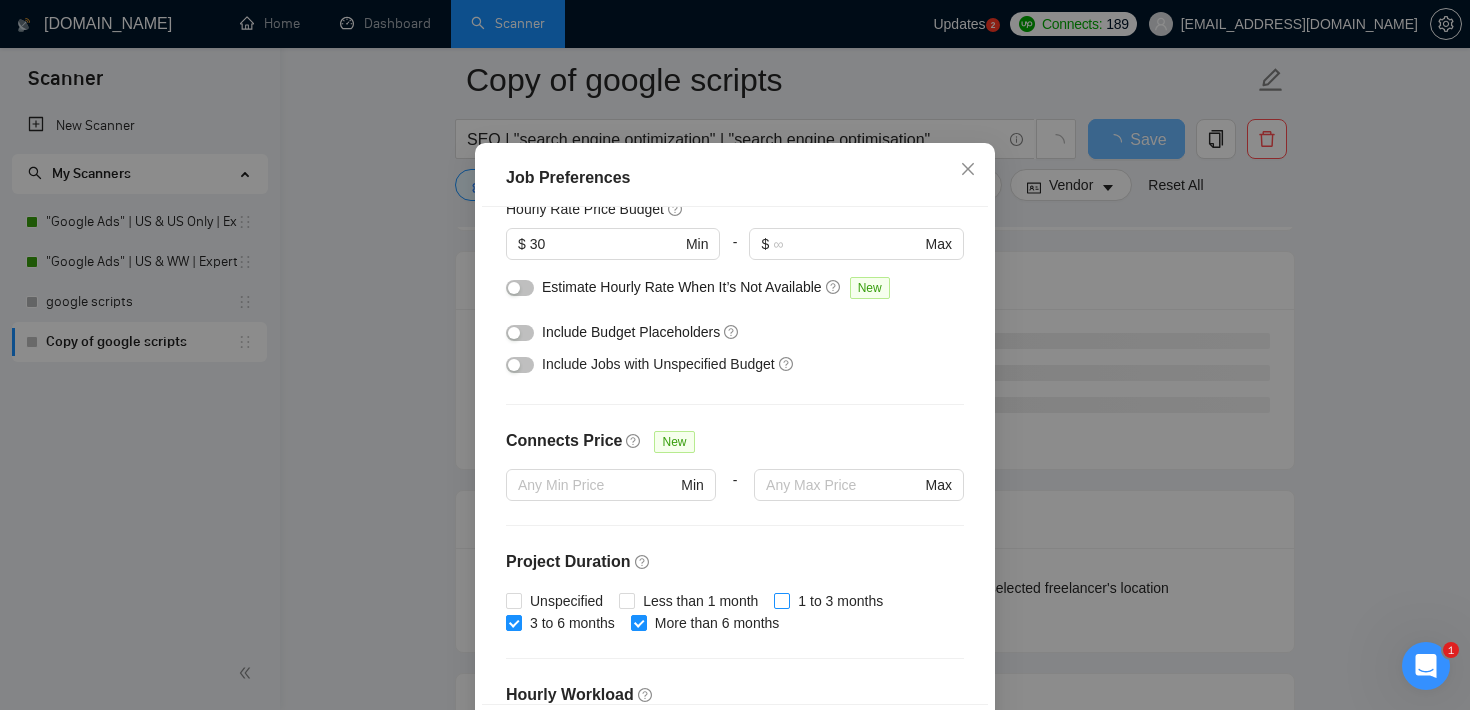 scroll, scrollTop: 349, scrollLeft: 0, axis: vertical 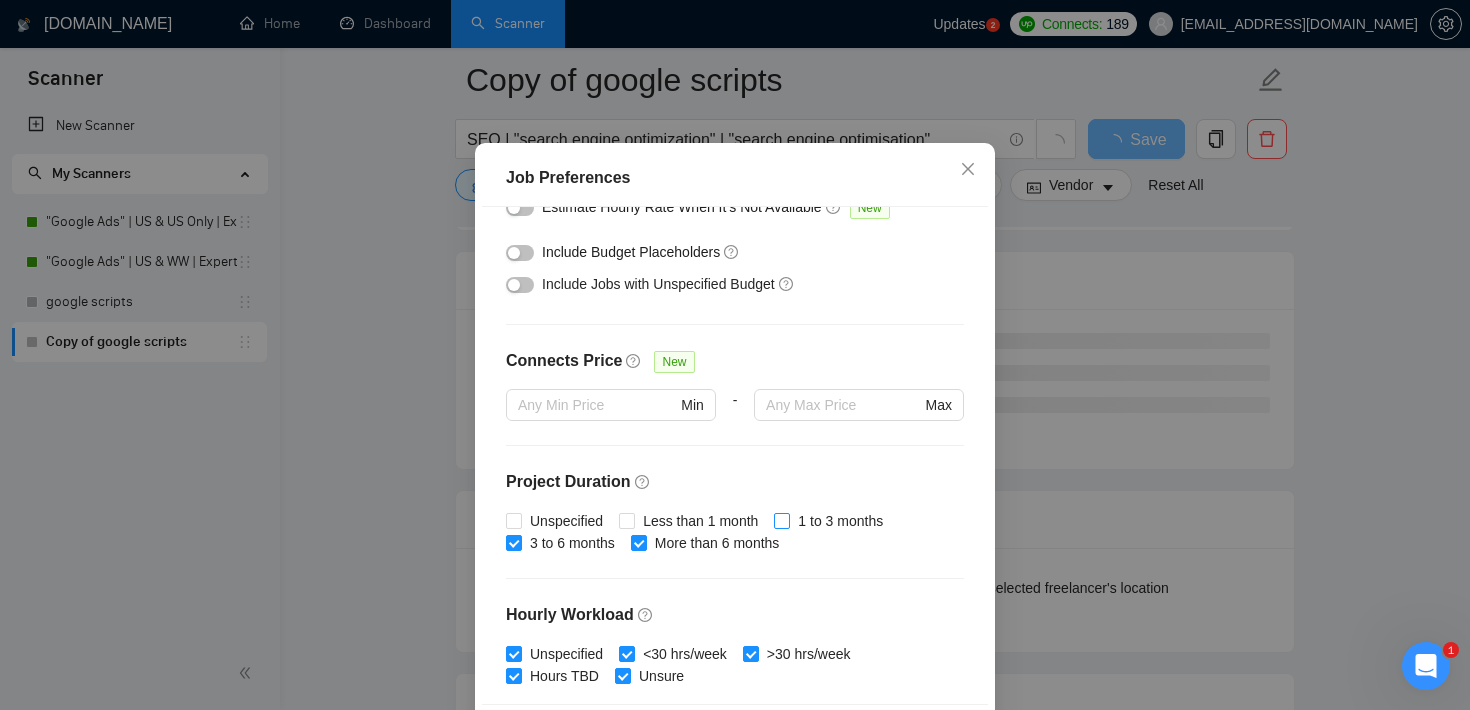 type 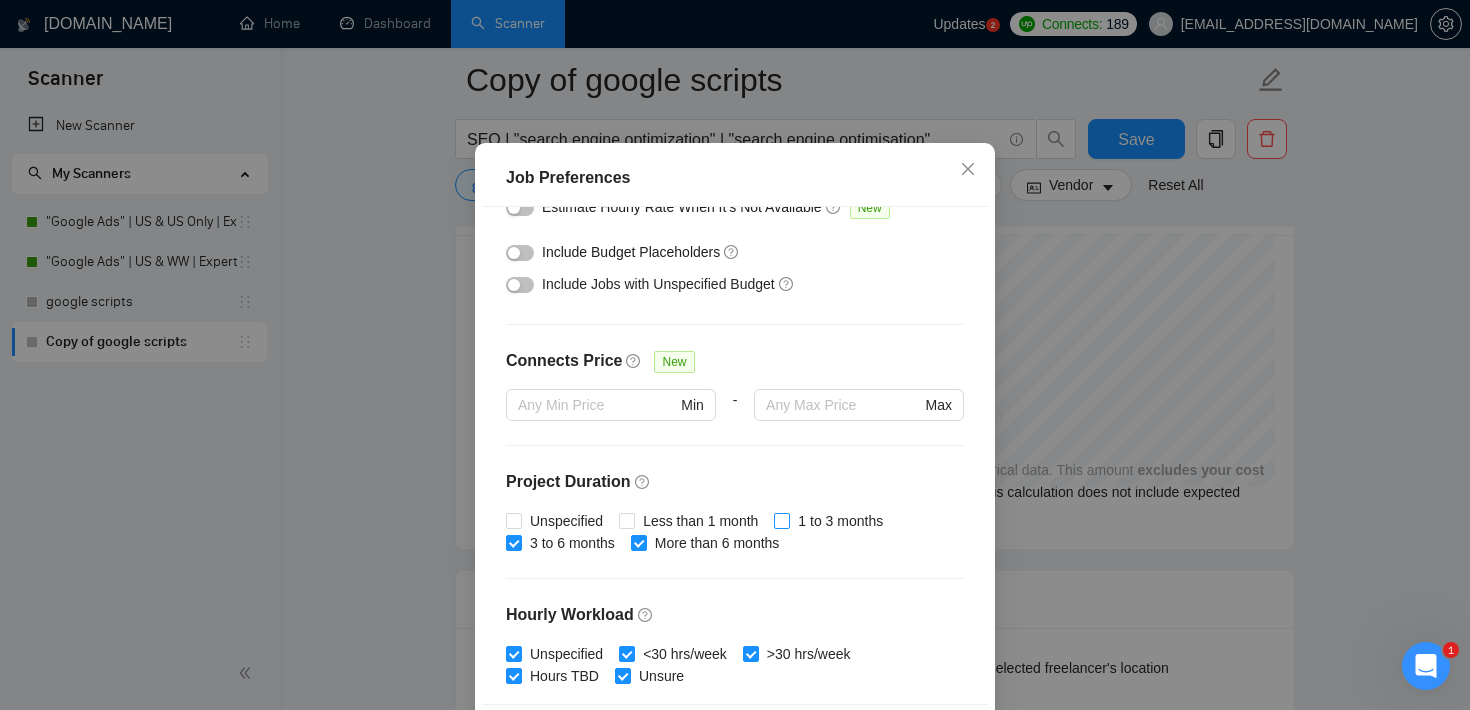 scroll, scrollTop: 630, scrollLeft: 0, axis: vertical 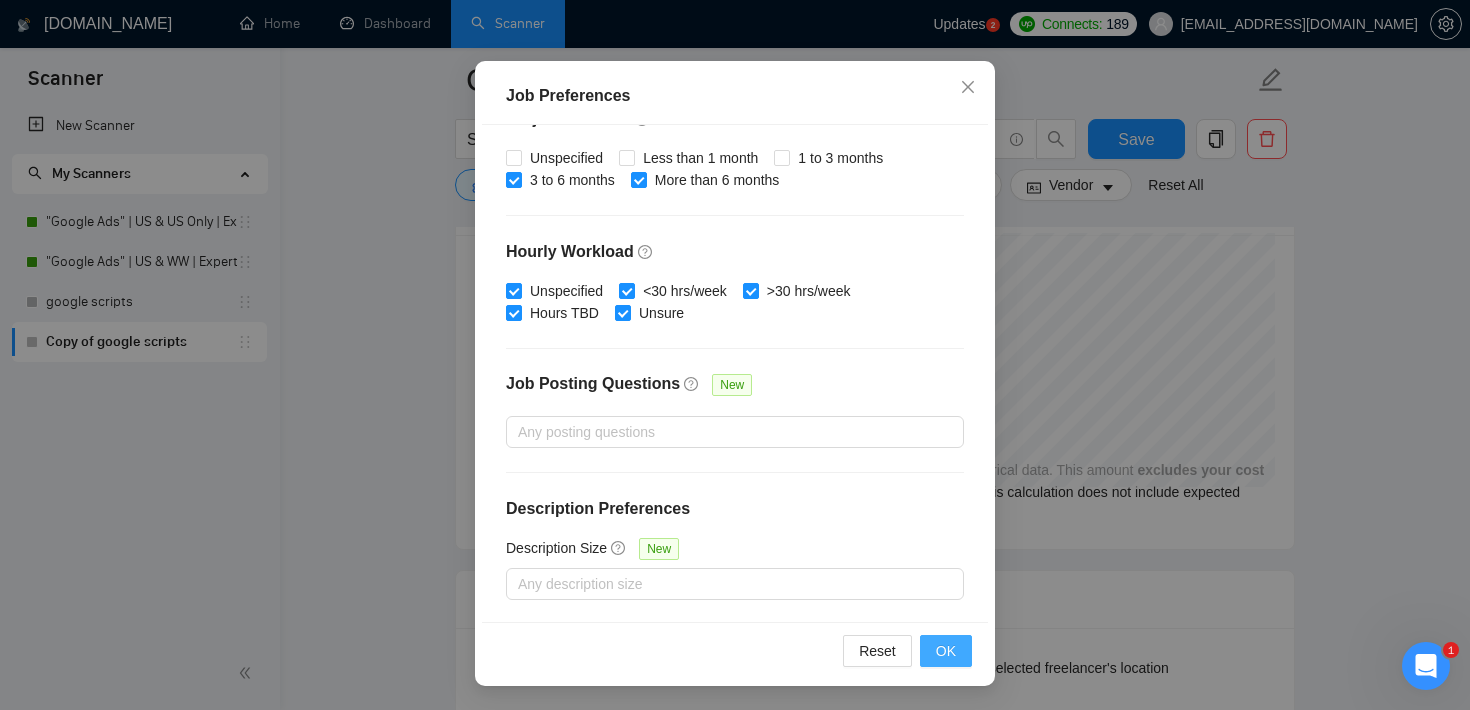 click on "OK" at bounding box center (946, 651) 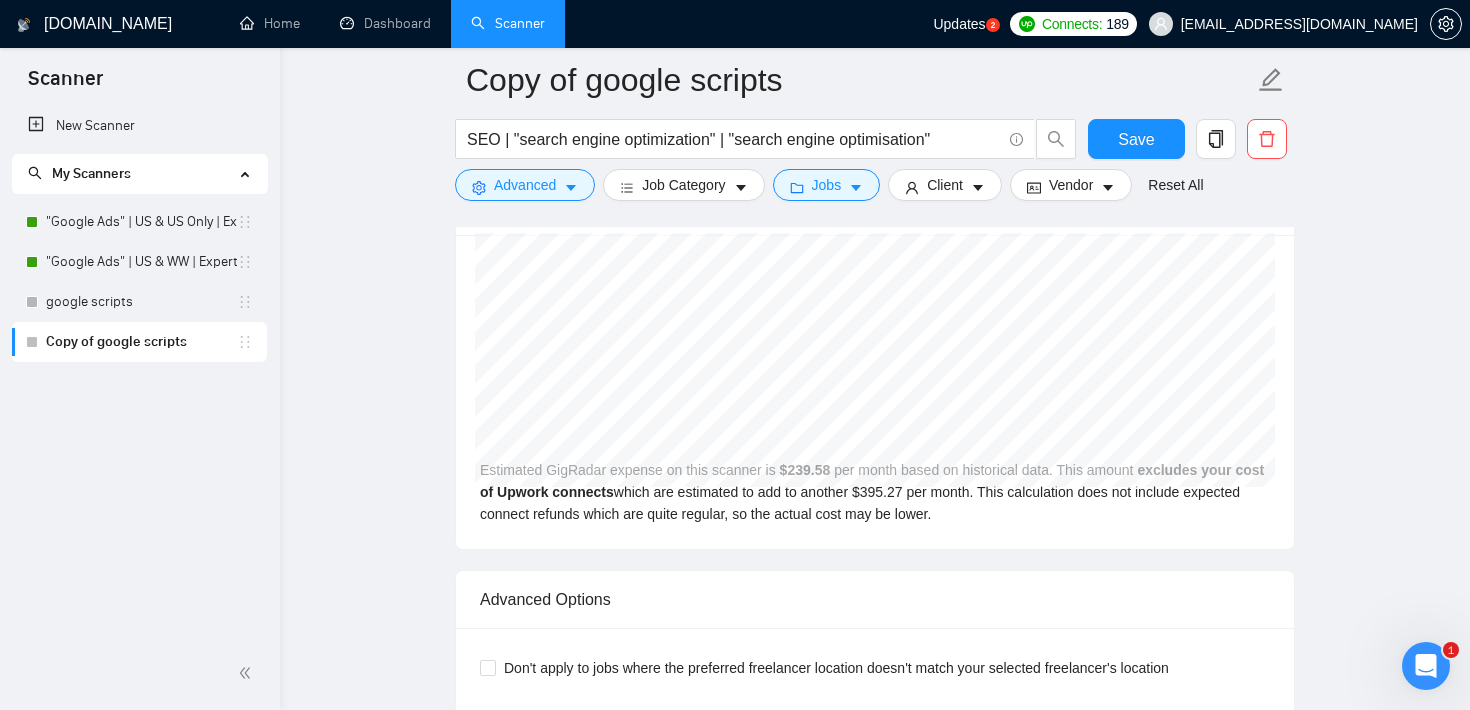scroll, scrollTop: 59, scrollLeft: 0, axis: vertical 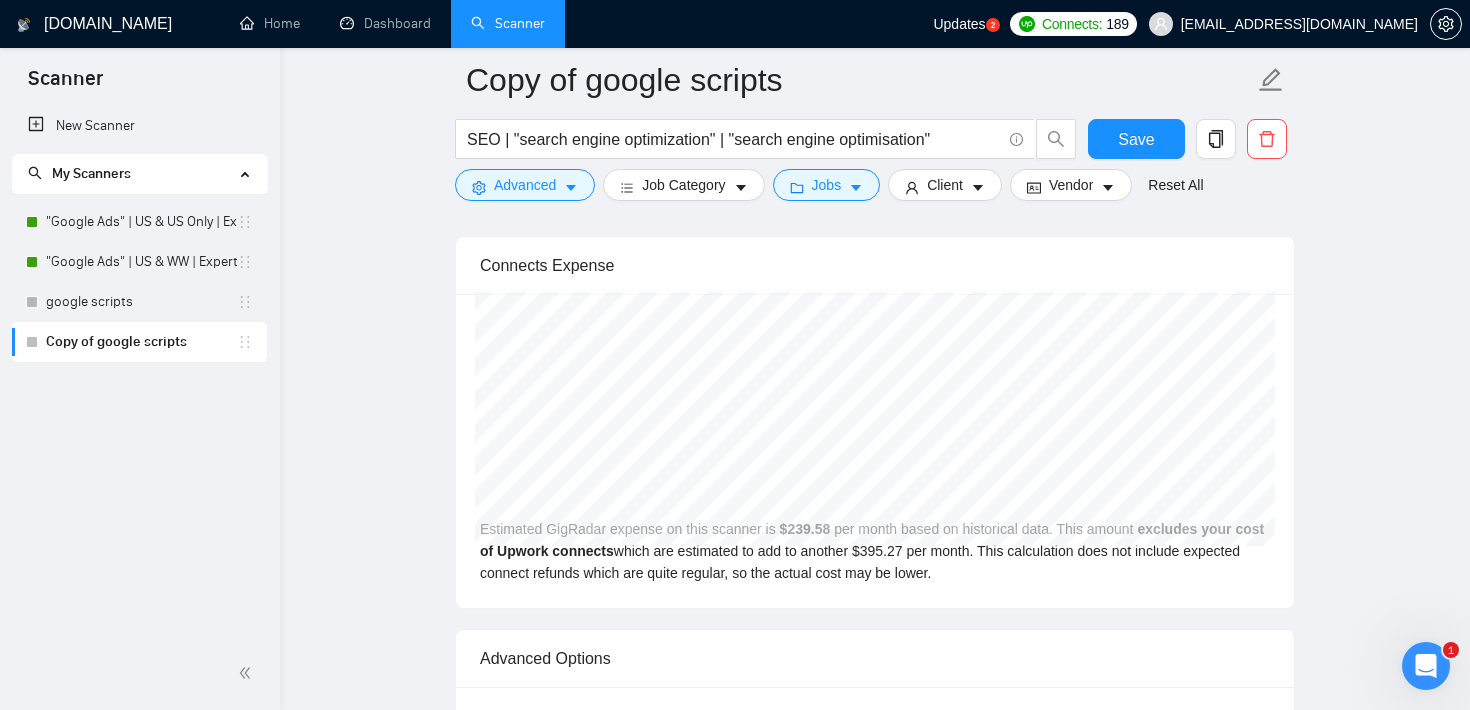 click on "Copy of google scripts SEO | "search engine optimization" | "search engine optimisation" Save Advanced   Job Category   Jobs   Client   Vendor   Reset All Preview Results Insights NEW Alerts Auto Bidder Auto Bidding Enabled Auto Bidding Enabled: OFF Auto Bidder Schedule Auto Bidding Type: Automated (recommended) Semi-automated Auto Bidding Schedule: 24/7 Custom Custom Auto Bidder Schedule Repeat every week on Monday Tuesday Wednesday Thursday Friday Saturday Sunday Active Hours ( Europe/Sofia ): From: To: ( 24  hours) Europe/Sofia Auto Bidding Type Select your bidding algorithm: Choose the algorithm for you bidding. The price per proposal does not include your connects expenditure. Template Bidder Works great for narrow segments and short cover letters that don't change. 0.50  credits / proposal Sardor AI 🤖 Personalise your cover letter with ai [placeholders] 1.00  credits / proposal Experimental Laziza AI  👑   NEW   Learn more 2.00  credits / proposal 108.14 credits savings Team & Freelancer     50   %" at bounding box center (875, -926) 